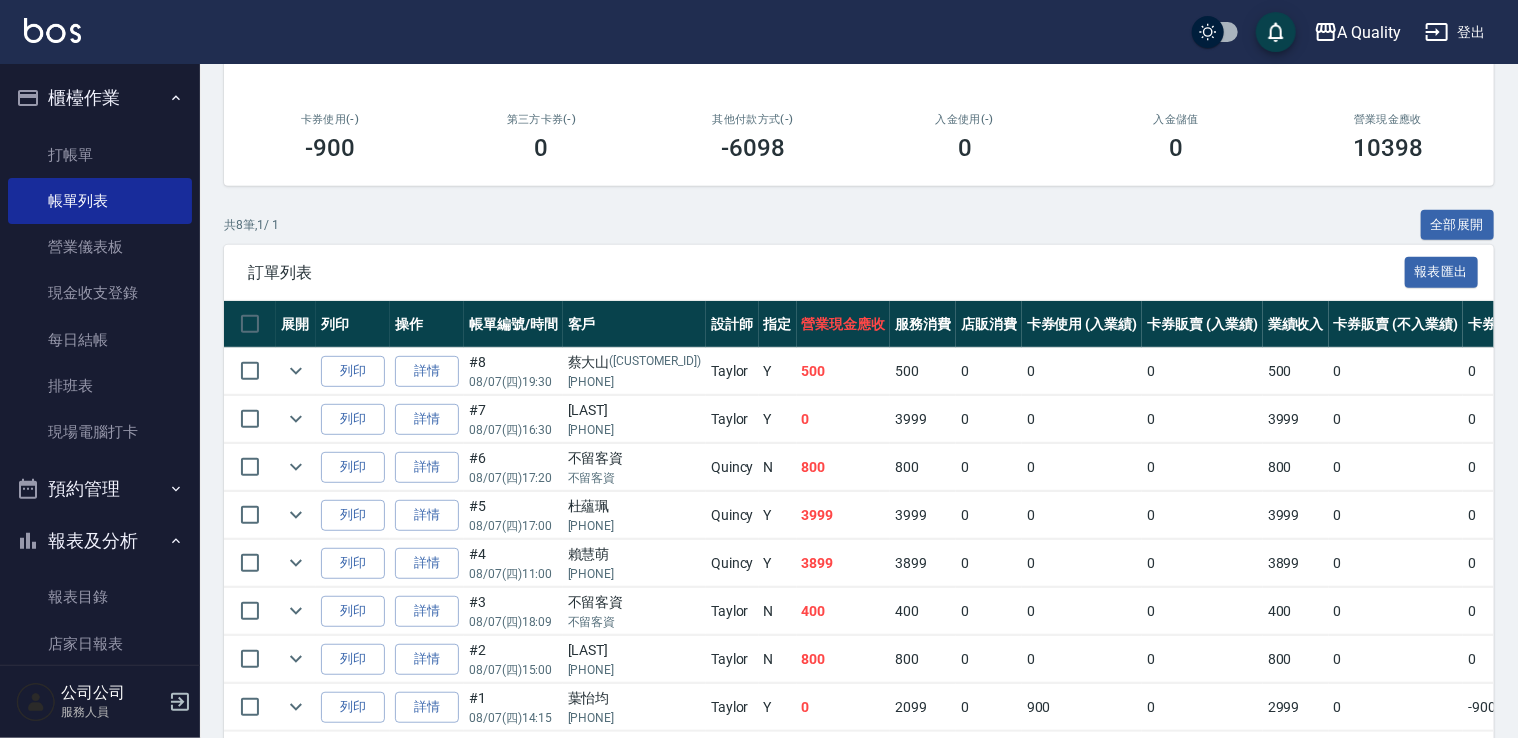 scroll, scrollTop: 400, scrollLeft: 0, axis: vertical 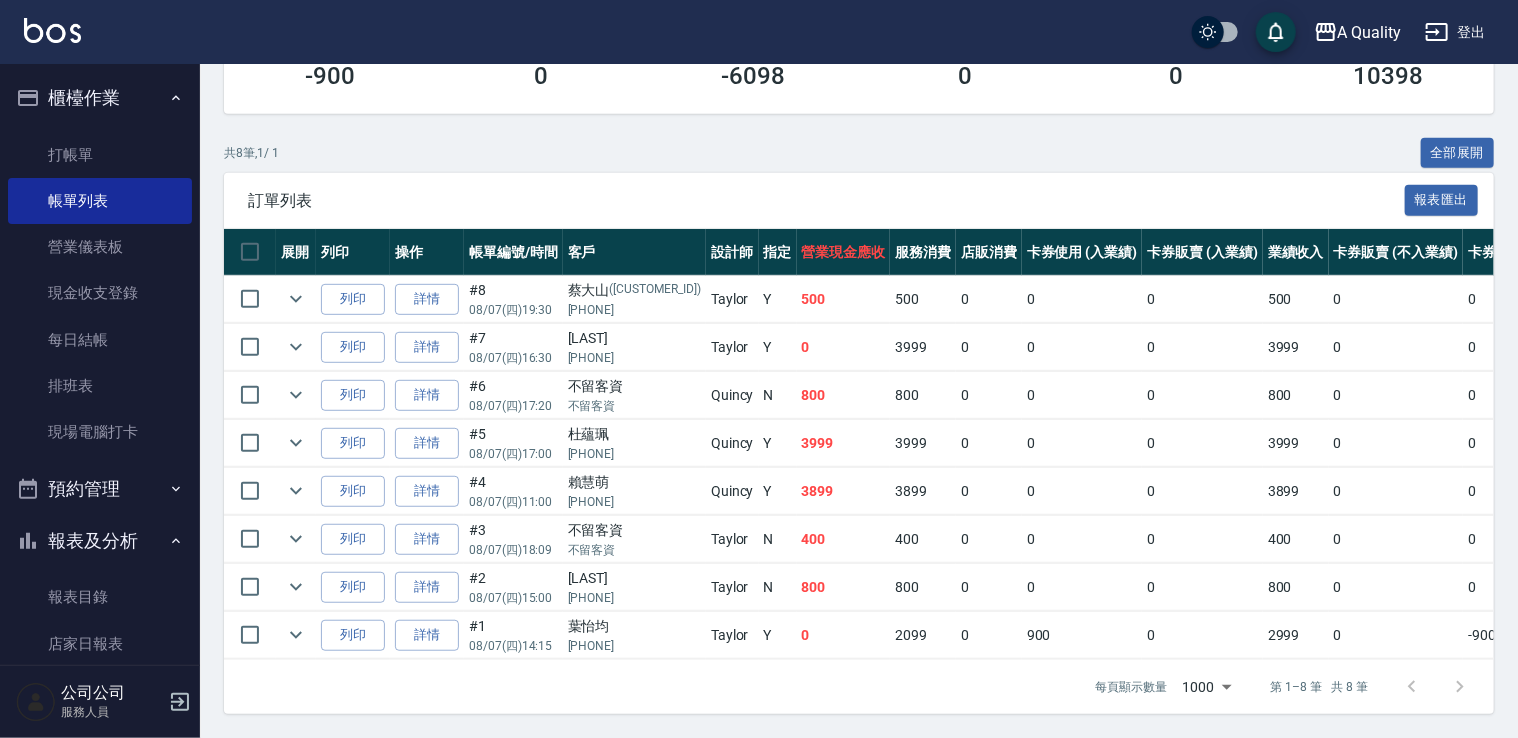 click on "櫃檯作業 打帳單 帳單列表 營業儀表板 現金收支登錄 每日結帳 排班表 現場電腦打卡 預約管理 預約管理 單日預約紀錄 單週預約紀錄 報表及分析 報表目錄 店家日報表 互助日報表 互助排行榜 互助點數明細 設計師日報表 設計師業績分析表 設計師排行榜 店販抽成明細 每日非現金明細 客戶管理 客戶列表 卡券管理 入金管理" at bounding box center (100, 584) 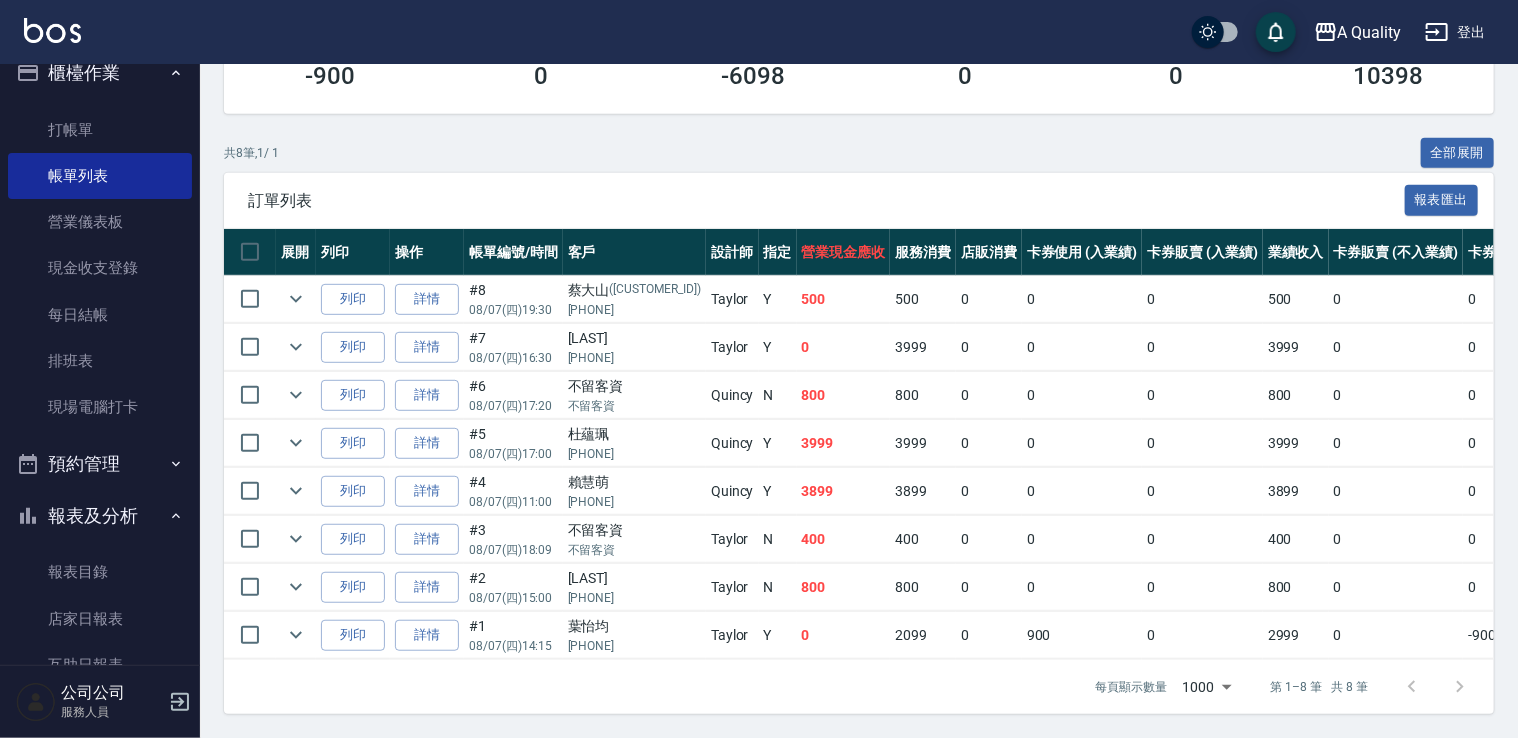 scroll, scrollTop: 100, scrollLeft: 0, axis: vertical 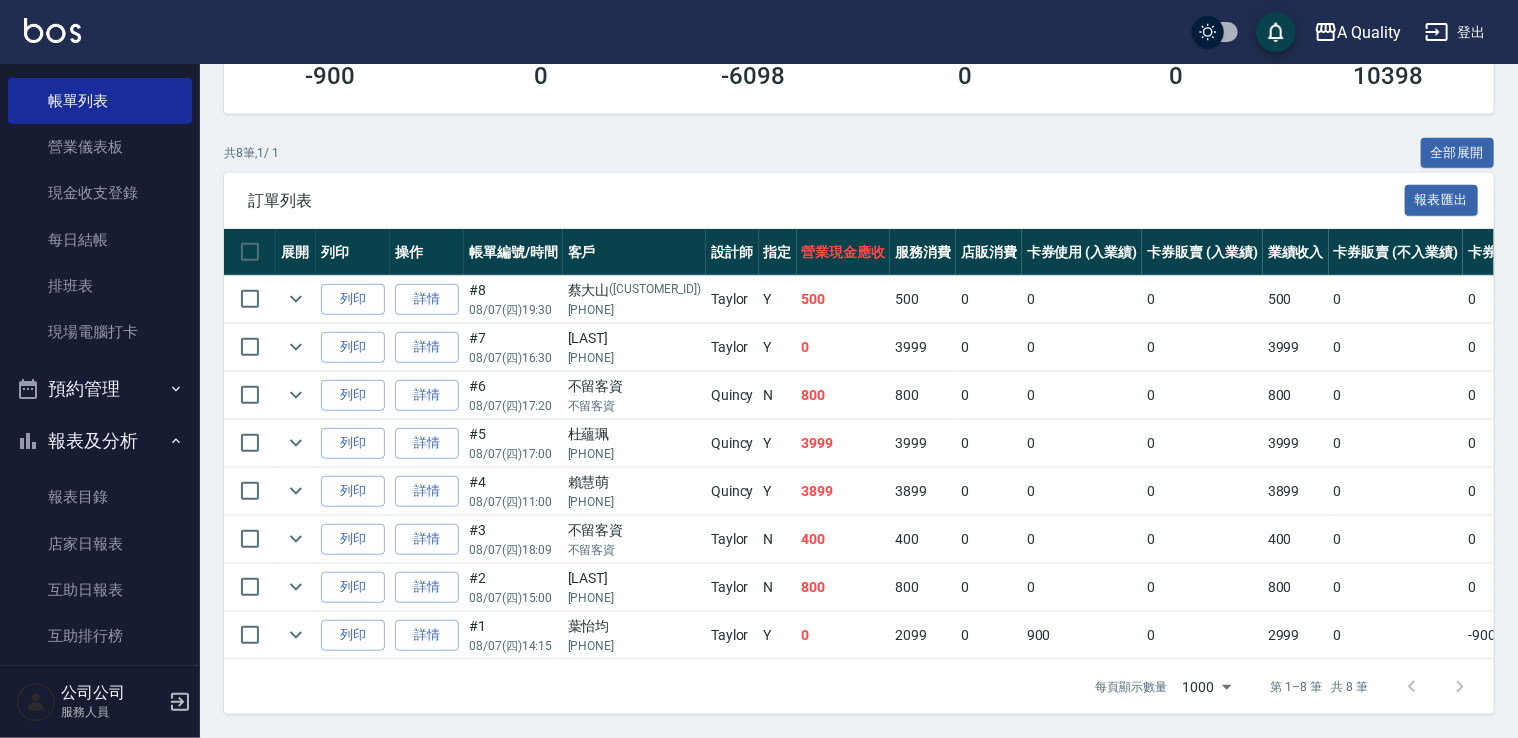 drag, startPoint x: 99, startPoint y: 379, endPoint x: 123, endPoint y: 425, distance: 51.884487 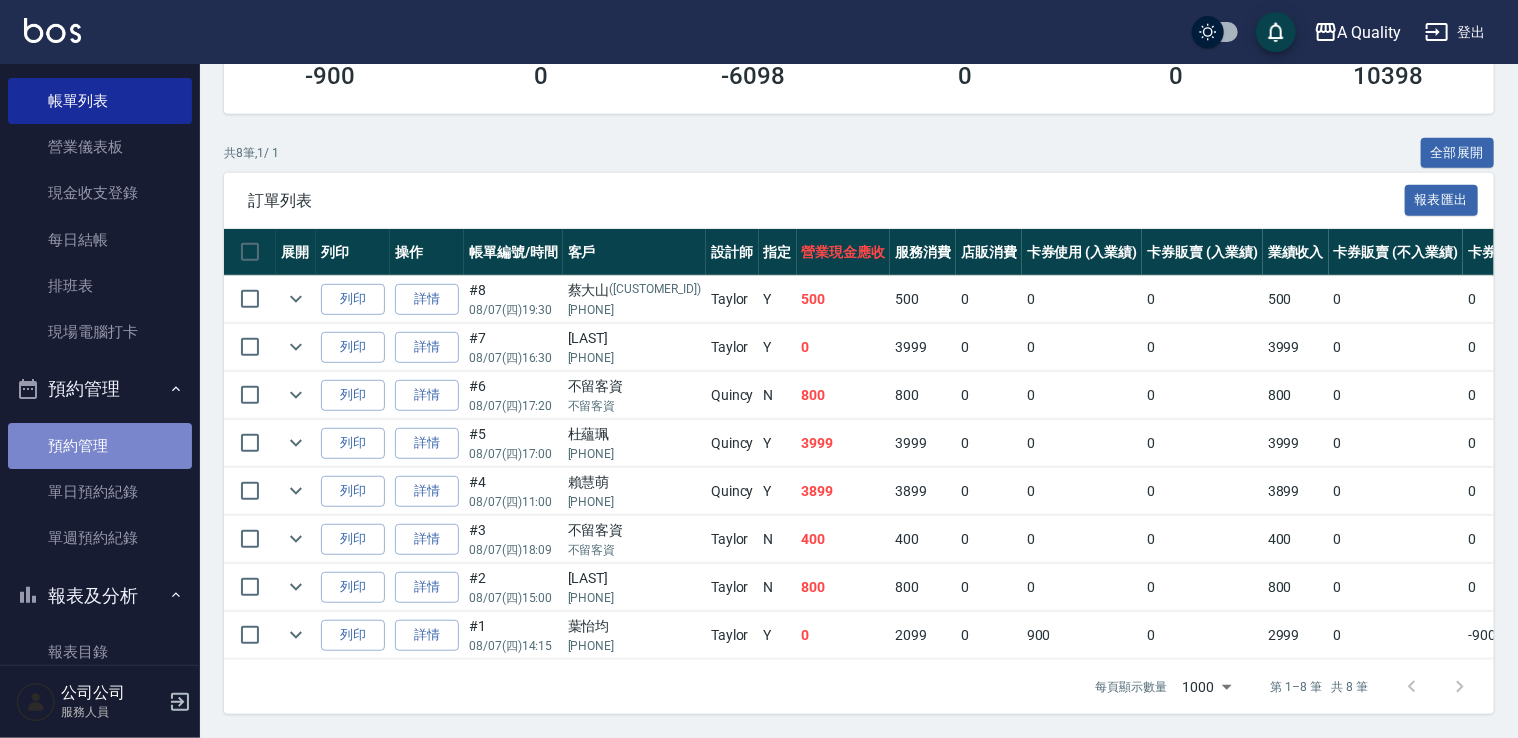 click on "預約管理" at bounding box center [100, 446] 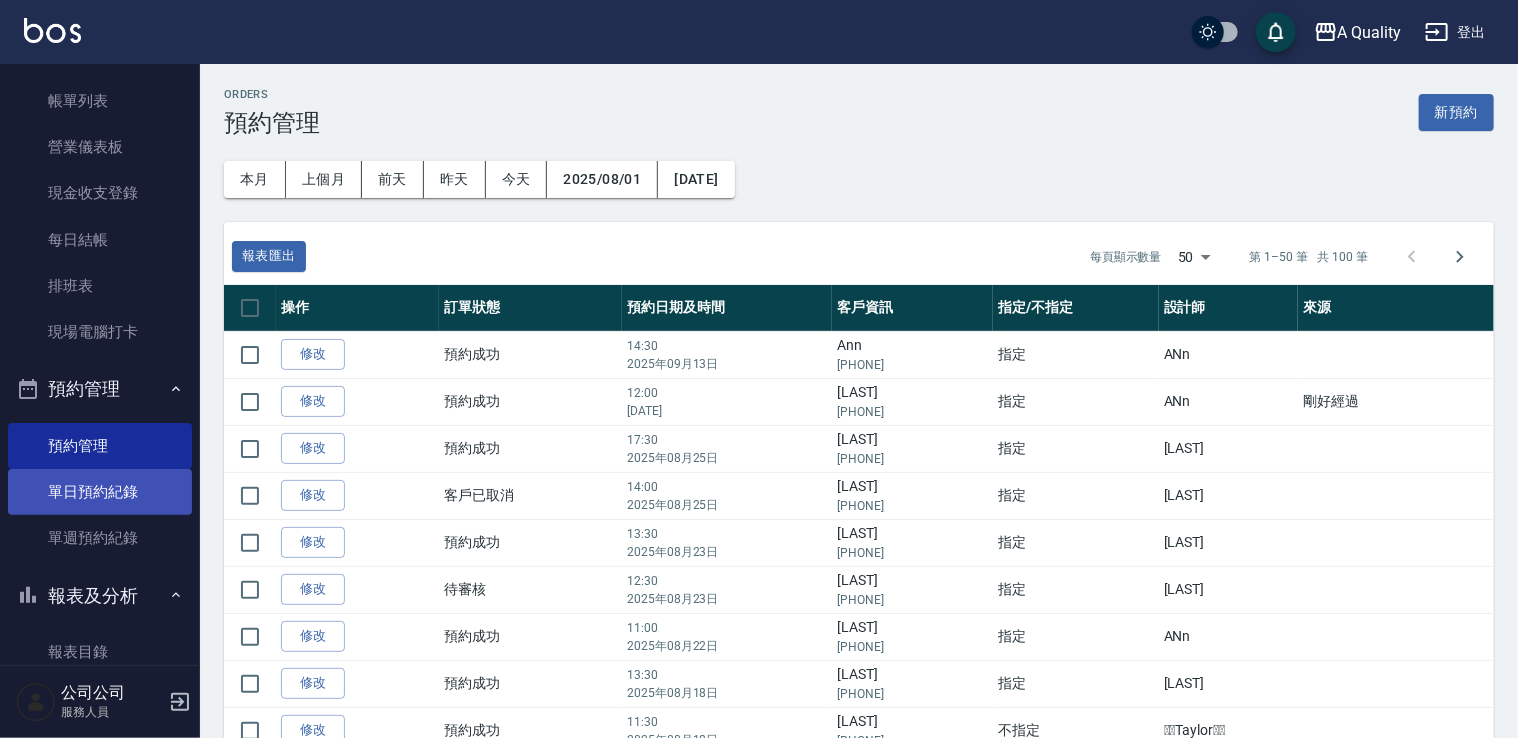 click on "單日預約紀錄" at bounding box center [100, 492] 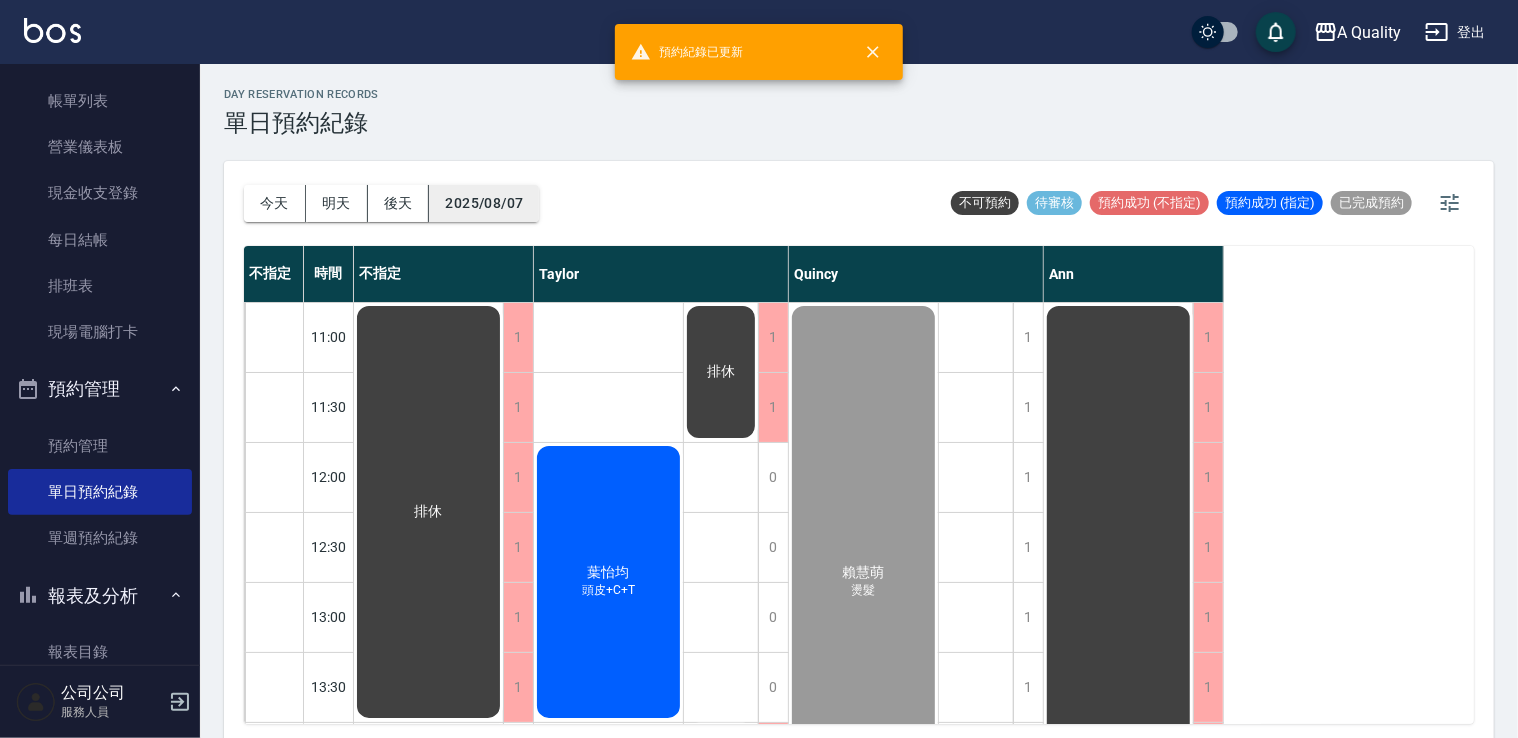 click on "2025/08/07" at bounding box center (484, 203) 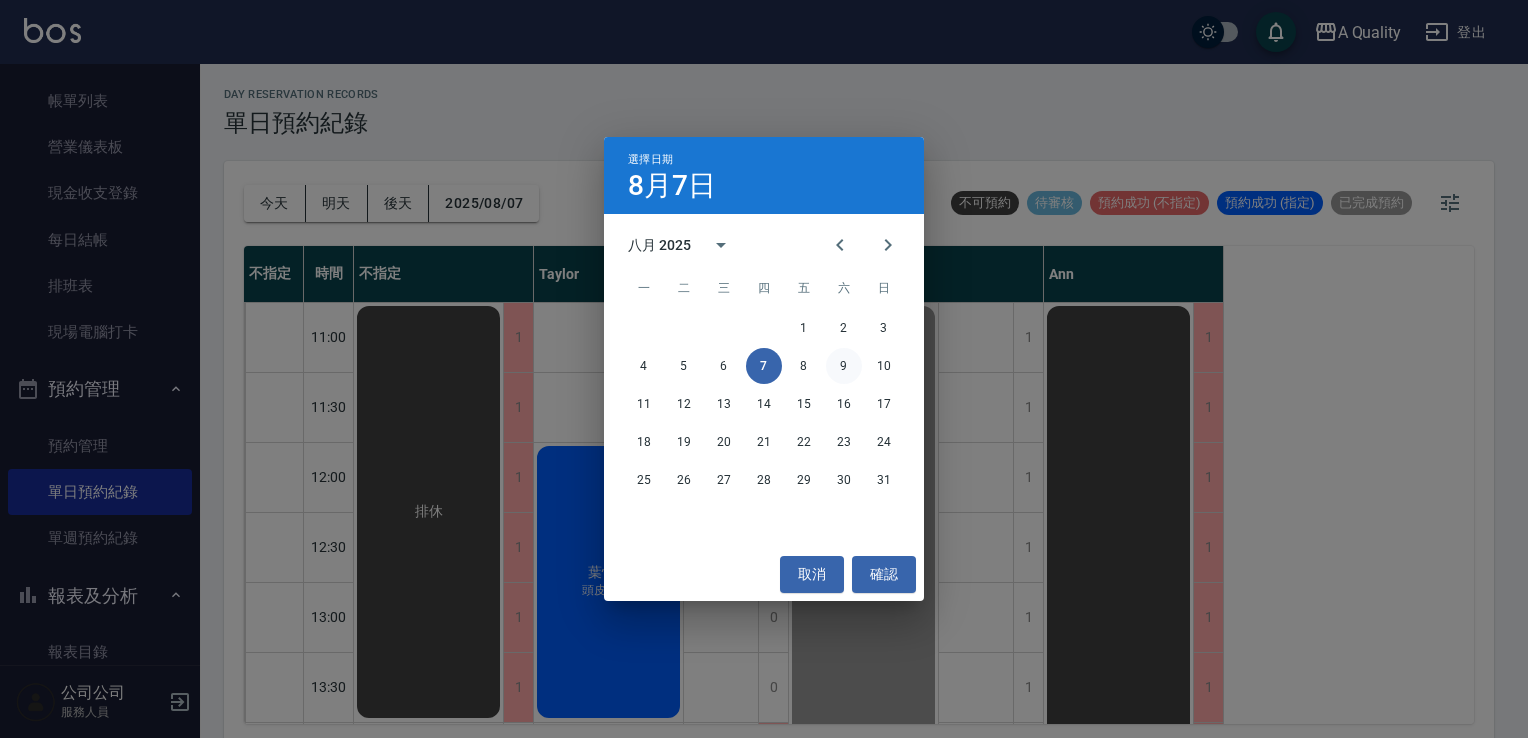 click on "9" at bounding box center (844, 366) 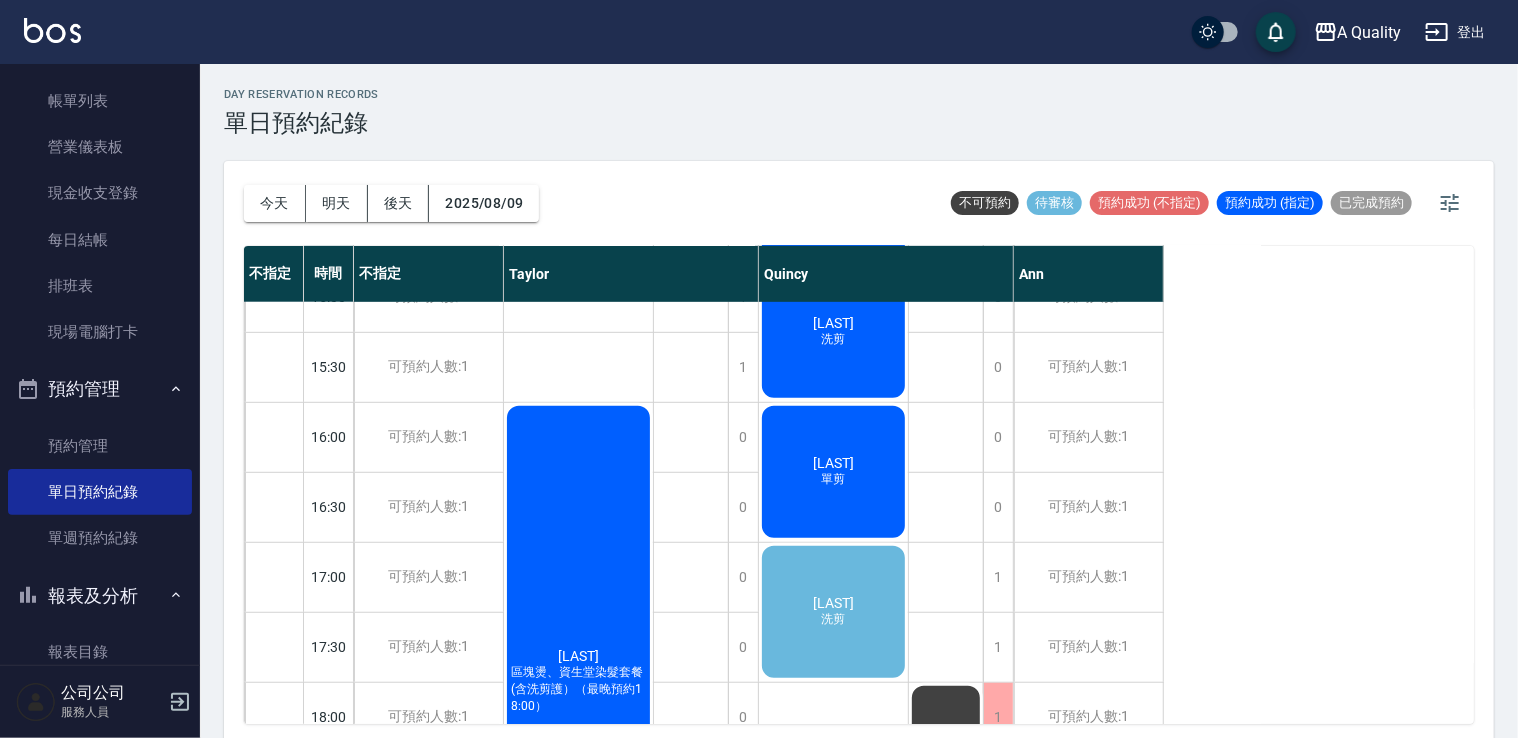 scroll, scrollTop: 853, scrollLeft: 0, axis: vertical 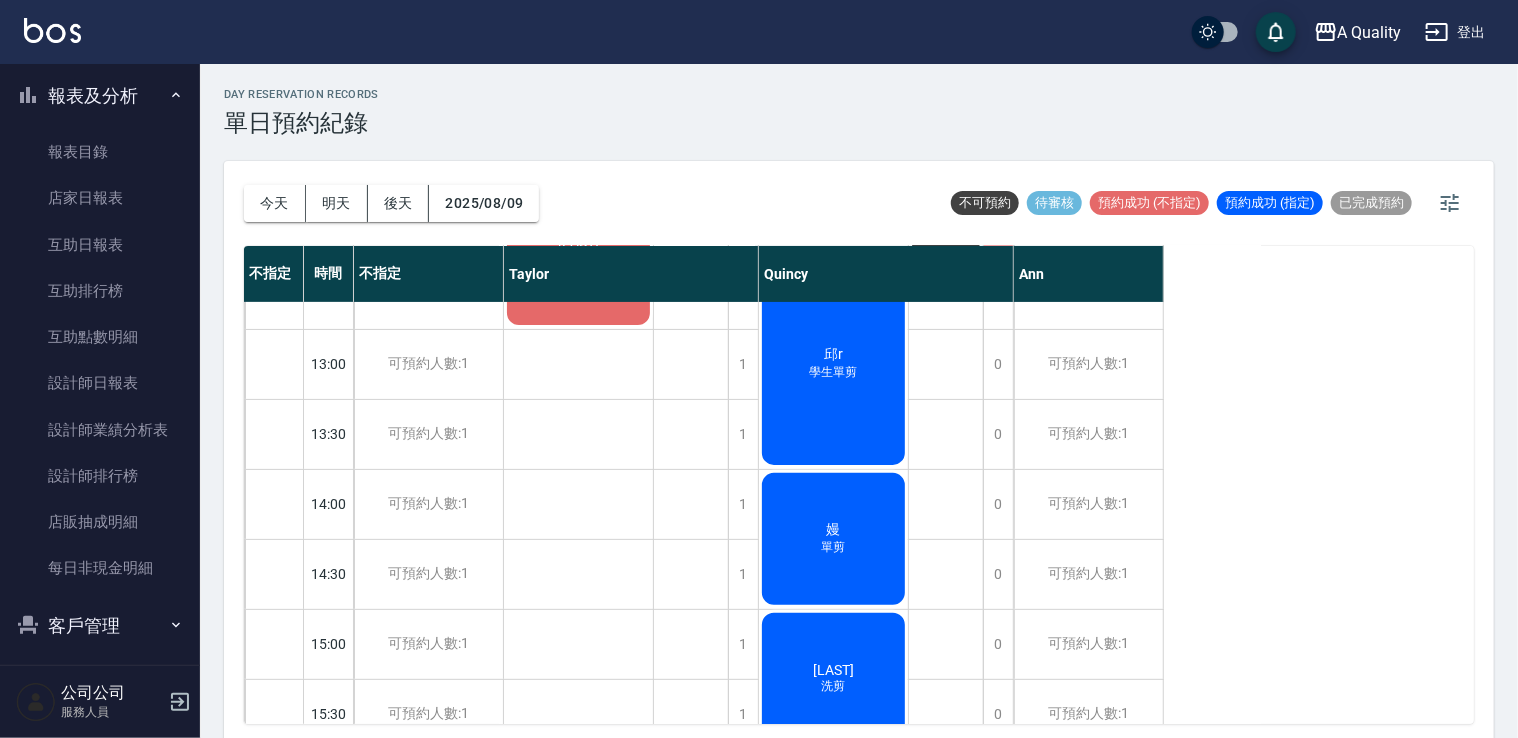 click on "客戶管理" at bounding box center [100, 626] 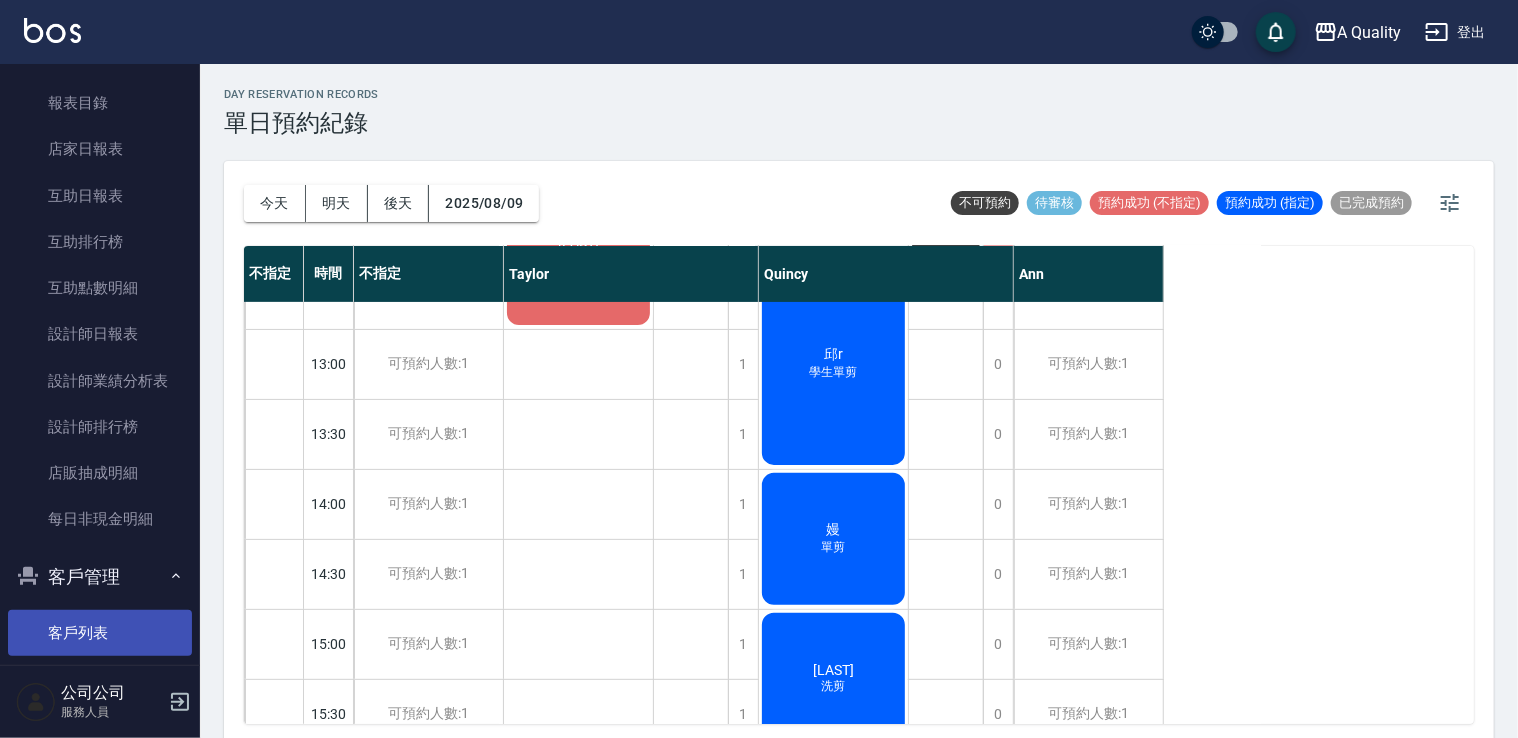 scroll, scrollTop: 664, scrollLeft: 0, axis: vertical 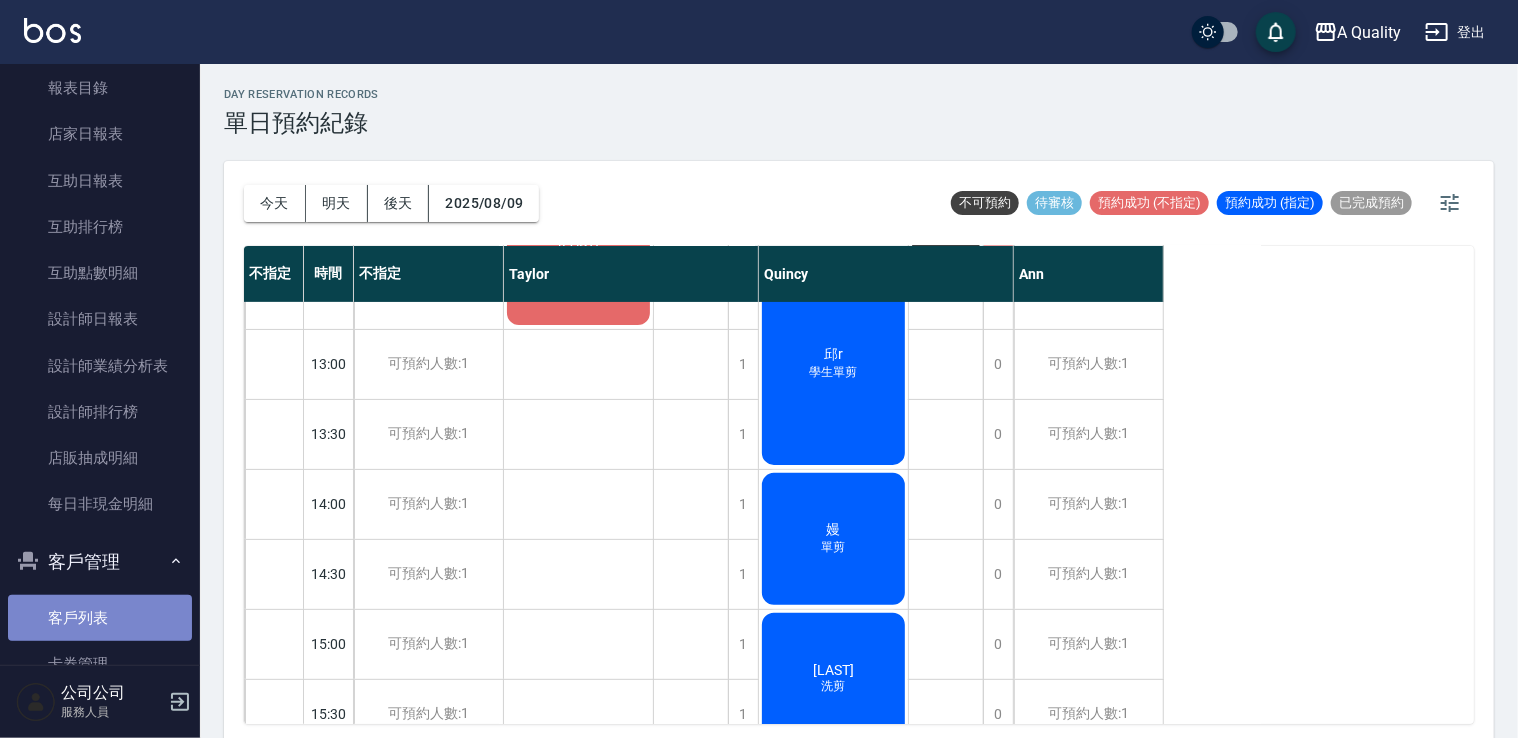 drag, startPoint x: 112, startPoint y: 612, endPoint x: 135, endPoint y: 606, distance: 23.769728 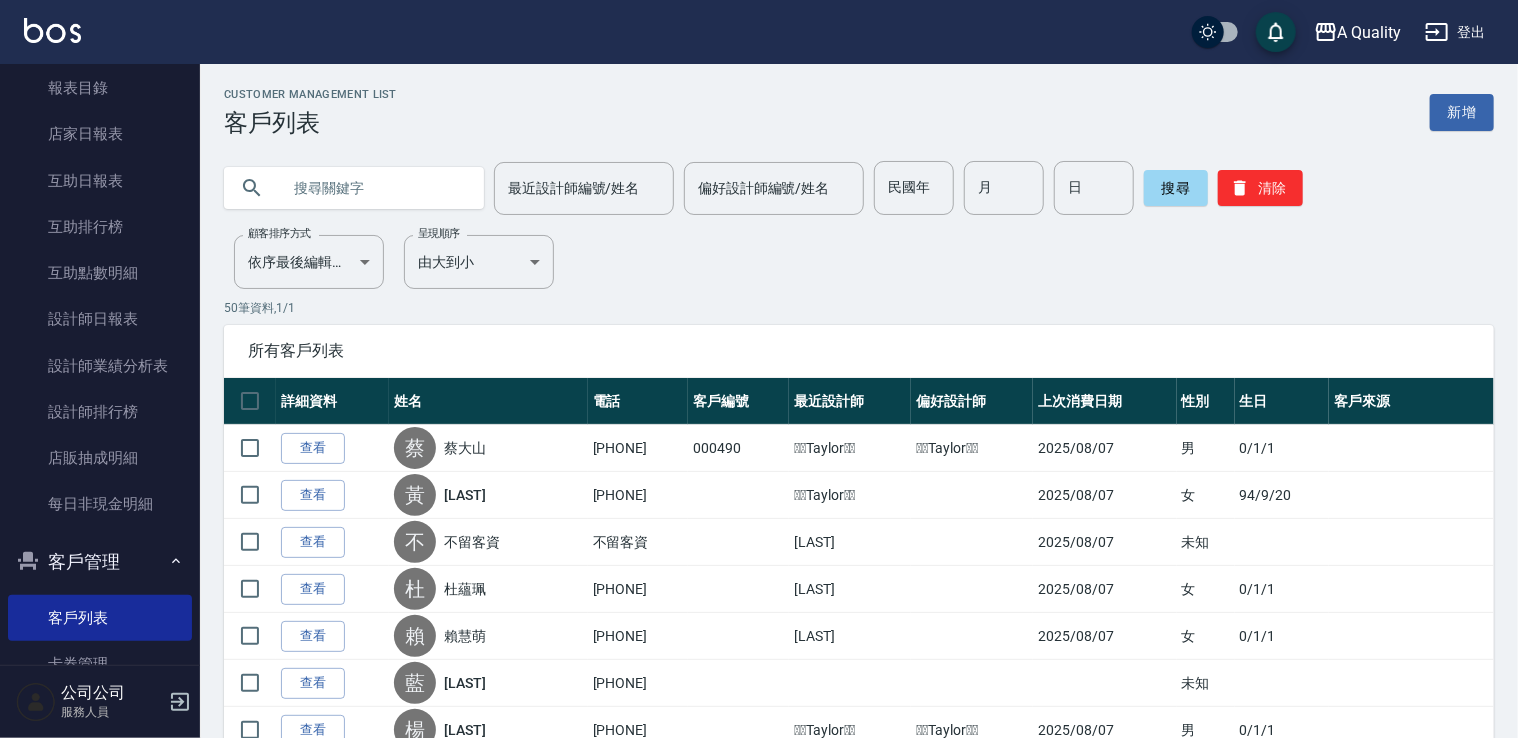 click at bounding box center (374, 188) 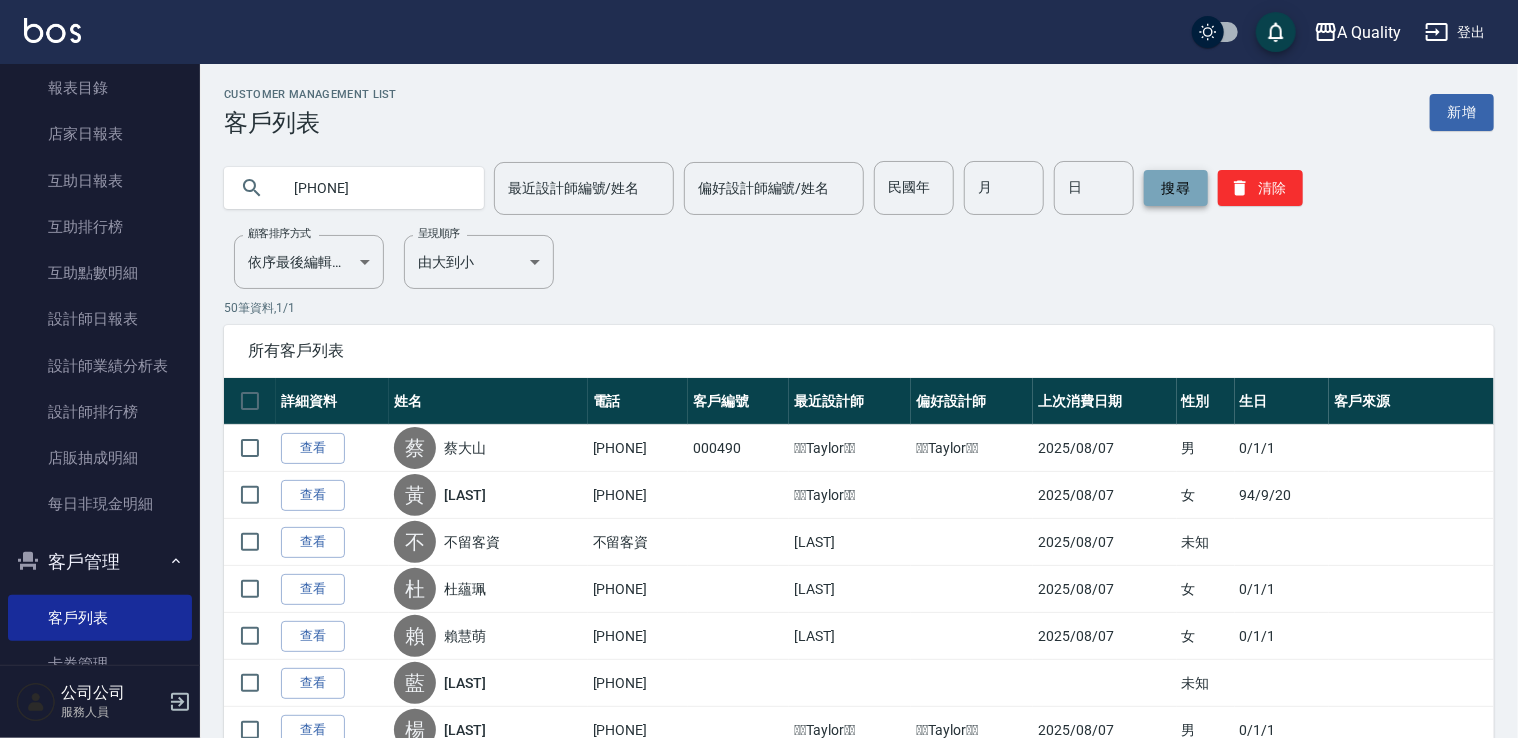 type on "[PHONE]" 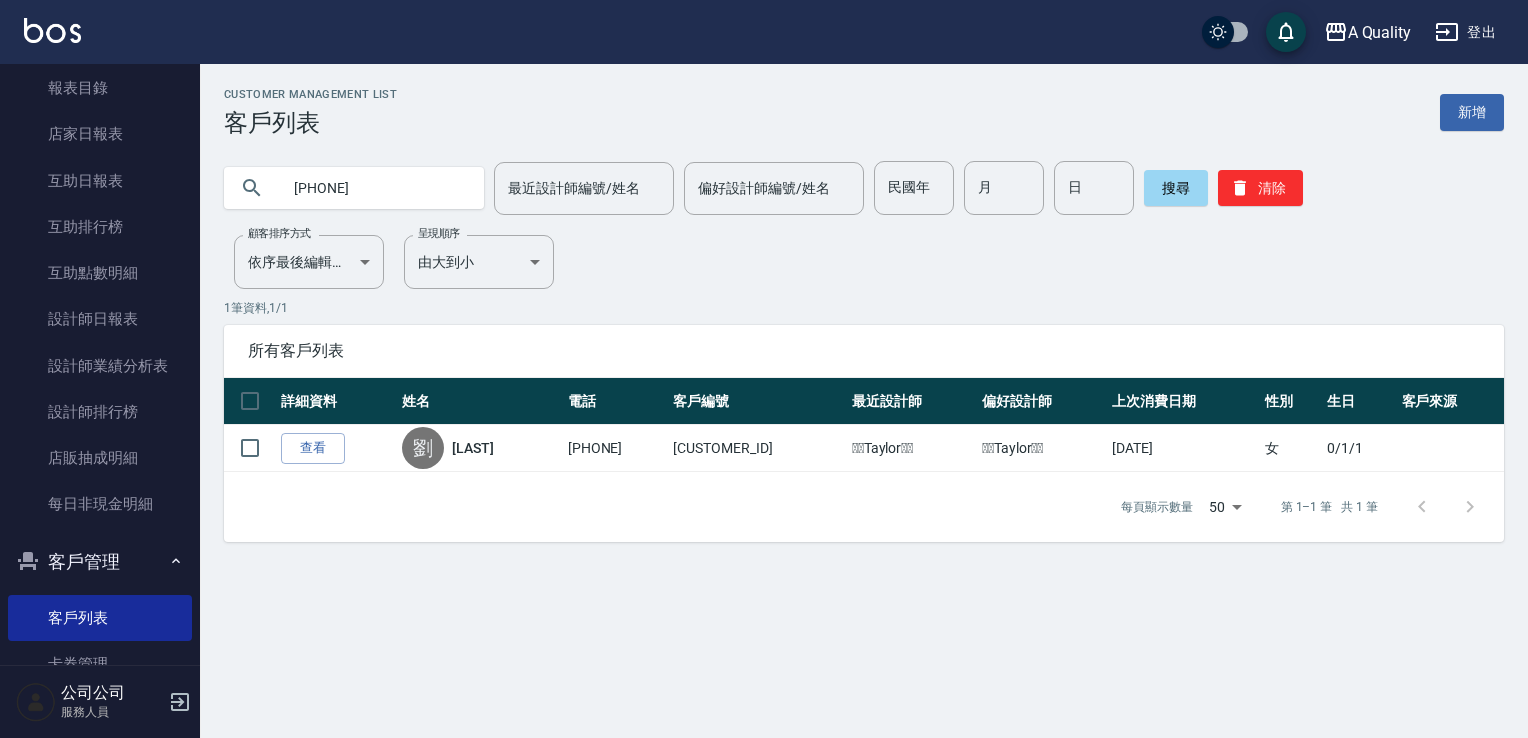click on "查看" at bounding box center [313, 448] 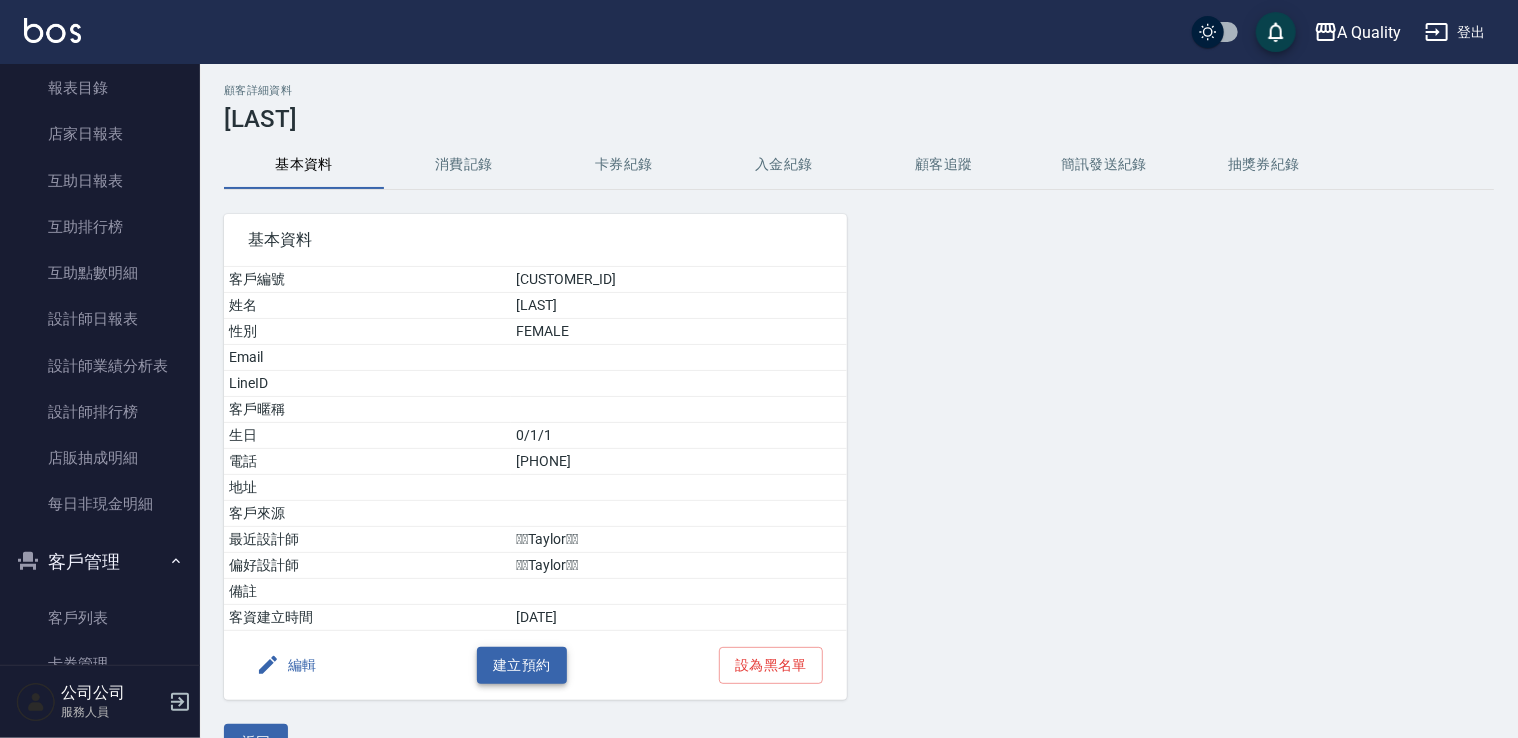 scroll, scrollTop: 0, scrollLeft: 0, axis: both 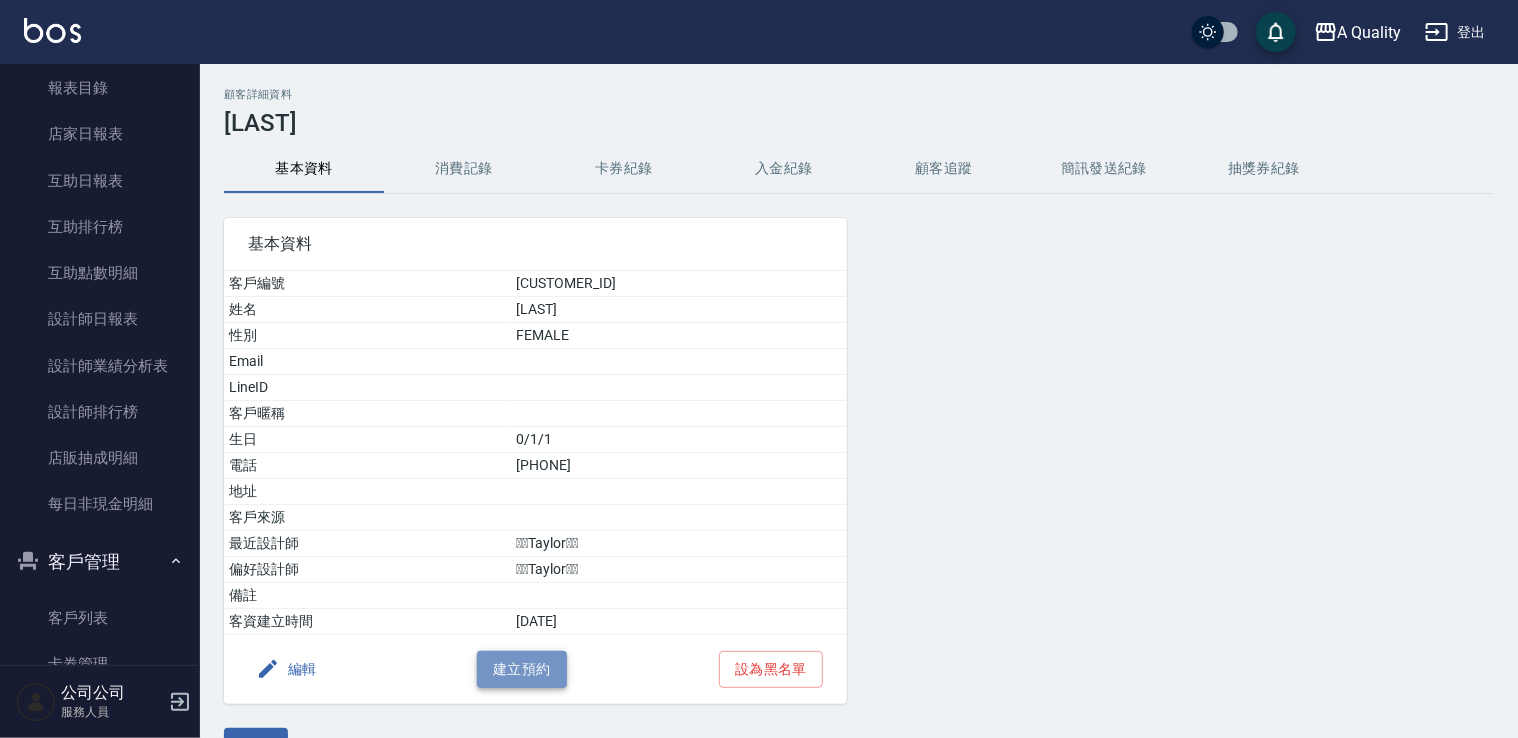 click on "建立預約" at bounding box center (522, 669) 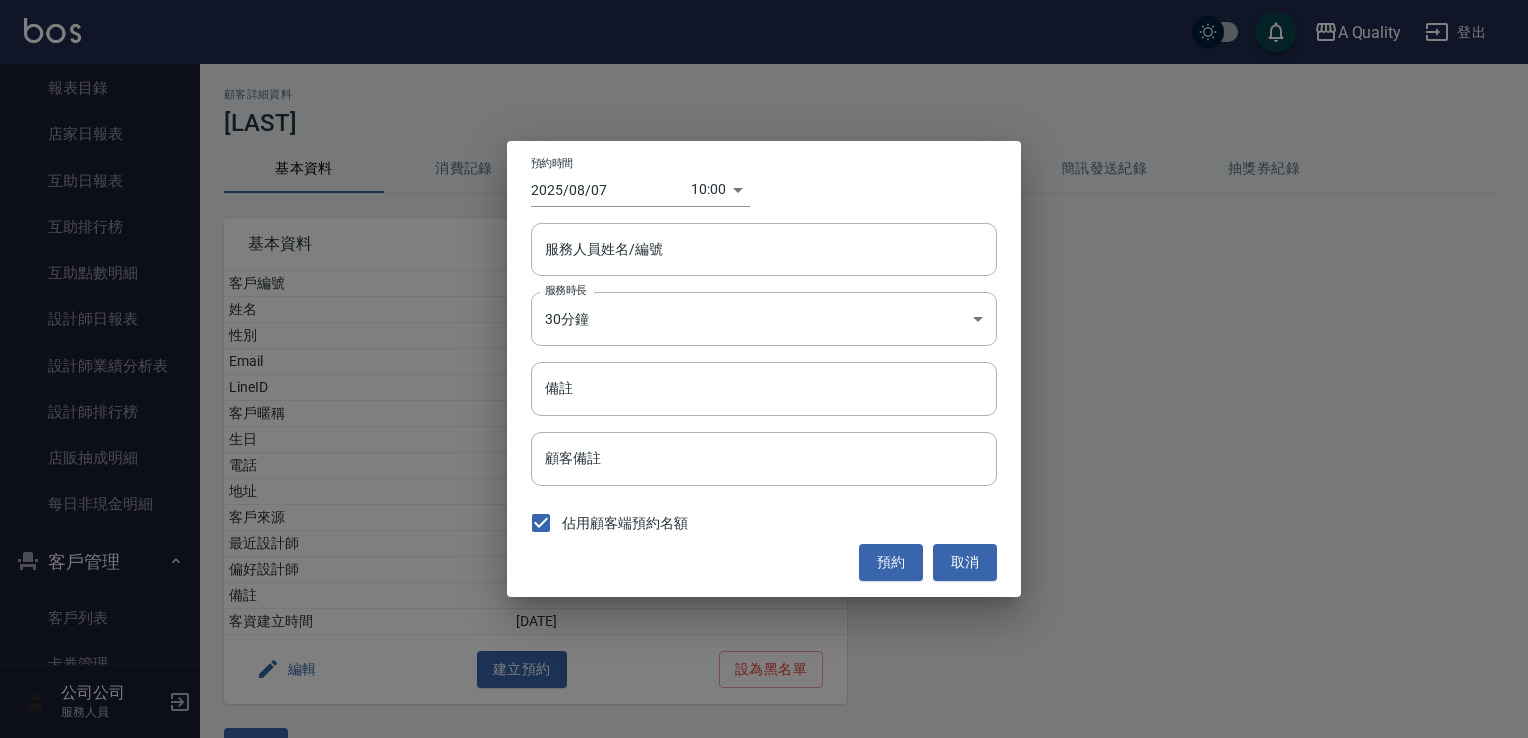 click on "2025/08/07" at bounding box center [611, 189] 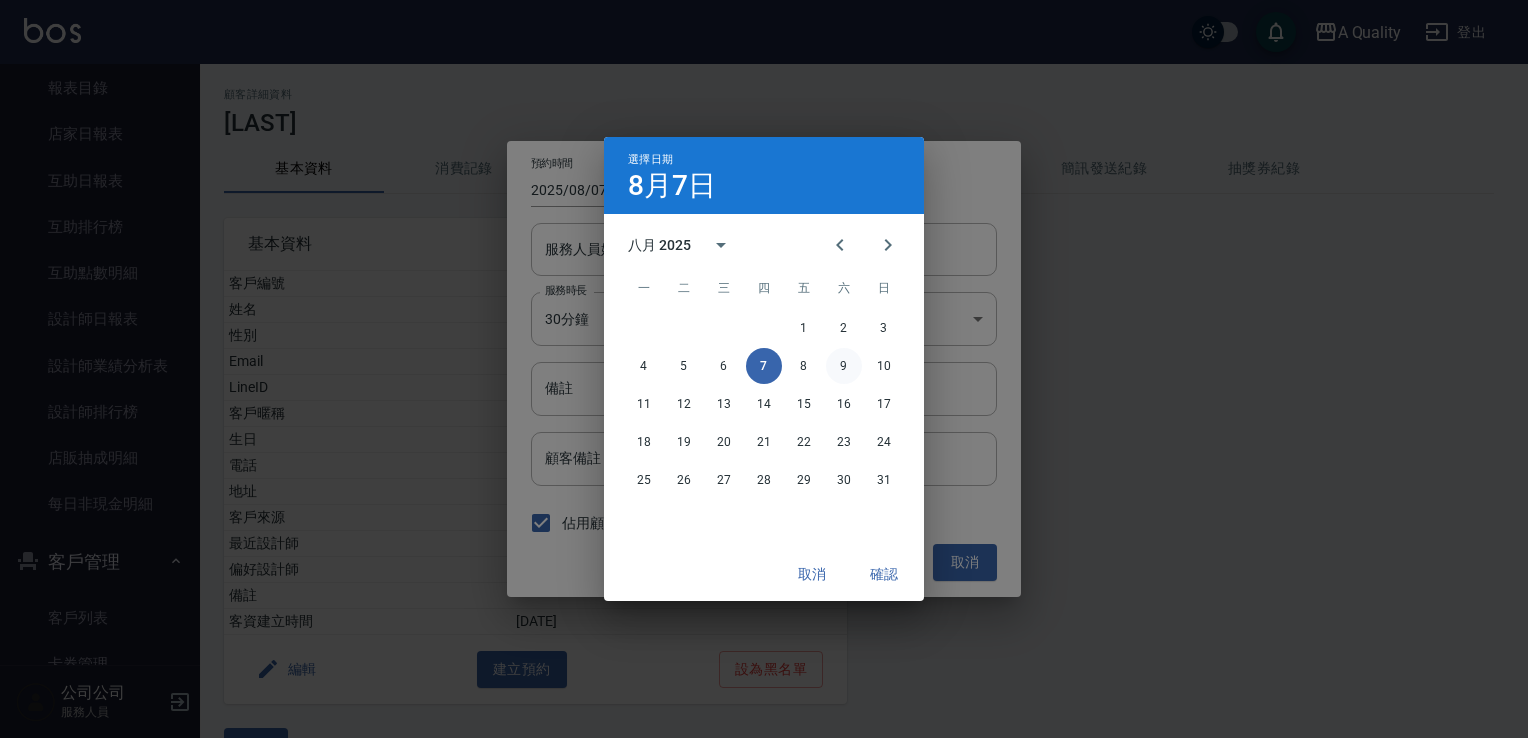 click on "9" at bounding box center (844, 366) 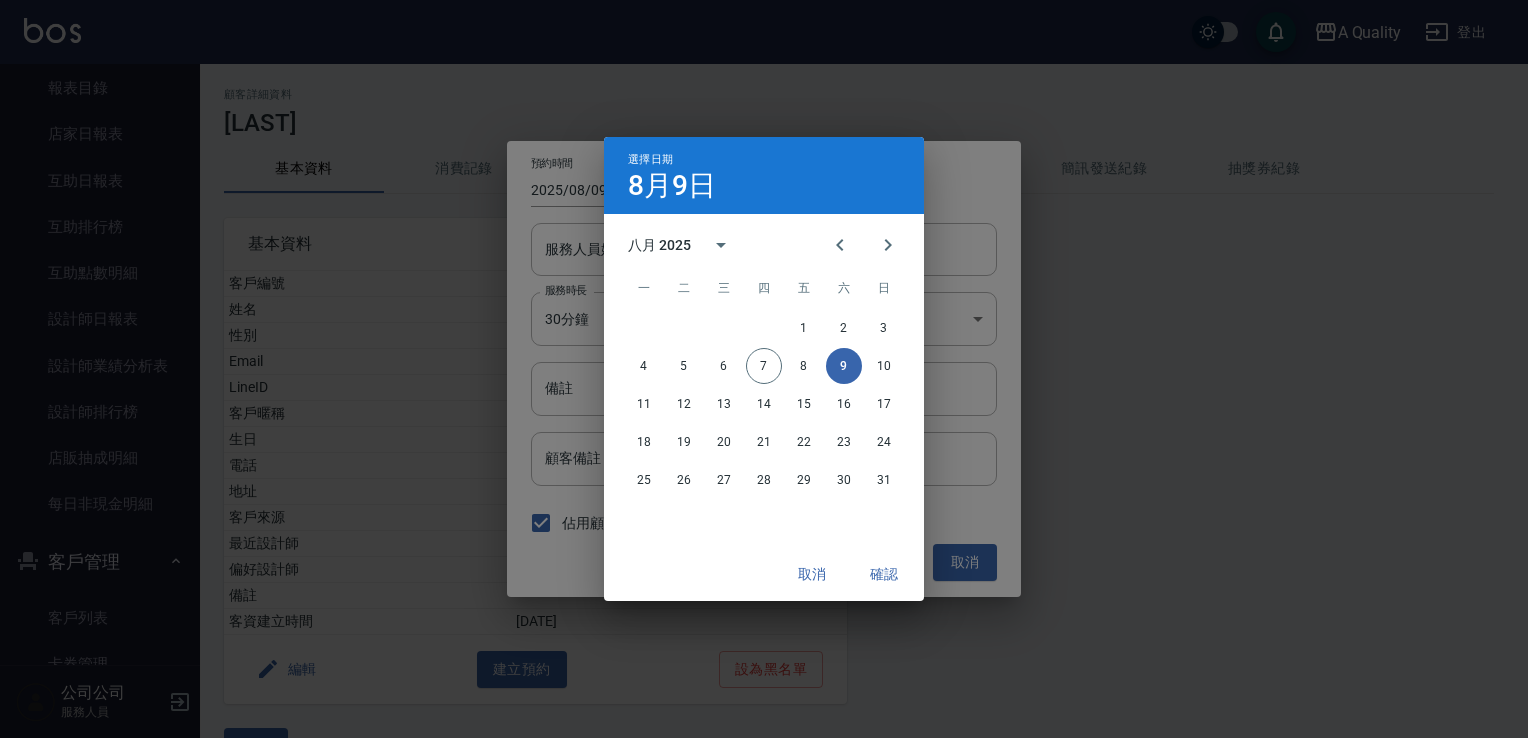 click on "確認" at bounding box center [884, 574] 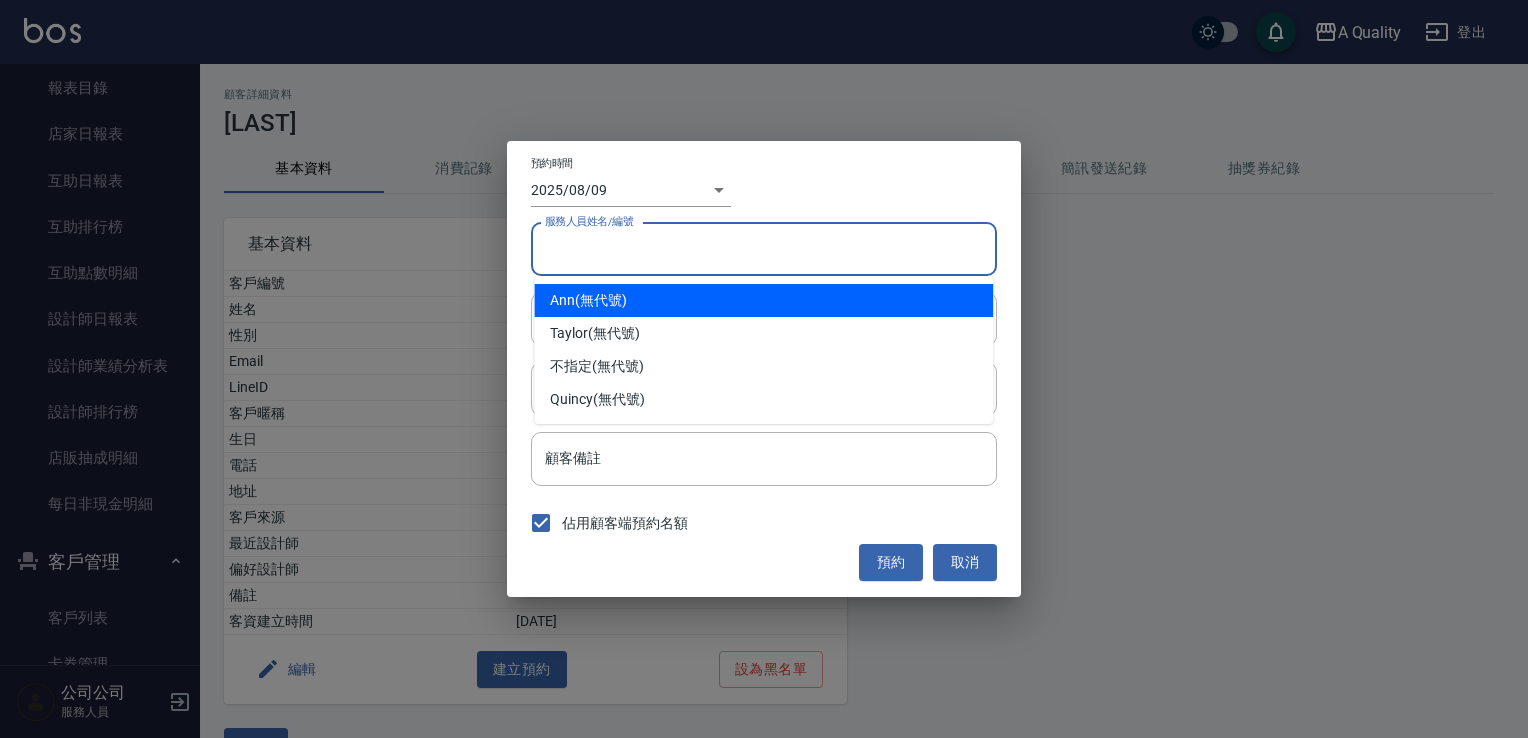 drag, startPoint x: 667, startPoint y: 238, endPoint x: 684, endPoint y: 266, distance: 32.75668 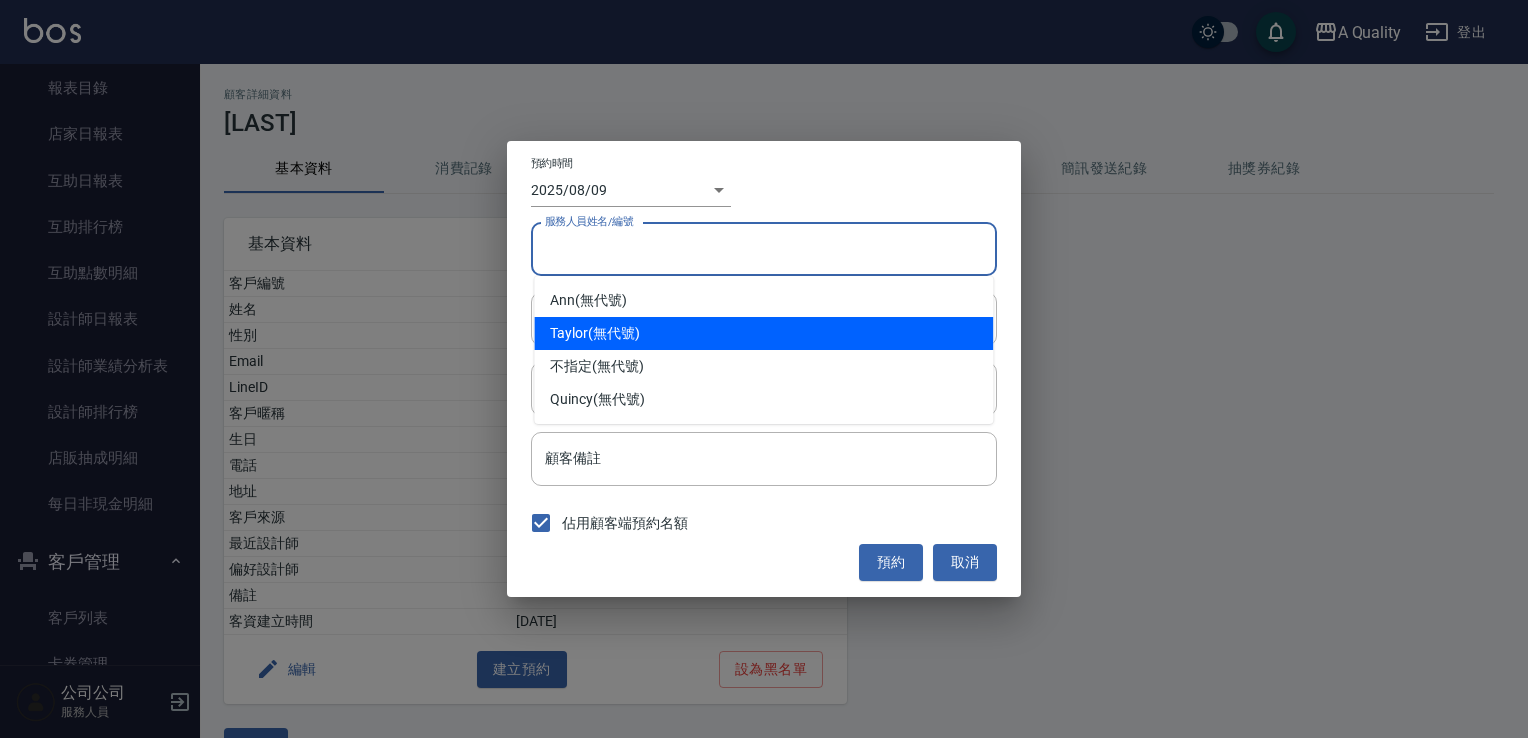 click on "Taylor (無代號)" at bounding box center (763, 333) 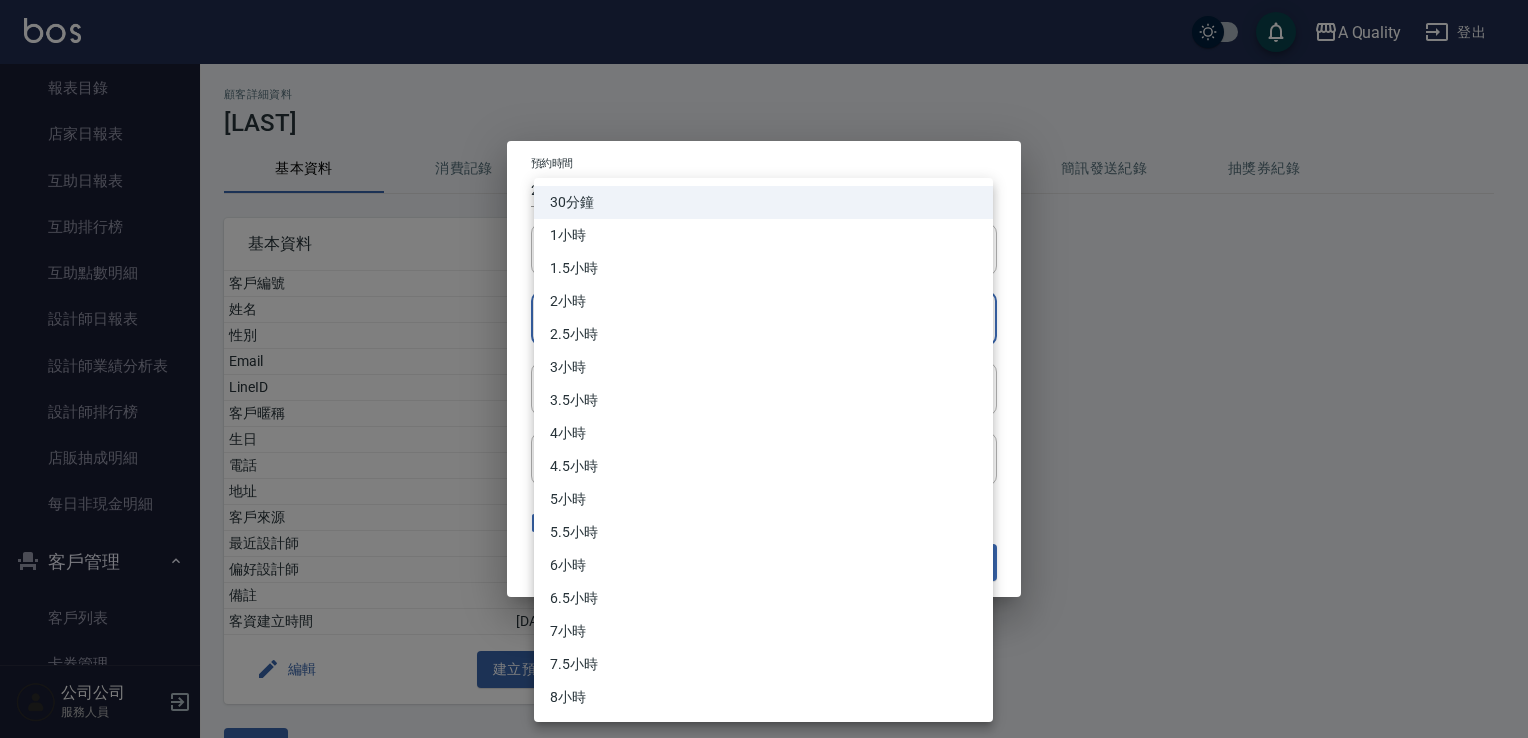 click on "A Quality 登出 櫃檯作業 打帳單 帳單列表 營業儀表板 現金收支登錄 每日結帳 排班表 現場電腦打卡 預約管理 預約管理 單日預約紀錄 單週預約紀錄 報表及分析 報表目錄 店家日報表 互助日報表 互助排行榜 互助點數明細 設計師日報表 設計師業績分析表 設計師排行榜 店販抽成明細 每日非現金明細 客戶管理 客戶列表 卡券管理 入金管理 公司公司 服務人員 顧客詳細資料 [LAST] 基本資料 消費記錄 卡券紀錄 入金紀錄 顧客追蹤 簡訊發送紀錄 抽獎券紀錄 基本資料 客戶編號 [CUSTOMER_ID] 姓名 [LAST] 性別 FEMALE Email LineID 客戶暱稱 生日 0/1/1 電話 [PHONE] 地址 客戶來源 最近設計師 🫧🫧Taylor🫧🫧 偏好設計師 🫧🫧Taylor🫧🫧 備註 客資建立時間 2022/4/4 編輯 建立預約 設為黑名單 返回 預約時間 2025/08/09 ​ [TIMESTAMP] 服務人員姓名/編號 🫧🫧Taylor🫧🫧 服務人員姓名/編號 30分鐘" at bounding box center [764, 394] 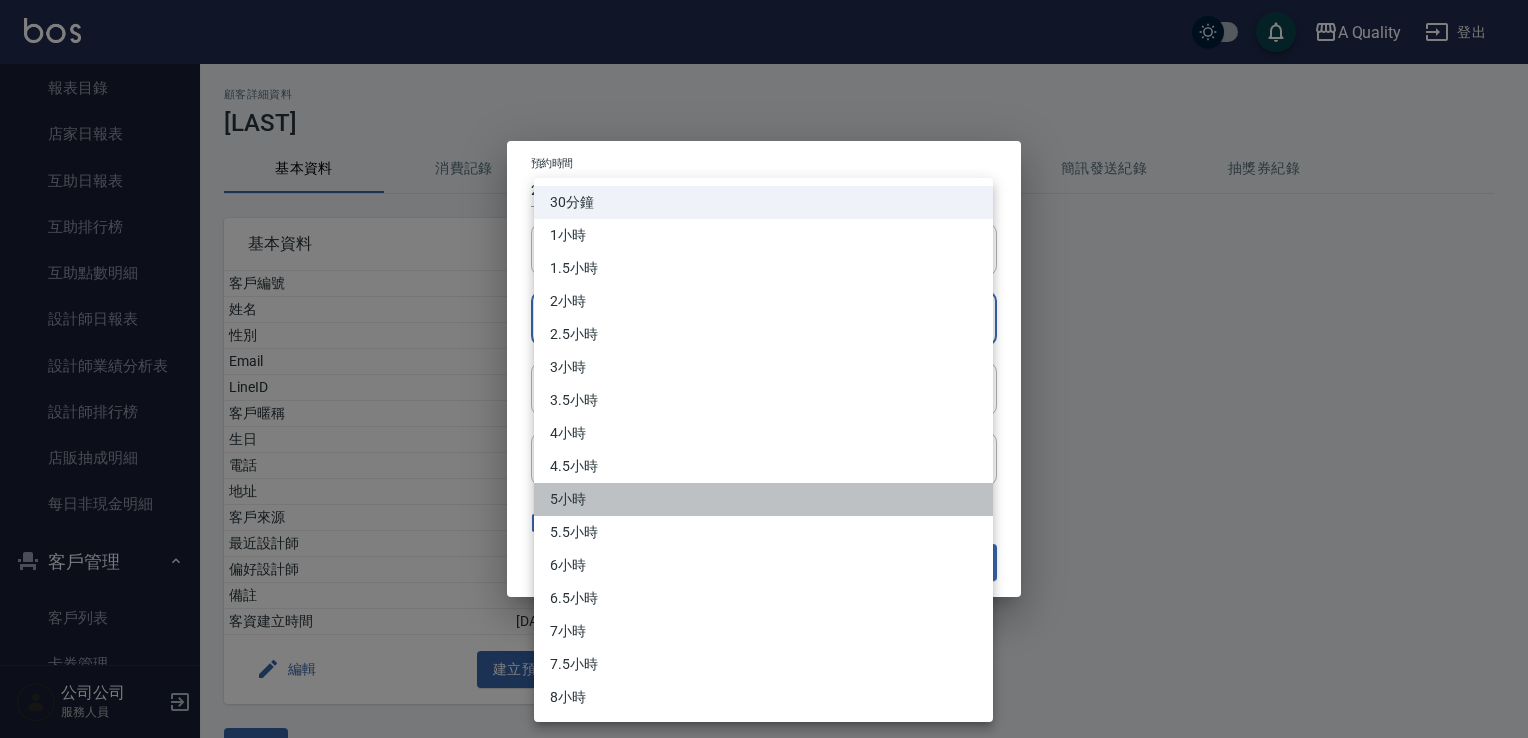 drag, startPoint x: 667, startPoint y: 501, endPoint x: 679, endPoint y: 489, distance: 16.970562 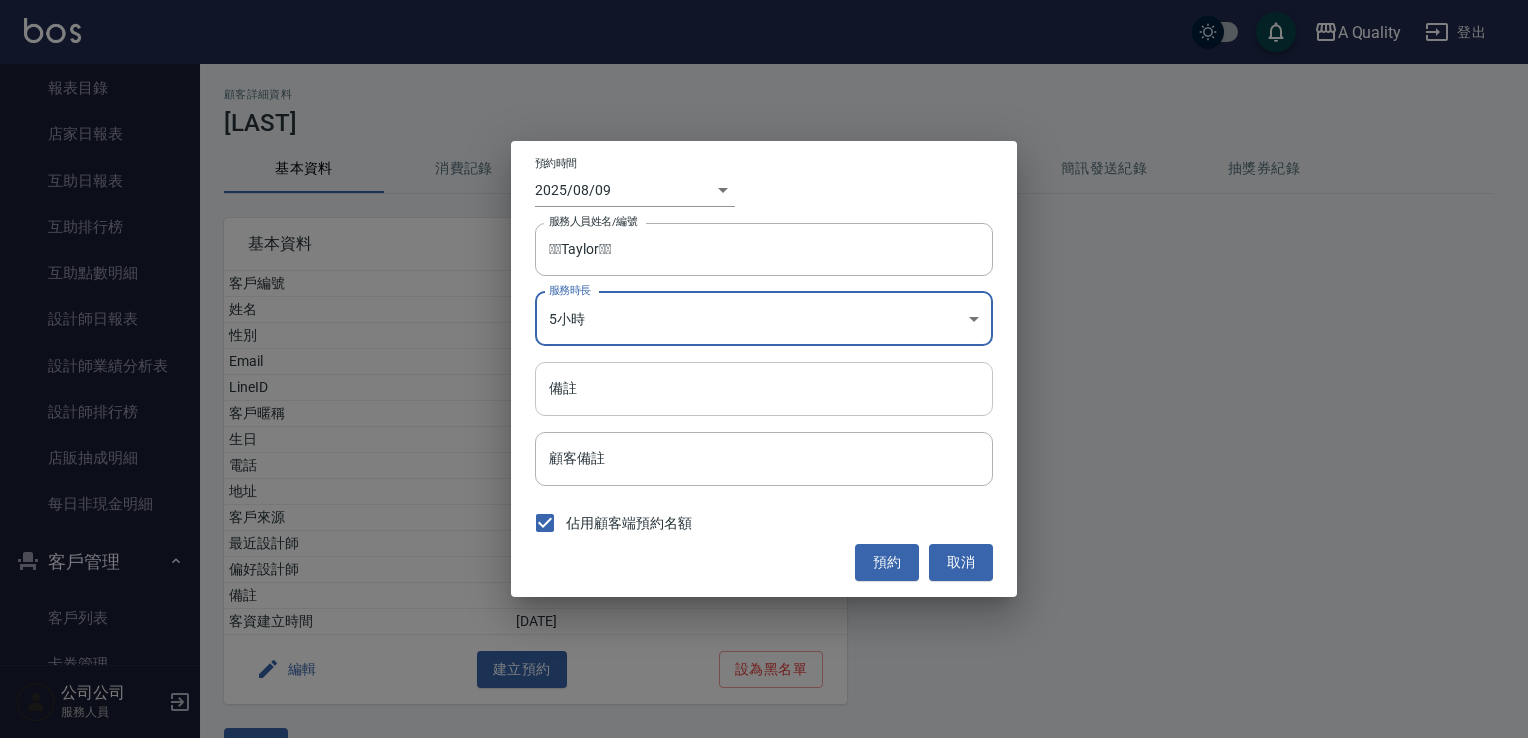 click on "備註" at bounding box center (764, 389) 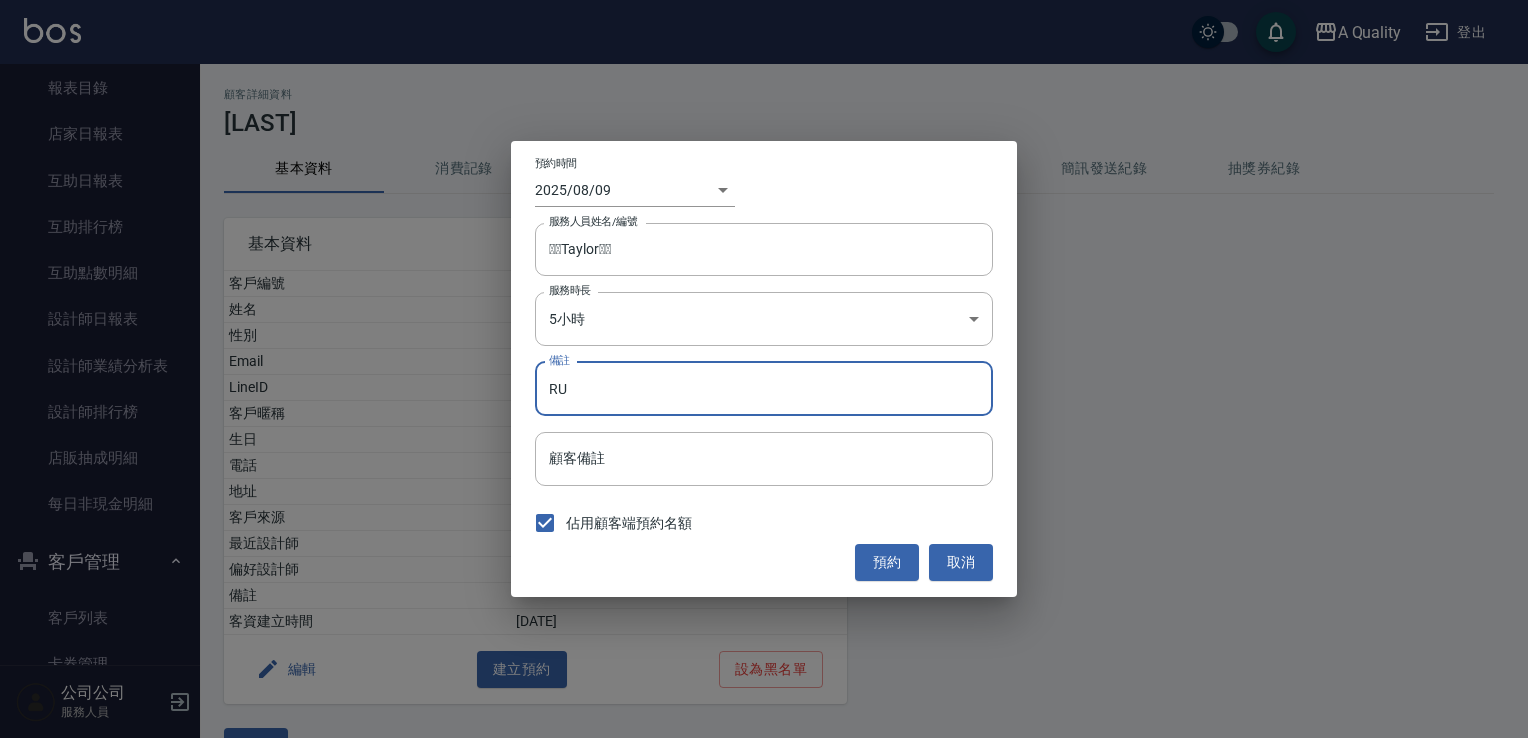 type on "R" 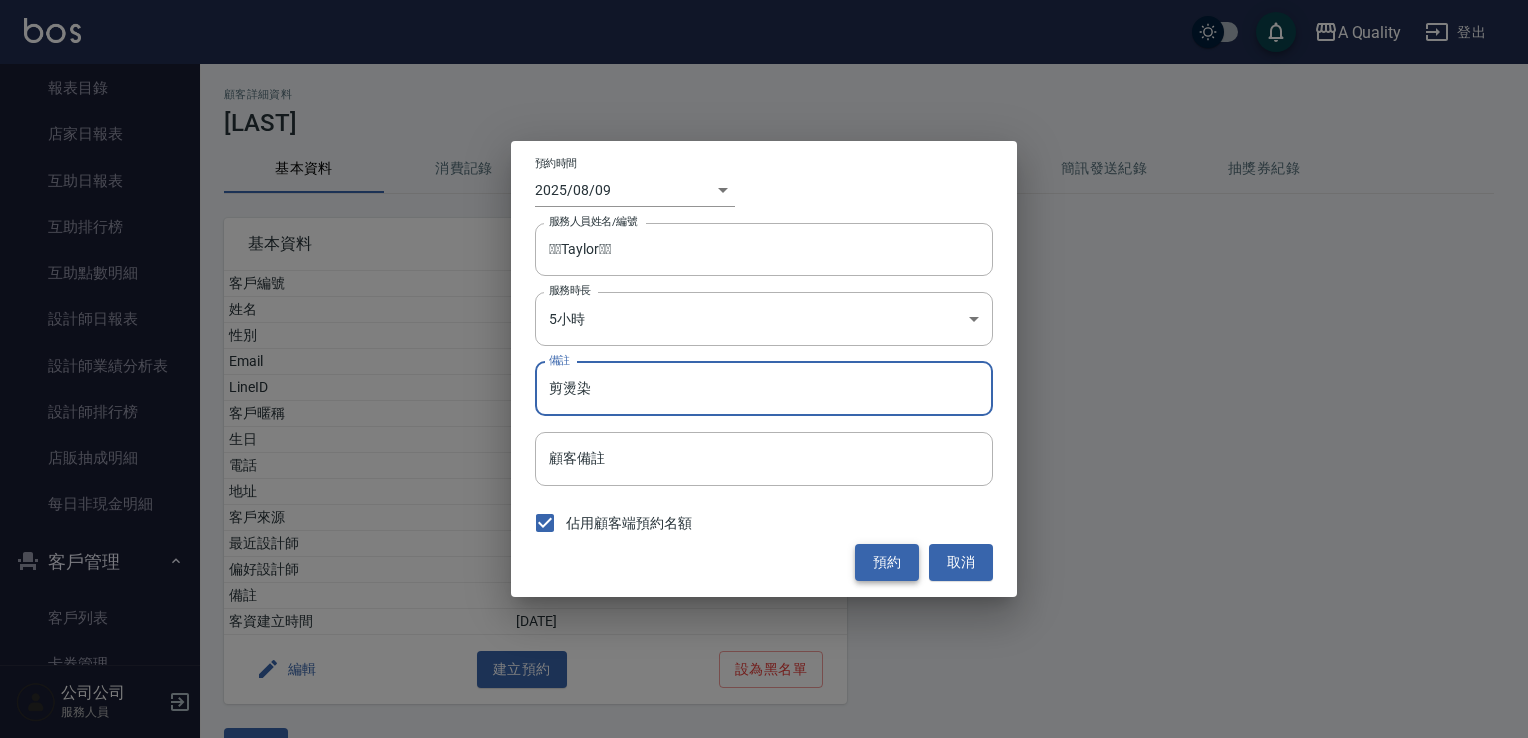 type on "剪燙染" 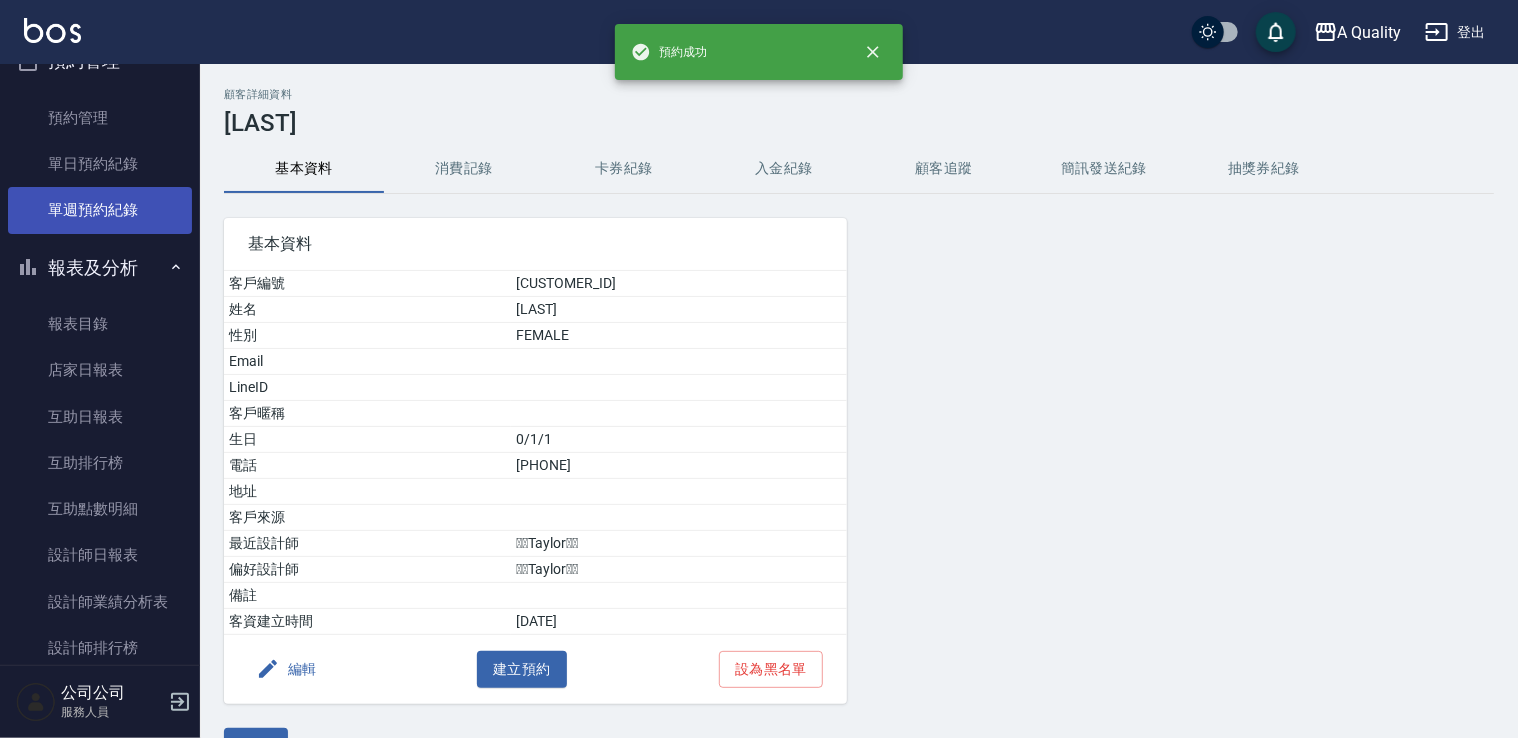 scroll, scrollTop: 364, scrollLeft: 0, axis: vertical 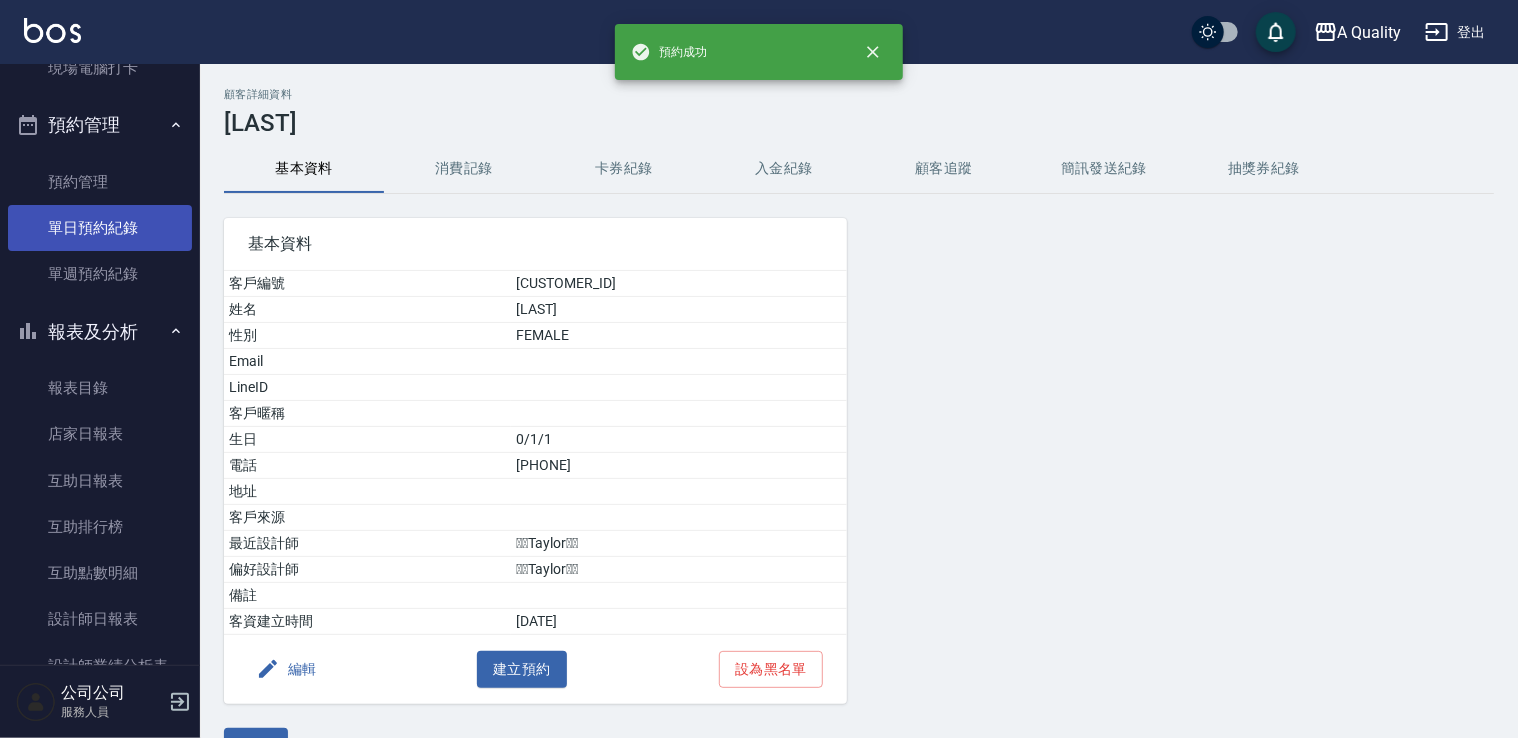 click on "單日預約紀錄" at bounding box center (100, 228) 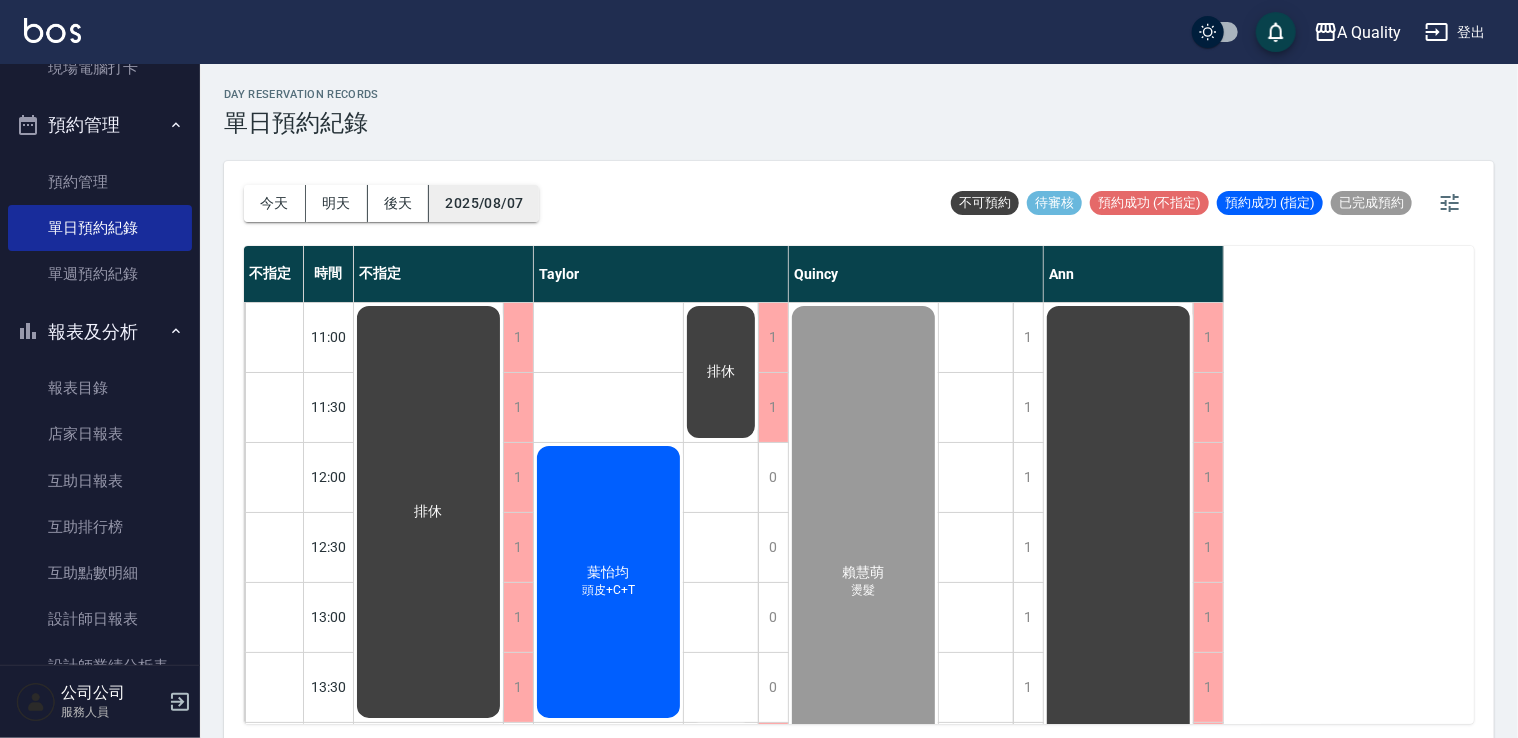 click on "2025/08/07" at bounding box center (484, 203) 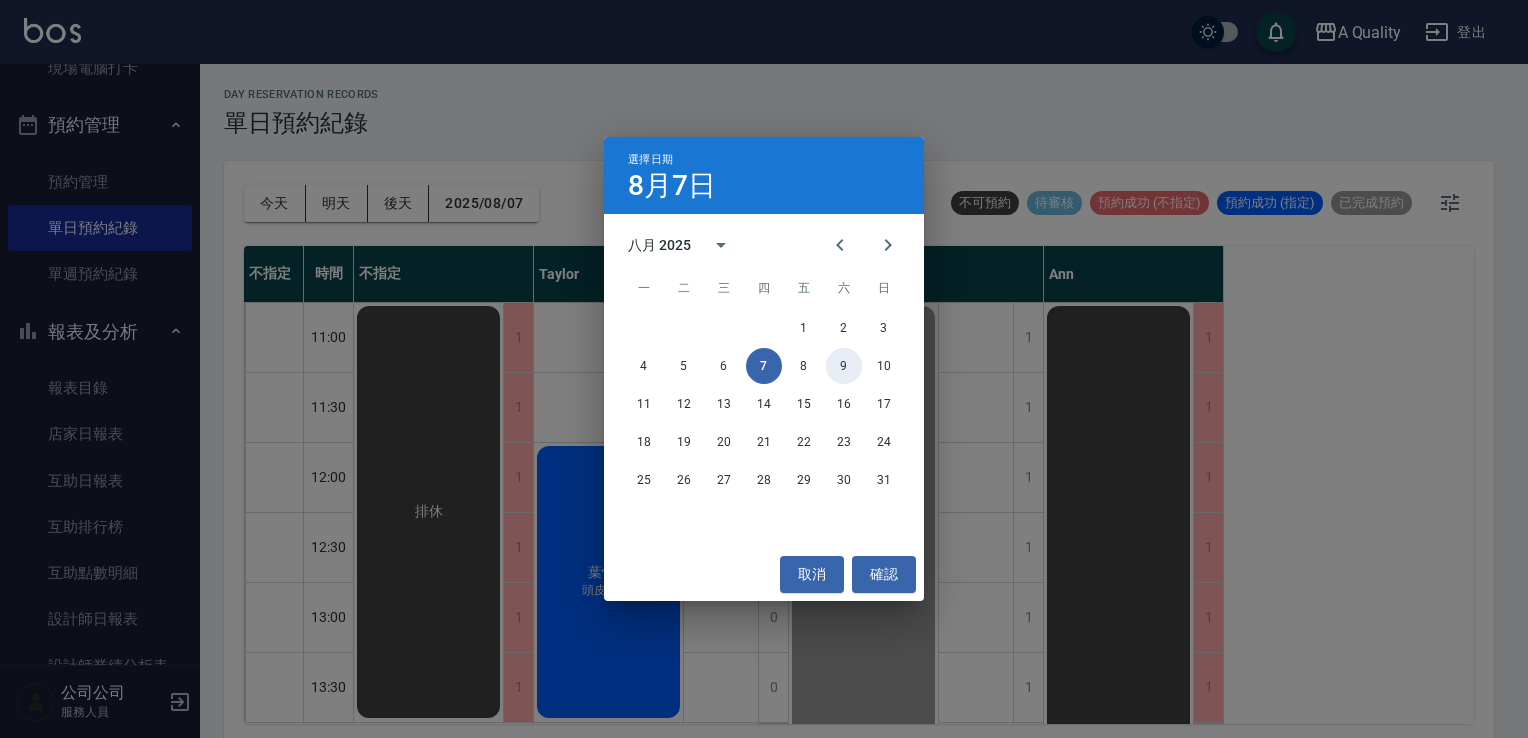 click on "9" at bounding box center [844, 366] 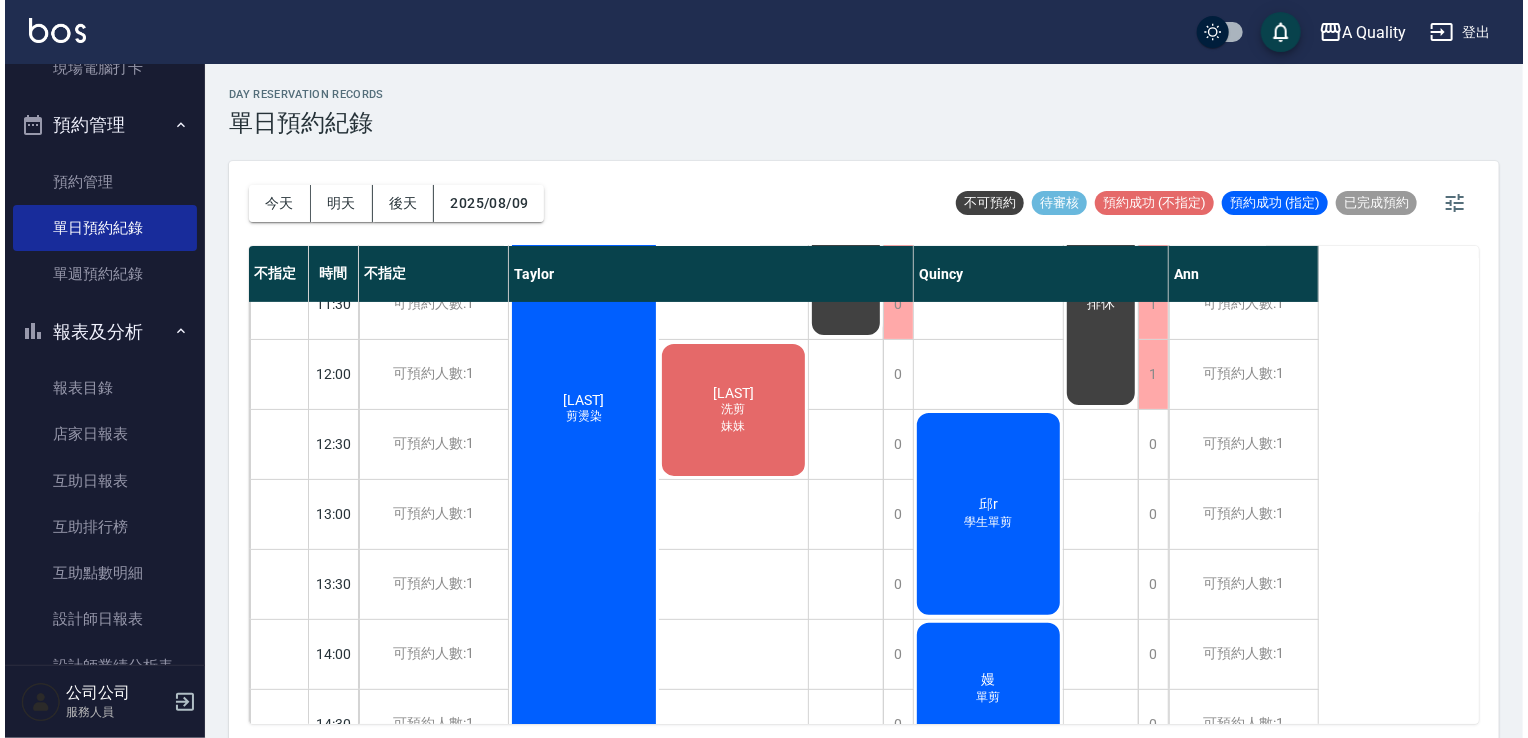 scroll, scrollTop: 300, scrollLeft: 0, axis: vertical 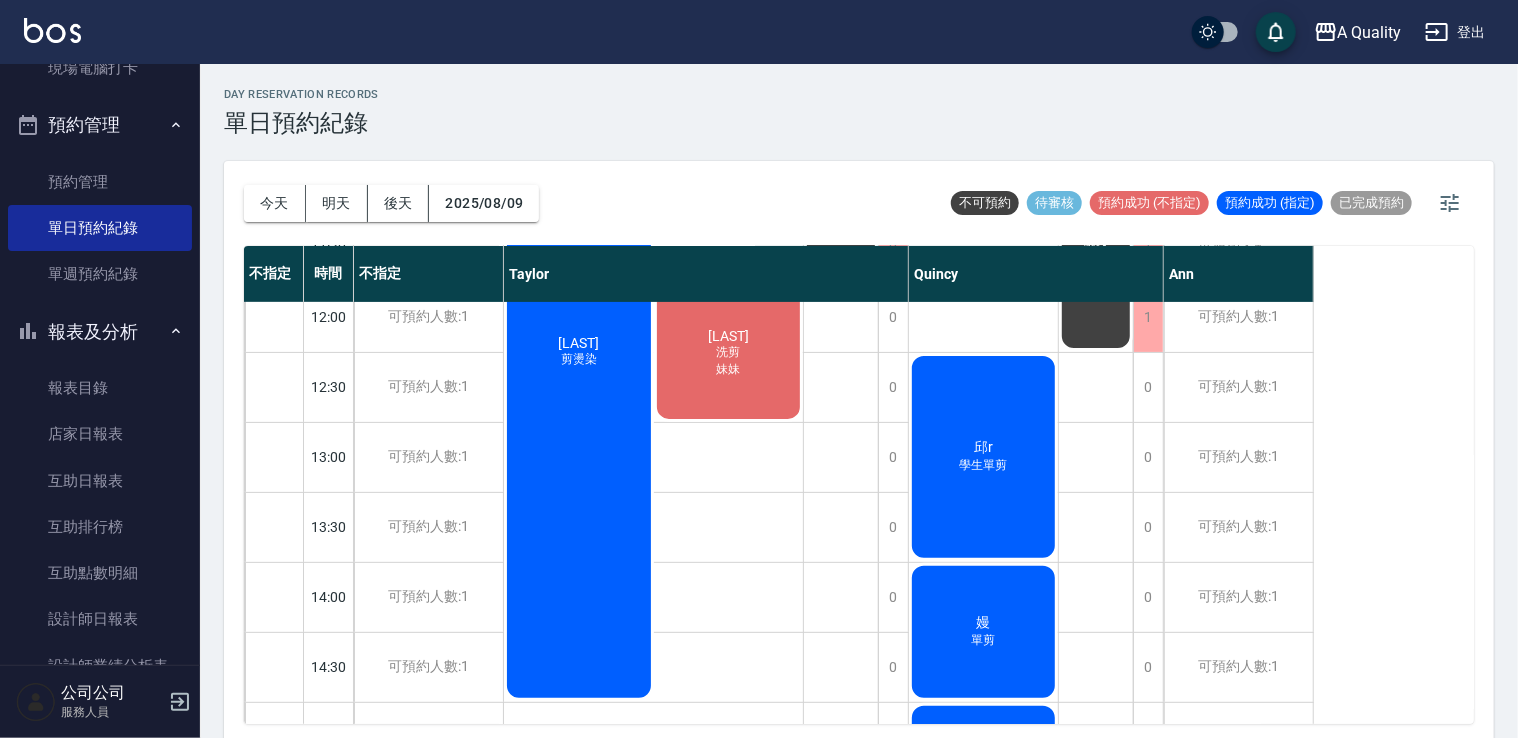 click on "[LAST] 剪燙染" at bounding box center (579, 352) 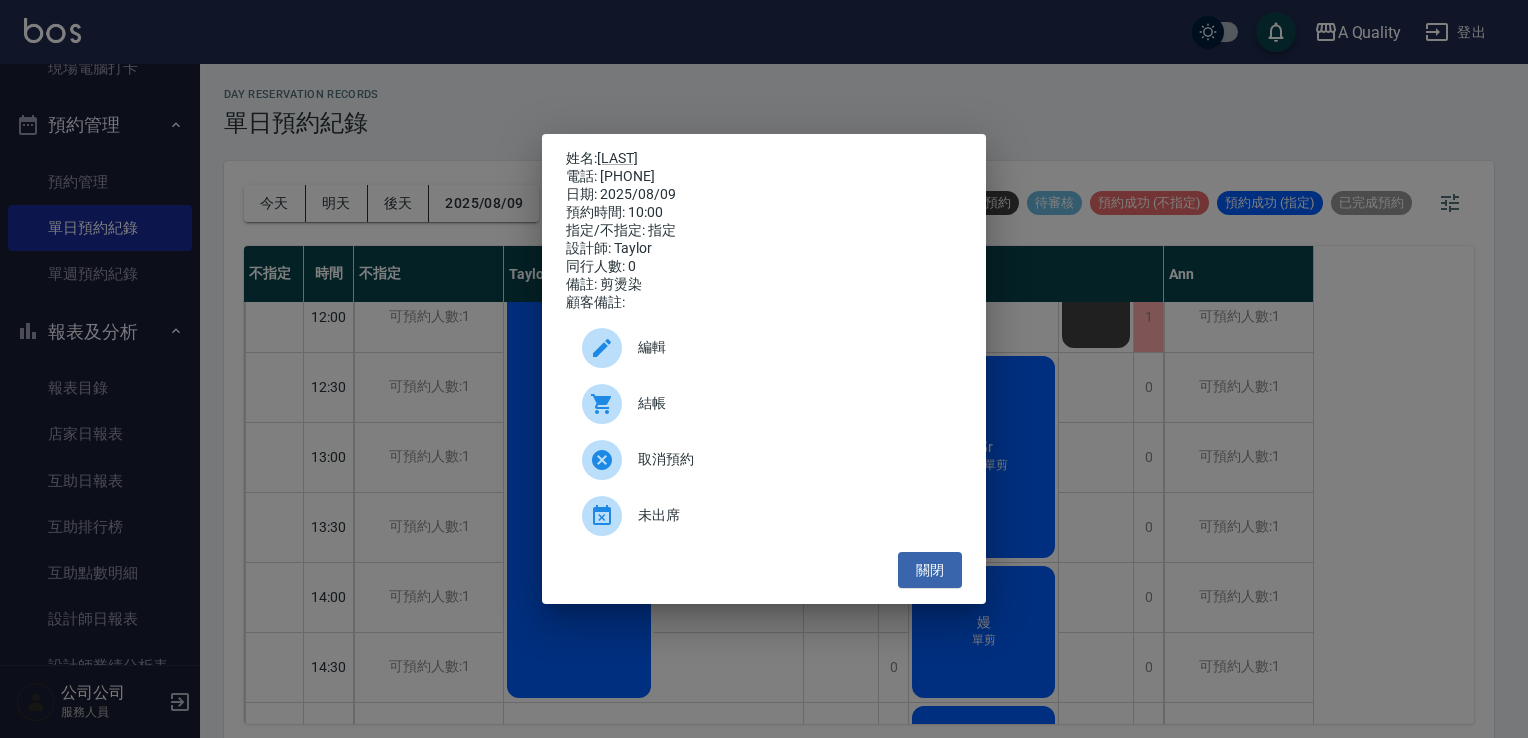 drag, startPoint x: 590, startPoint y: 440, endPoint x: 587, endPoint y: 366, distance: 74.06078 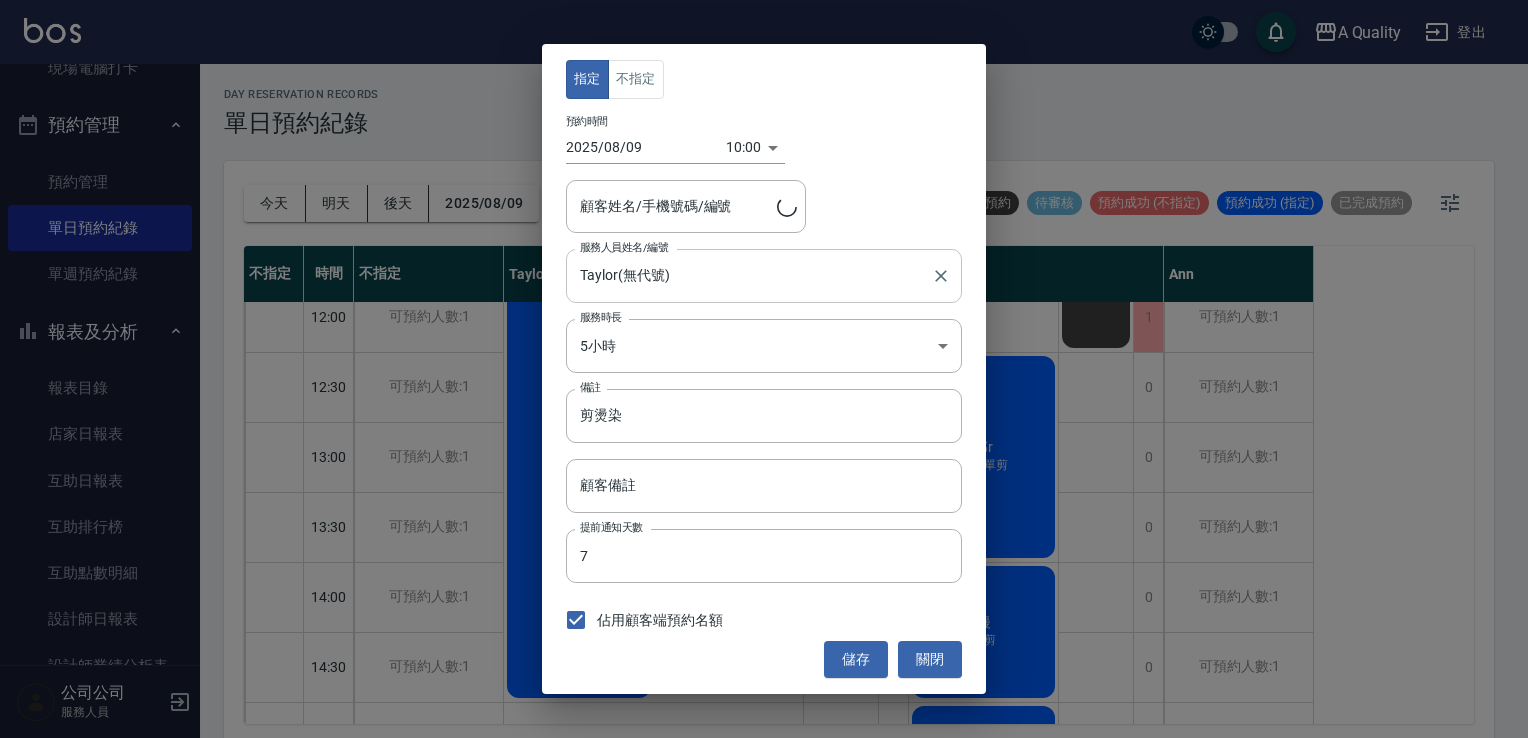 type on "[LAST]/[PHONE]/[CUSTOMER_ID]" 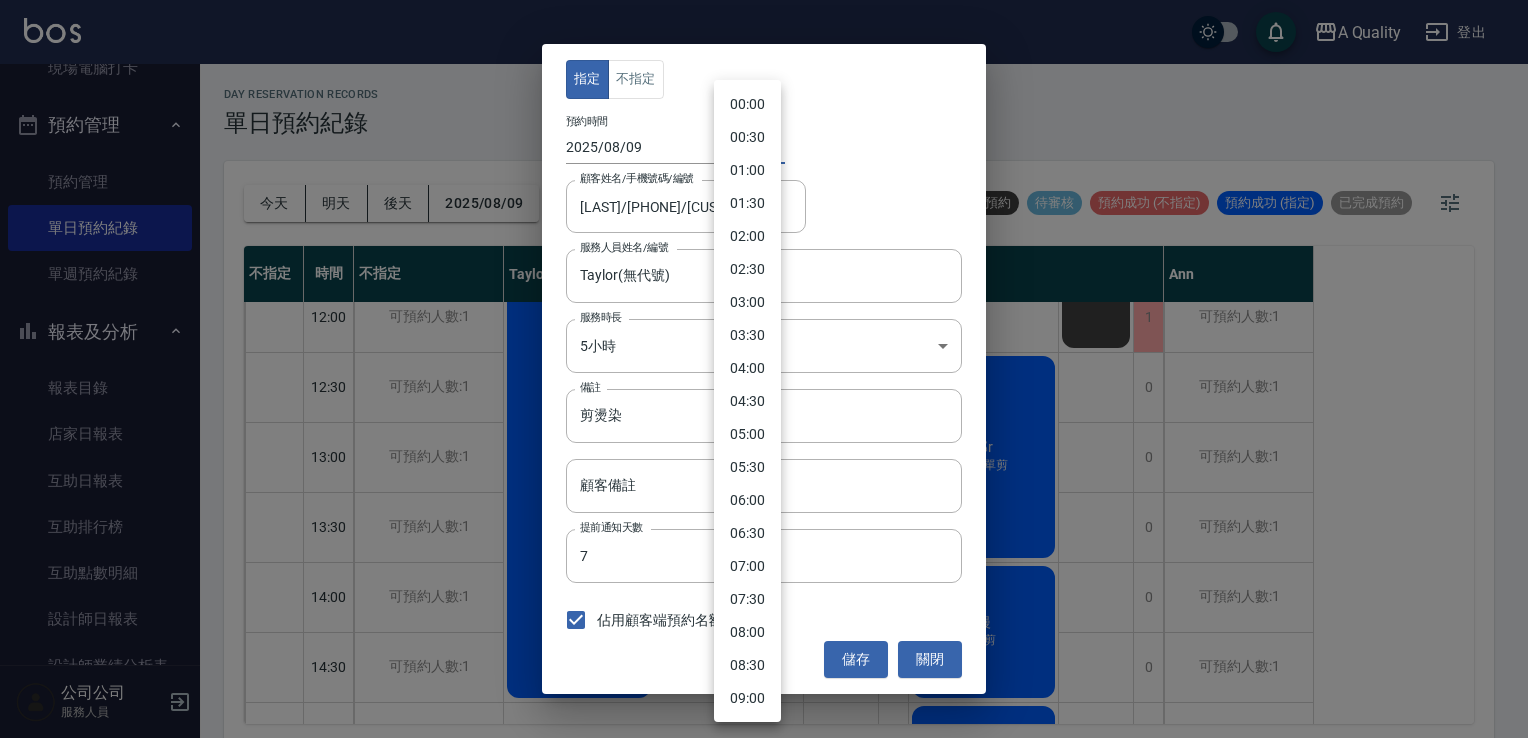 click on "A Quality 登出 櫃檯作業 打帳單 帳單列表 營業儀表板 現金收支登錄 每日結帳 排班表 現場電腦打卡 預約管理 預約管理 單日預約紀錄 今天 明天 後天 2025/08/09 不可預約 待審核 預約成功 (不指定) 預約成功 (指定) 已完成預約 不指定 時間 不指定 Taylor Quincy Ann 10:00 10:30 11:00 11:30 12:00 12:30 13:00 13:30 14:00 14:30 15:00 15:30 16:00 16:30 17:00 17:30 18:00 18:30 19:00 19:30 可預約人數:1 可預約人數:1 可預約人數:1 可預約人數:1 可預約人數:1 可預約人數:1 可預約人數:1 可預約人數:1 可預約人數:1 可預約人數:1 可預約人數:1 可預約人數:1 0 0 0 0 0" at bounding box center (764, 372) 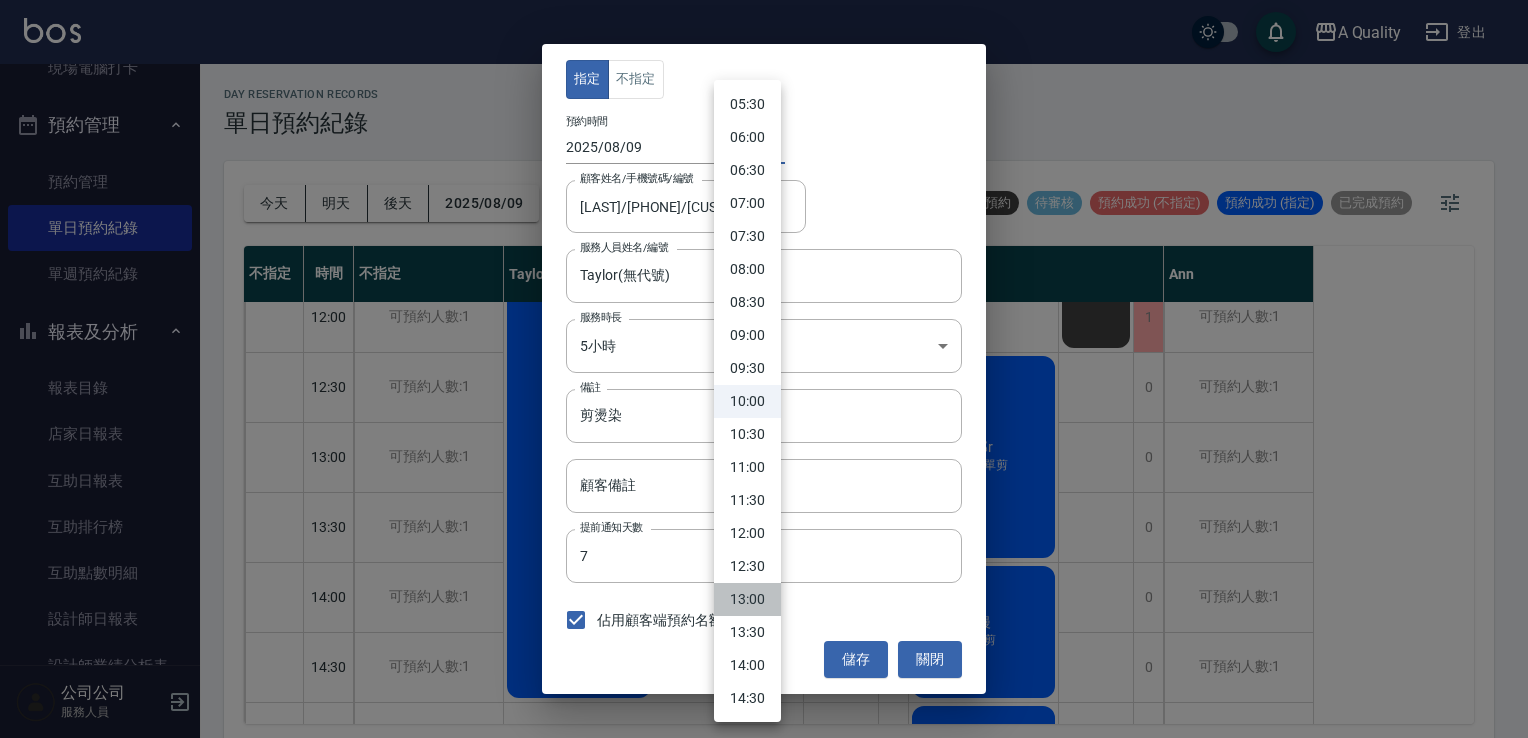 click on "13:00" at bounding box center [747, 599] 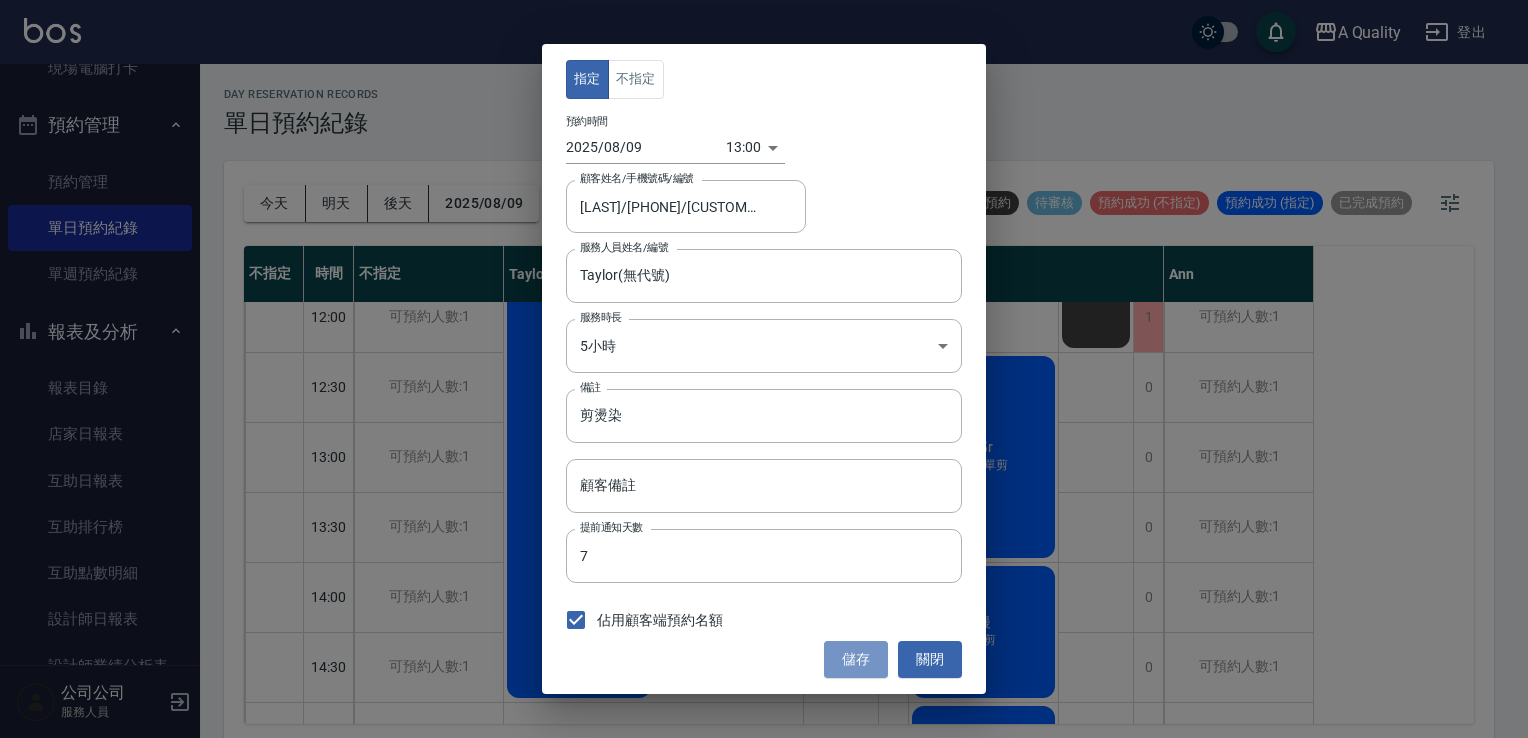 click on "儲存" at bounding box center [856, 659] 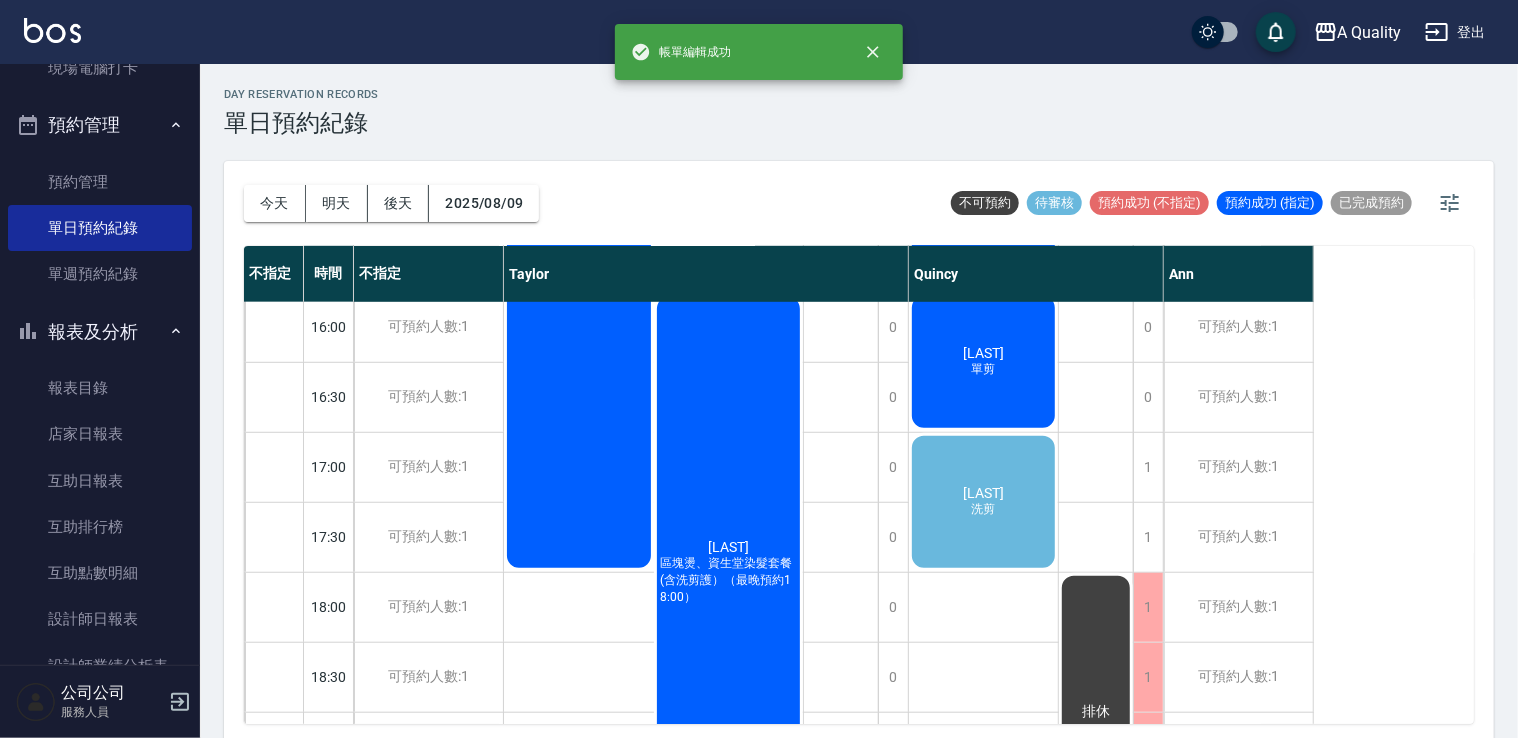 scroll, scrollTop: 853, scrollLeft: 0, axis: vertical 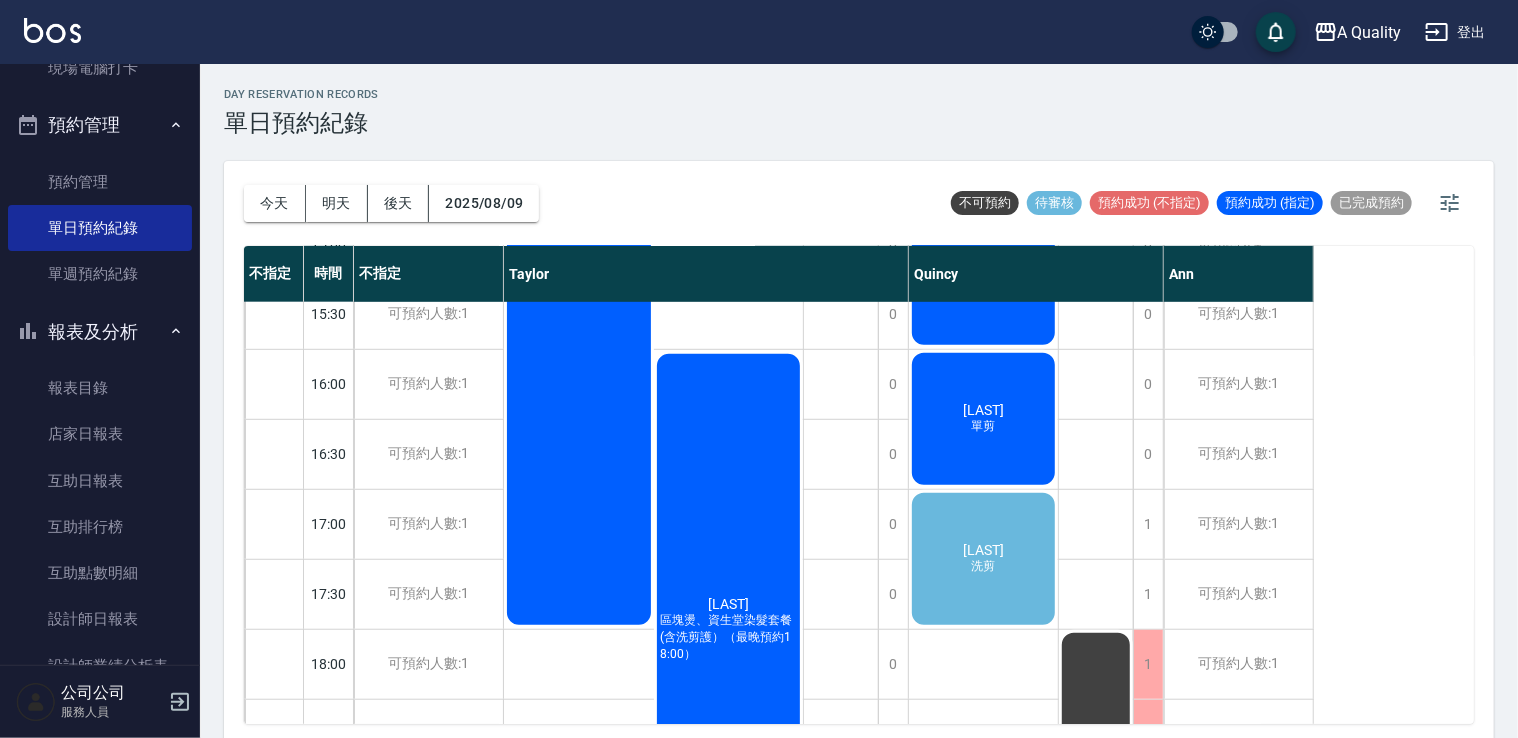 click on "[LAST] 洗剪" at bounding box center (653, -141) 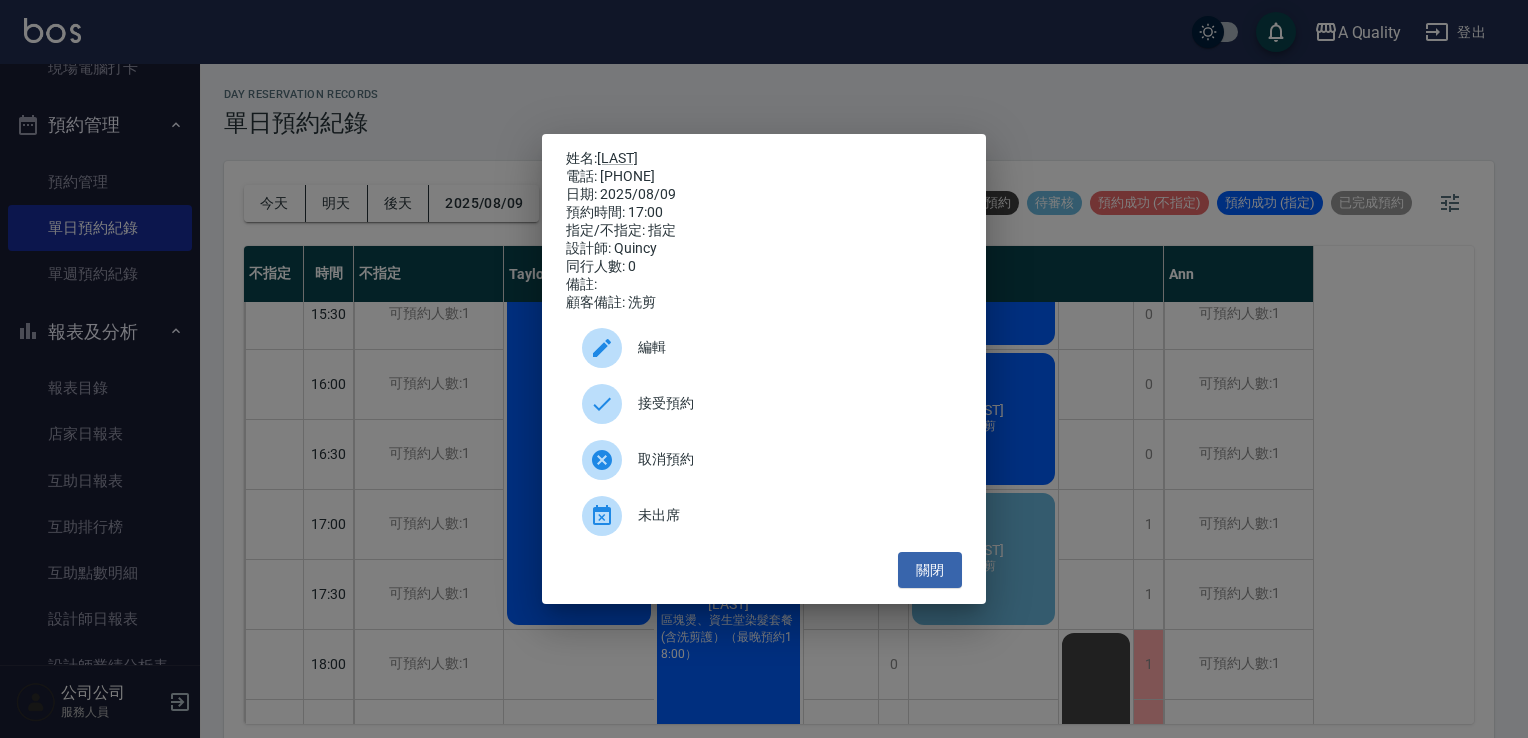 click on "接受預約" at bounding box center (792, 403) 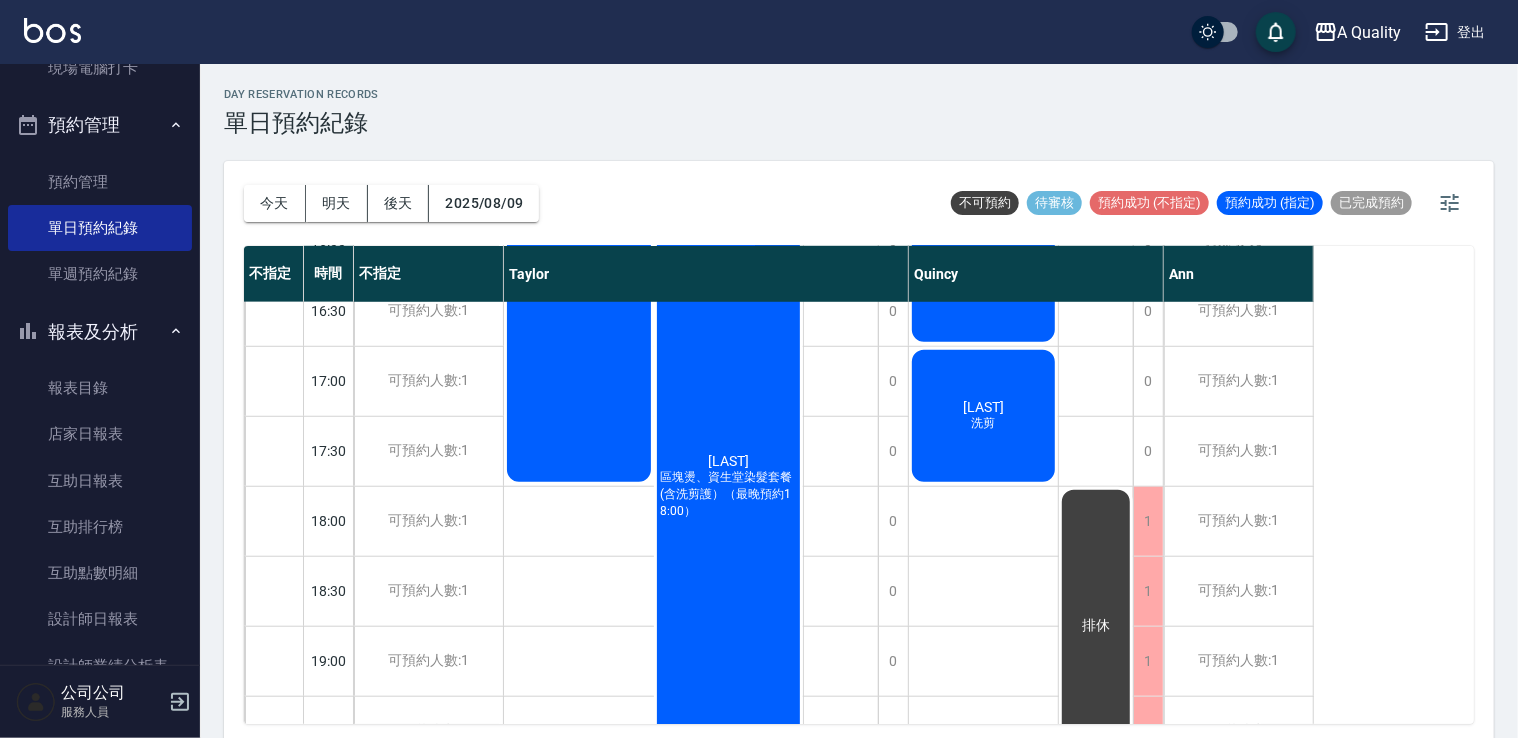 scroll, scrollTop: 853, scrollLeft: 0, axis: vertical 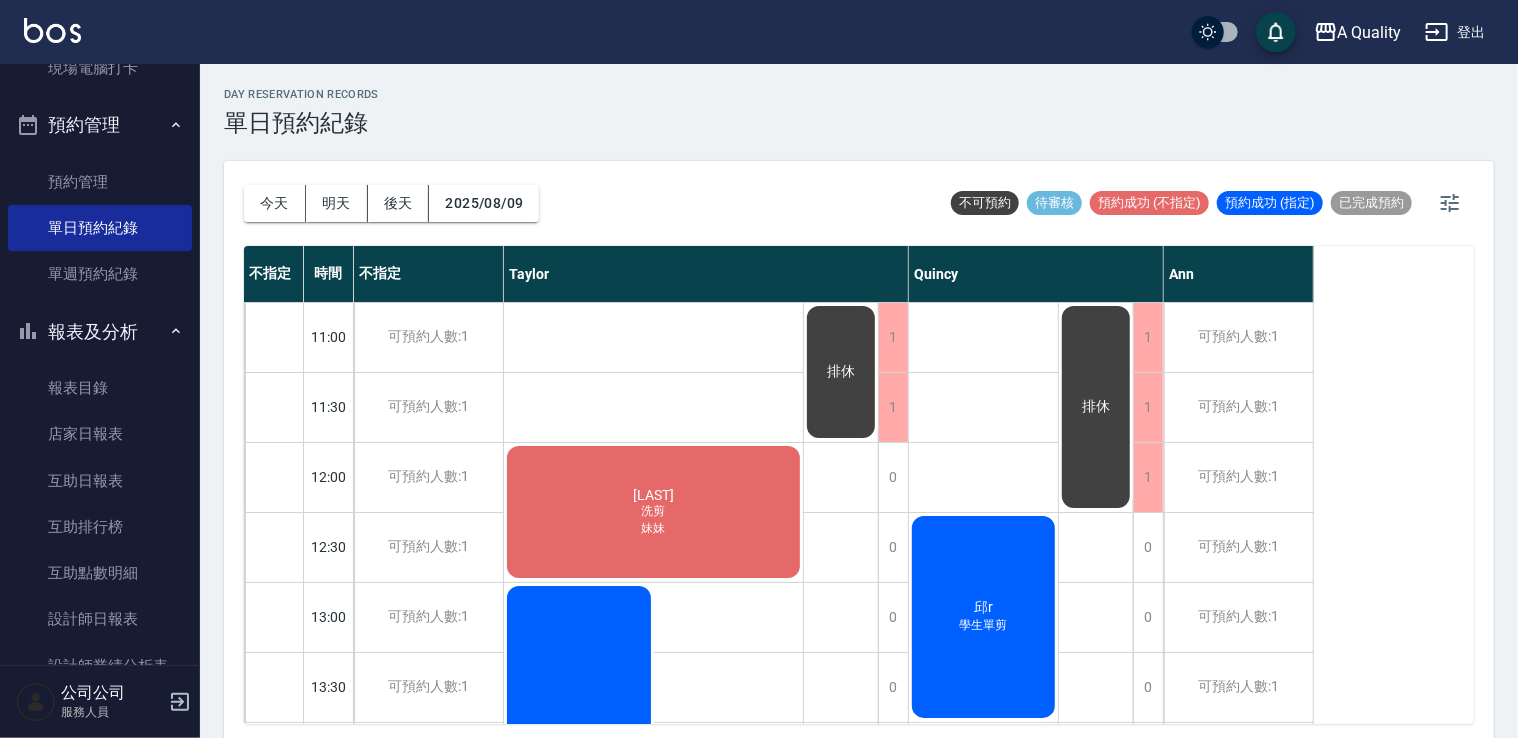 click on "[LAST] 洗剪 妹妹" at bounding box center [653, 512] 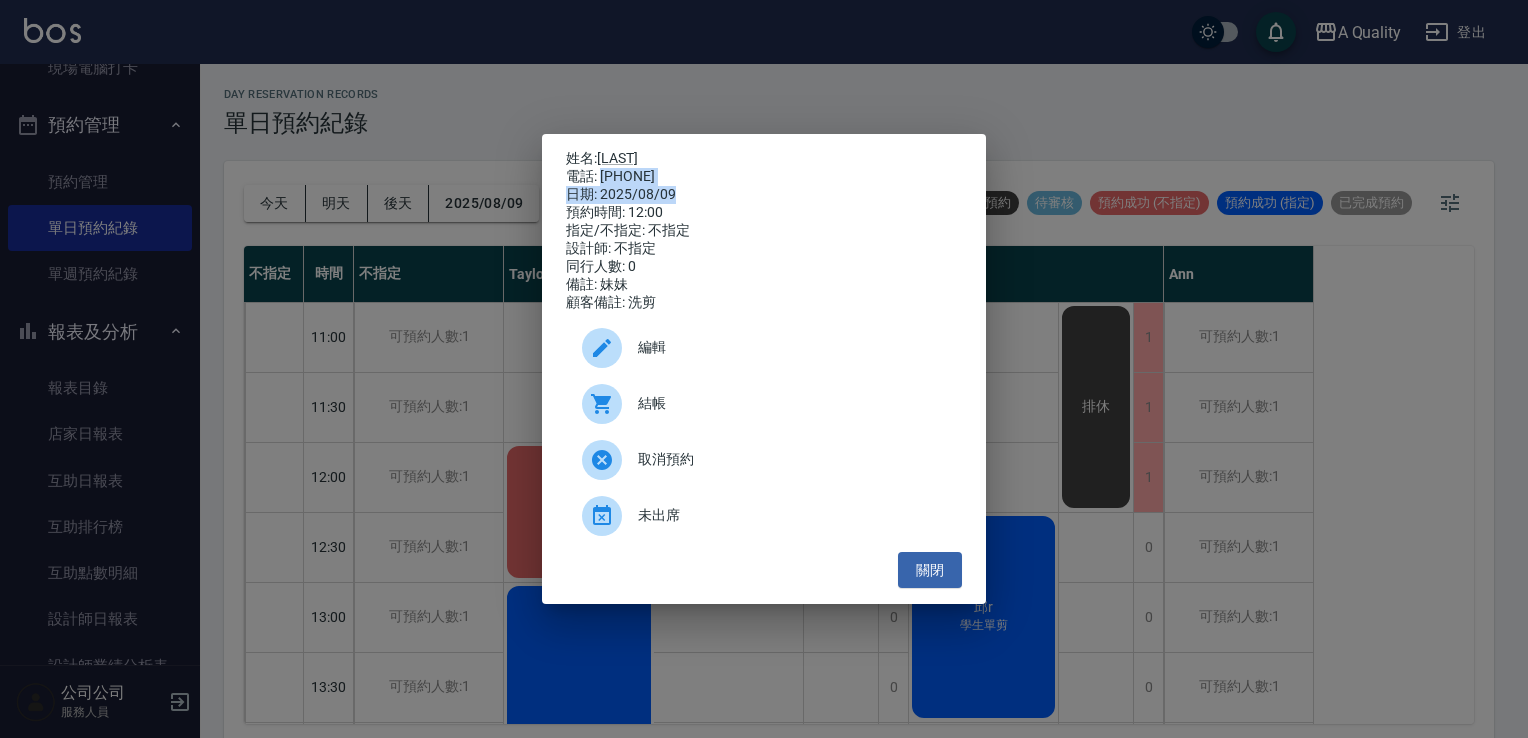 drag, startPoint x: 600, startPoint y: 174, endPoint x: 707, endPoint y: 182, distance: 107.298645 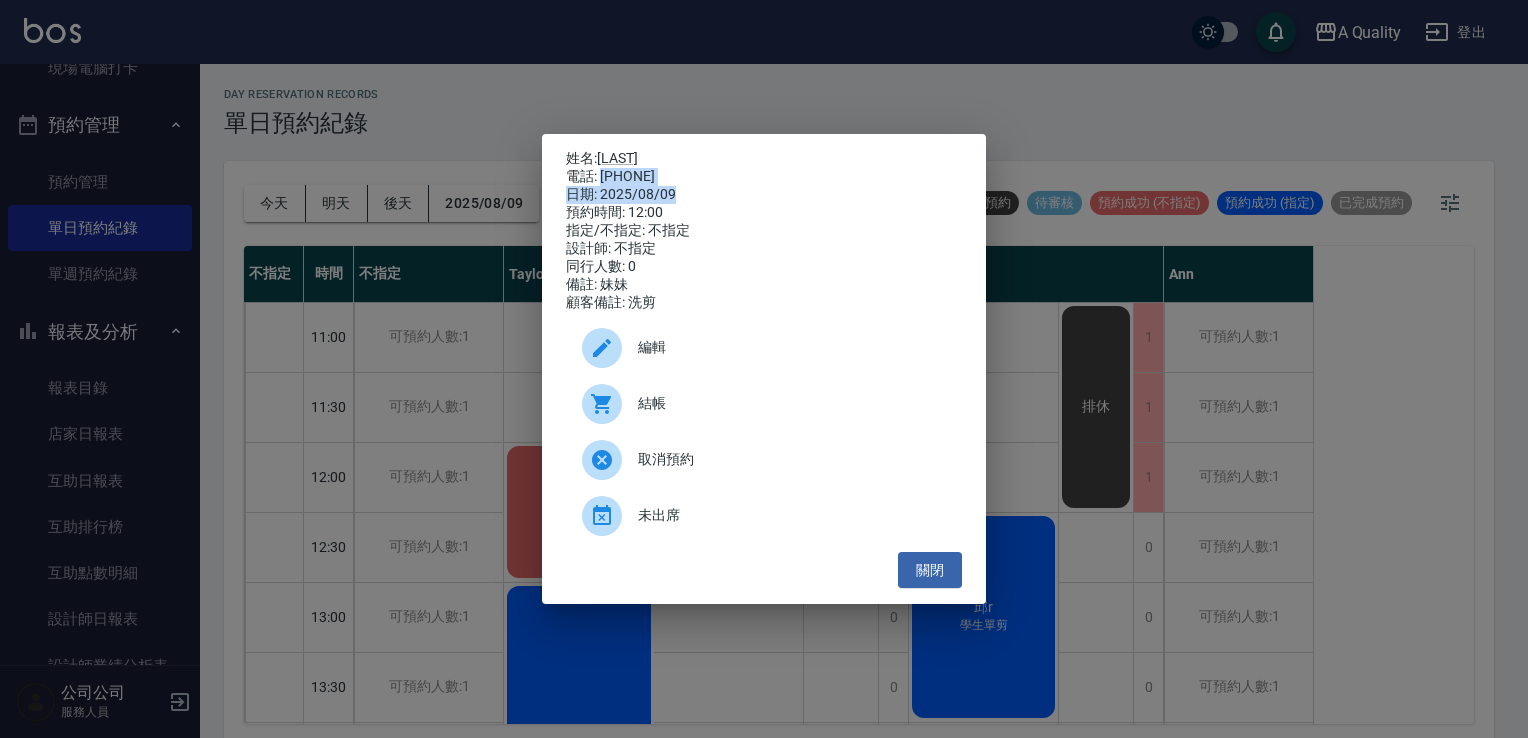 click on "結帳" at bounding box center [764, 404] 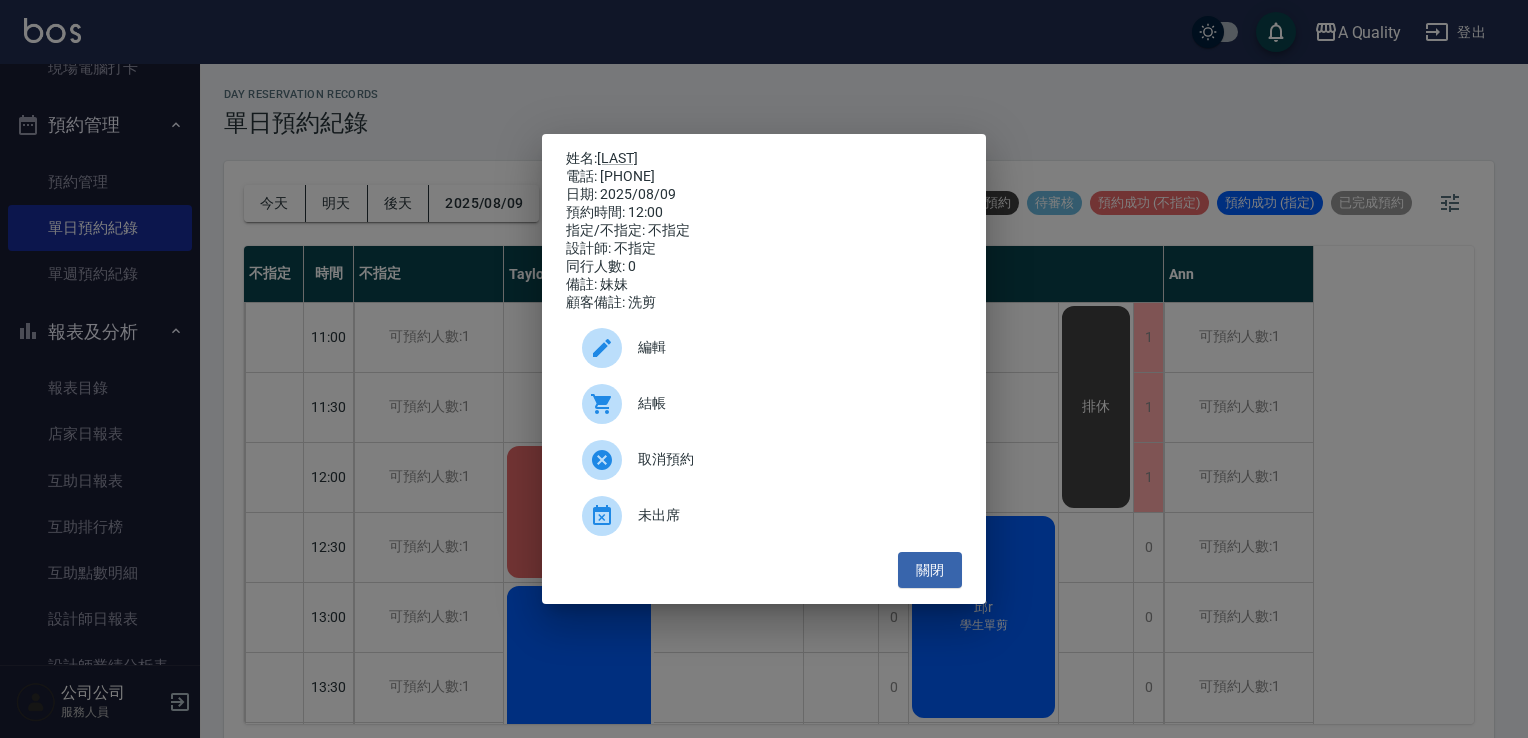 drag, startPoint x: 602, startPoint y: 170, endPoint x: 689, endPoint y: 178, distance: 87.36704 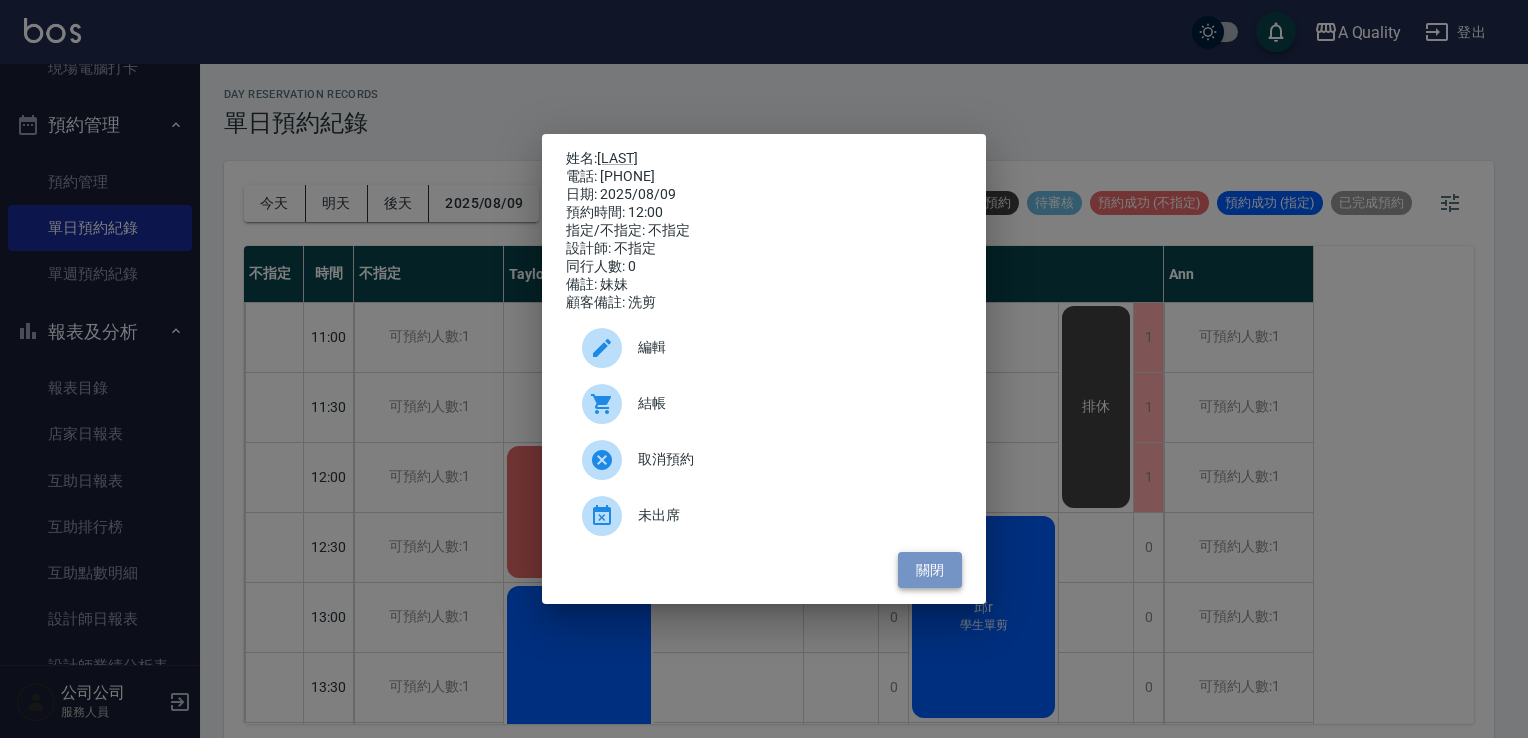 click on "關閉" at bounding box center (930, 570) 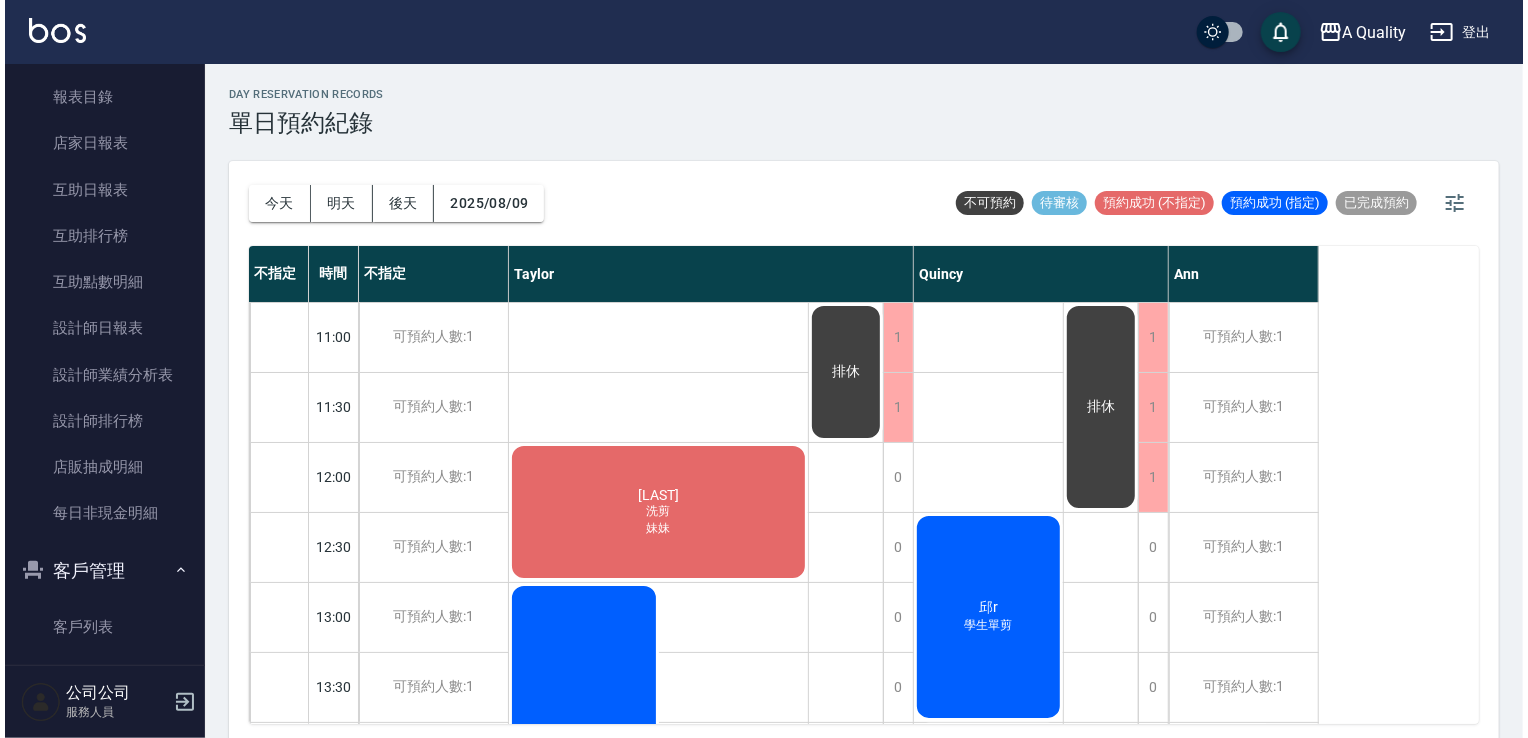 scroll, scrollTop: 664, scrollLeft: 0, axis: vertical 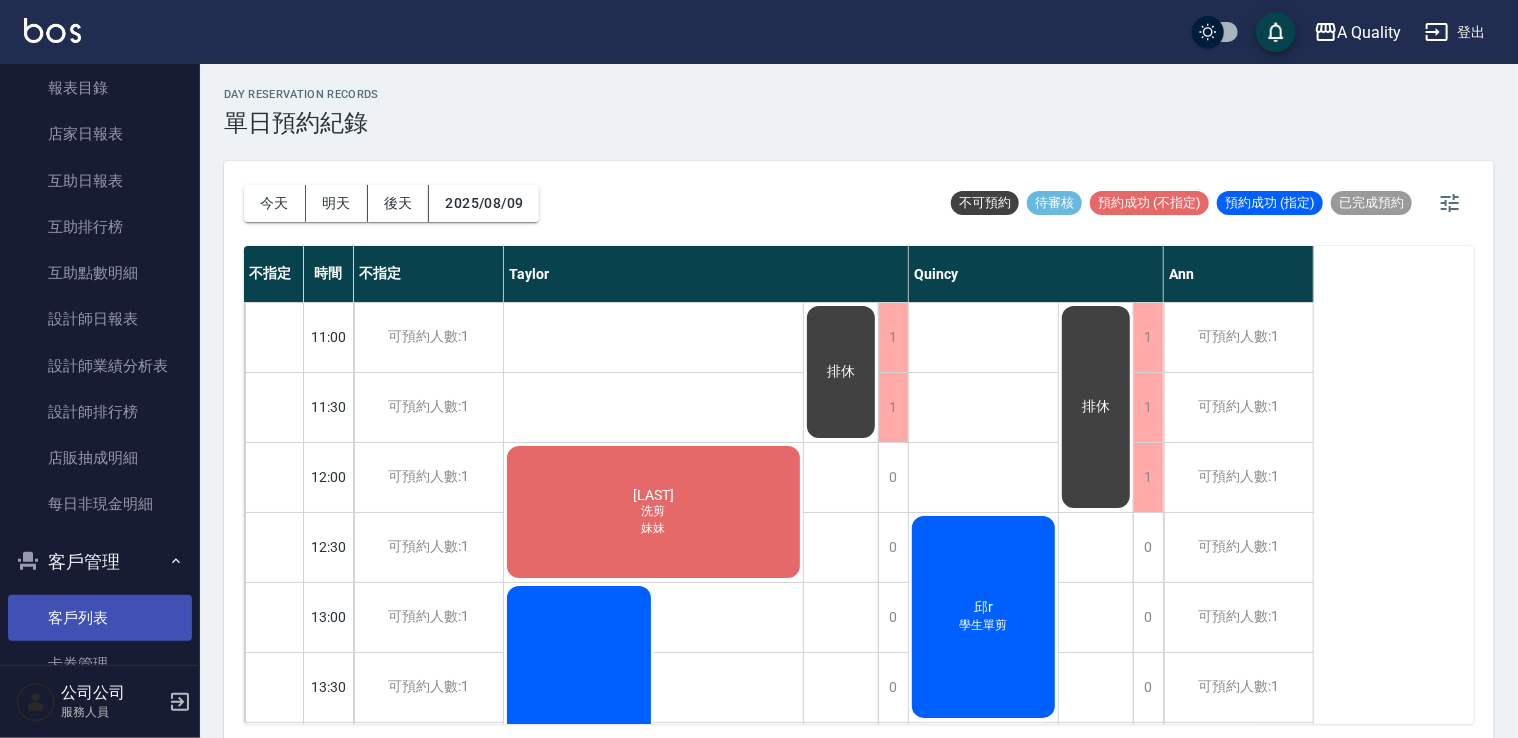 drag, startPoint x: 89, startPoint y: 610, endPoint x: 89, endPoint y: 590, distance: 20 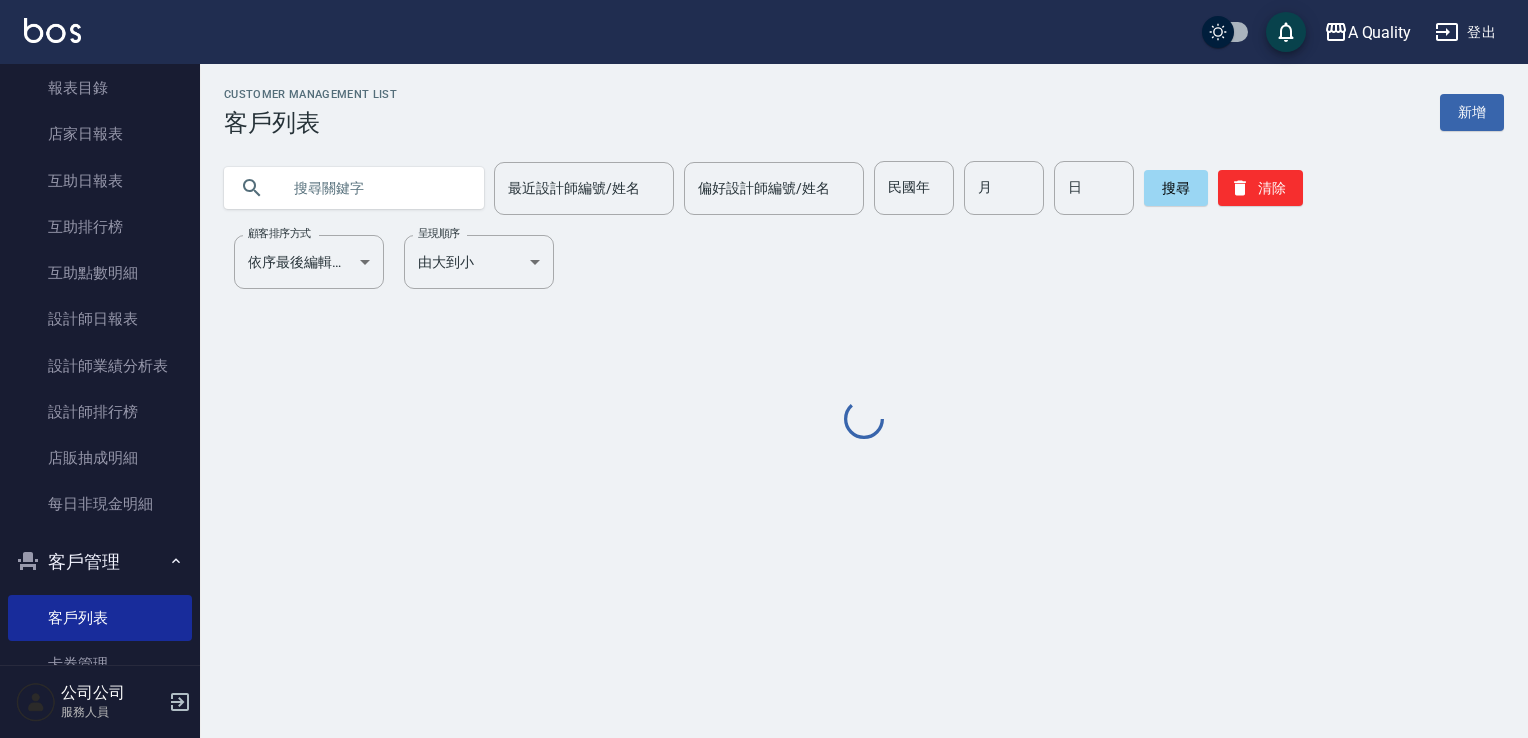 click at bounding box center [374, 188] 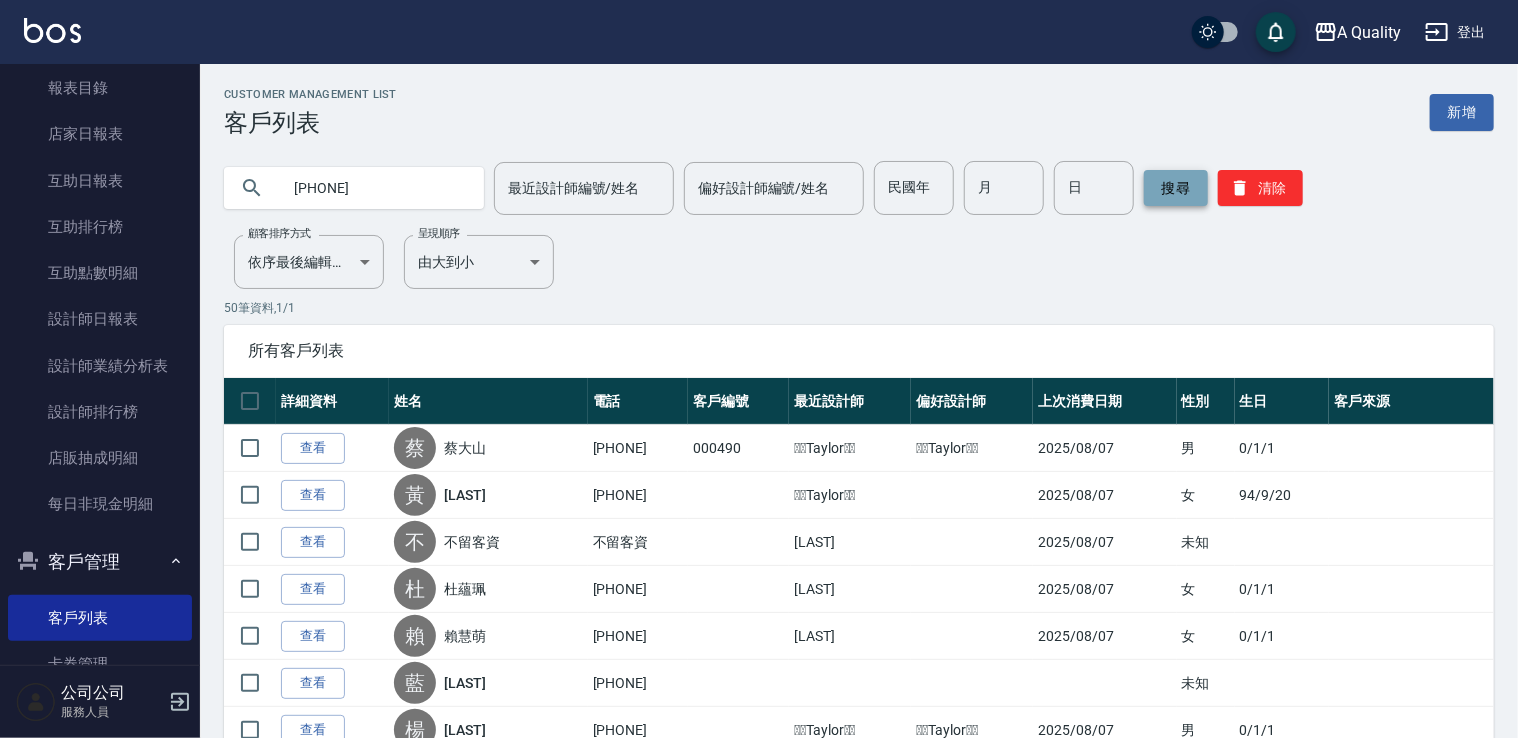 type on "[PHONE]" 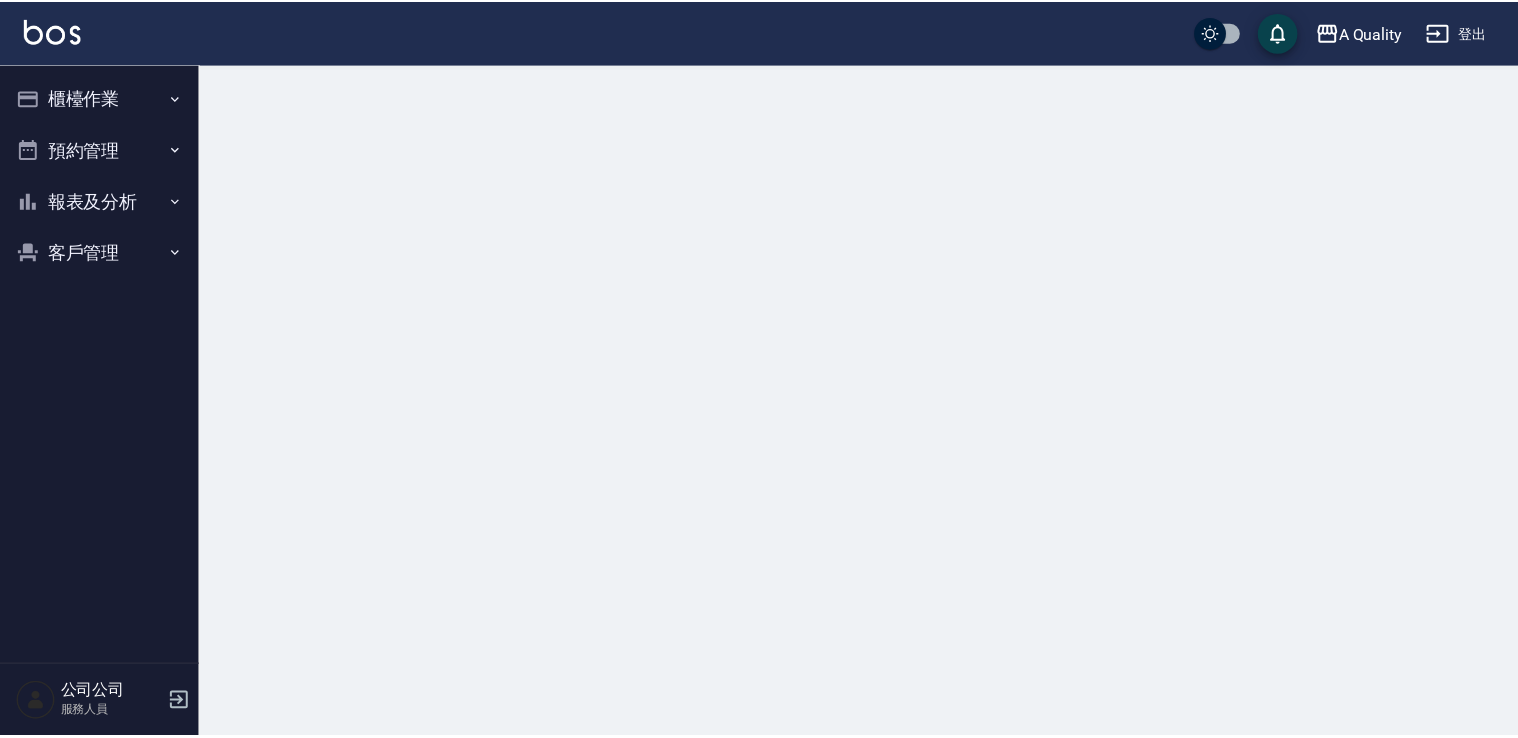 scroll, scrollTop: 0, scrollLeft: 0, axis: both 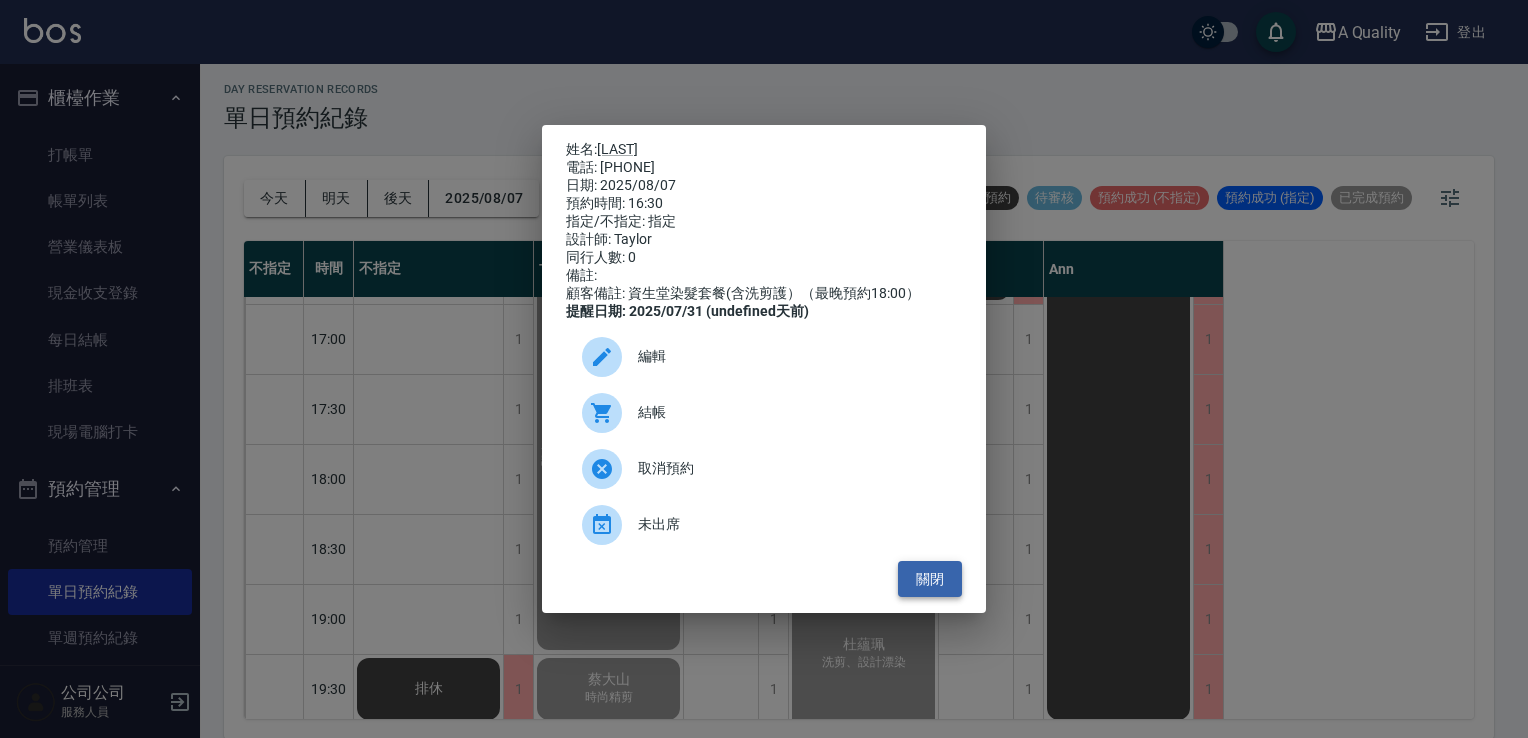 click on "關閉" at bounding box center (930, 579) 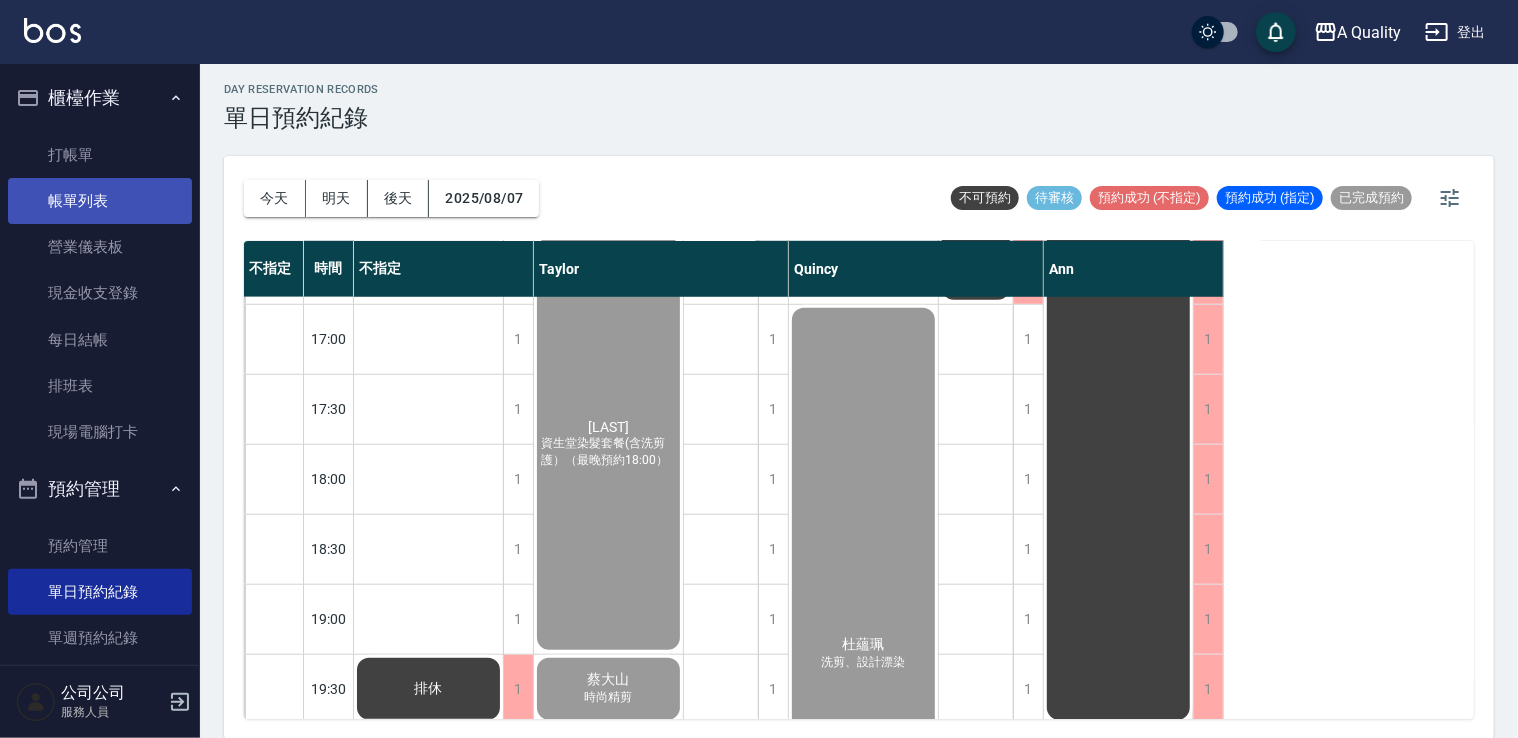 click on "帳單列表" at bounding box center [100, 201] 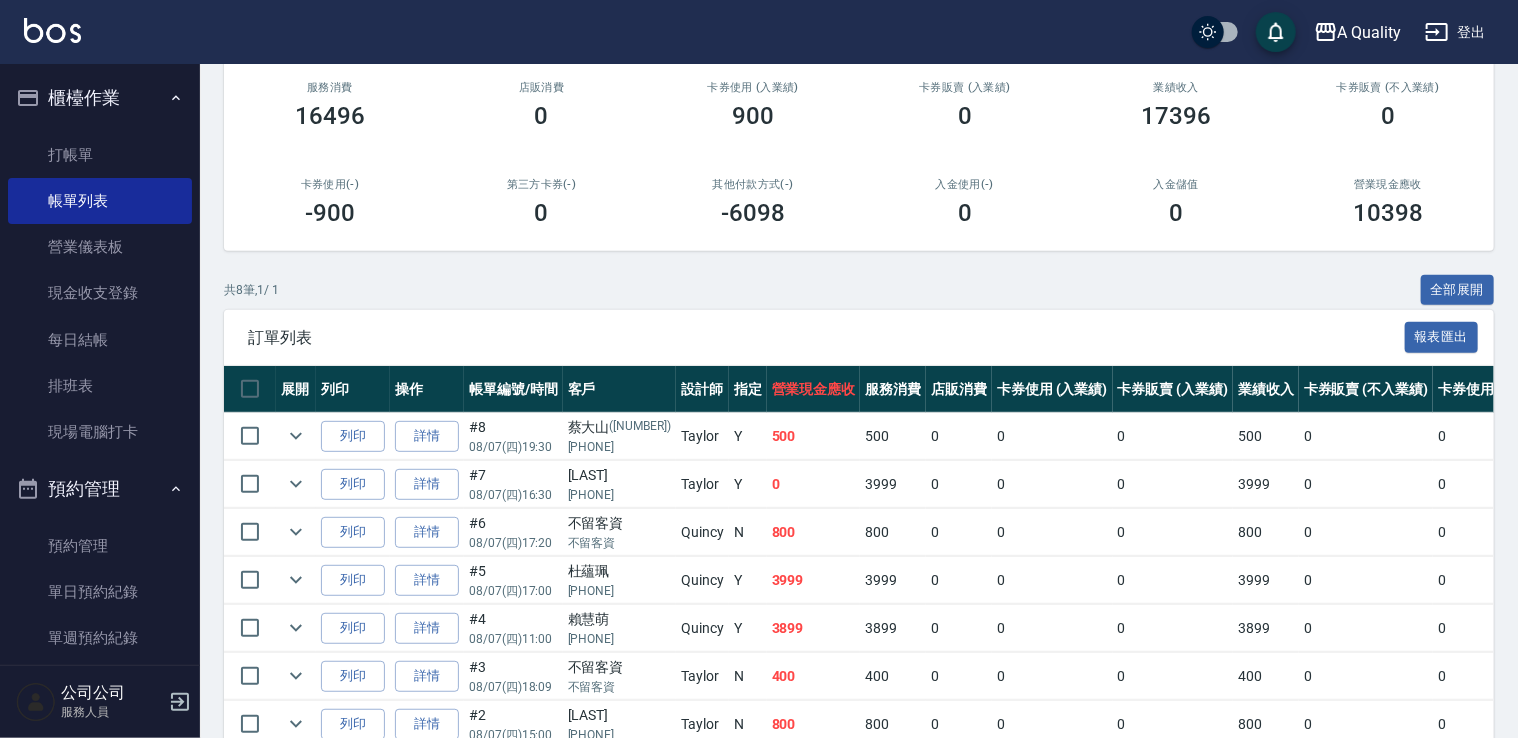 scroll, scrollTop: 300, scrollLeft: 0, axis: vertical 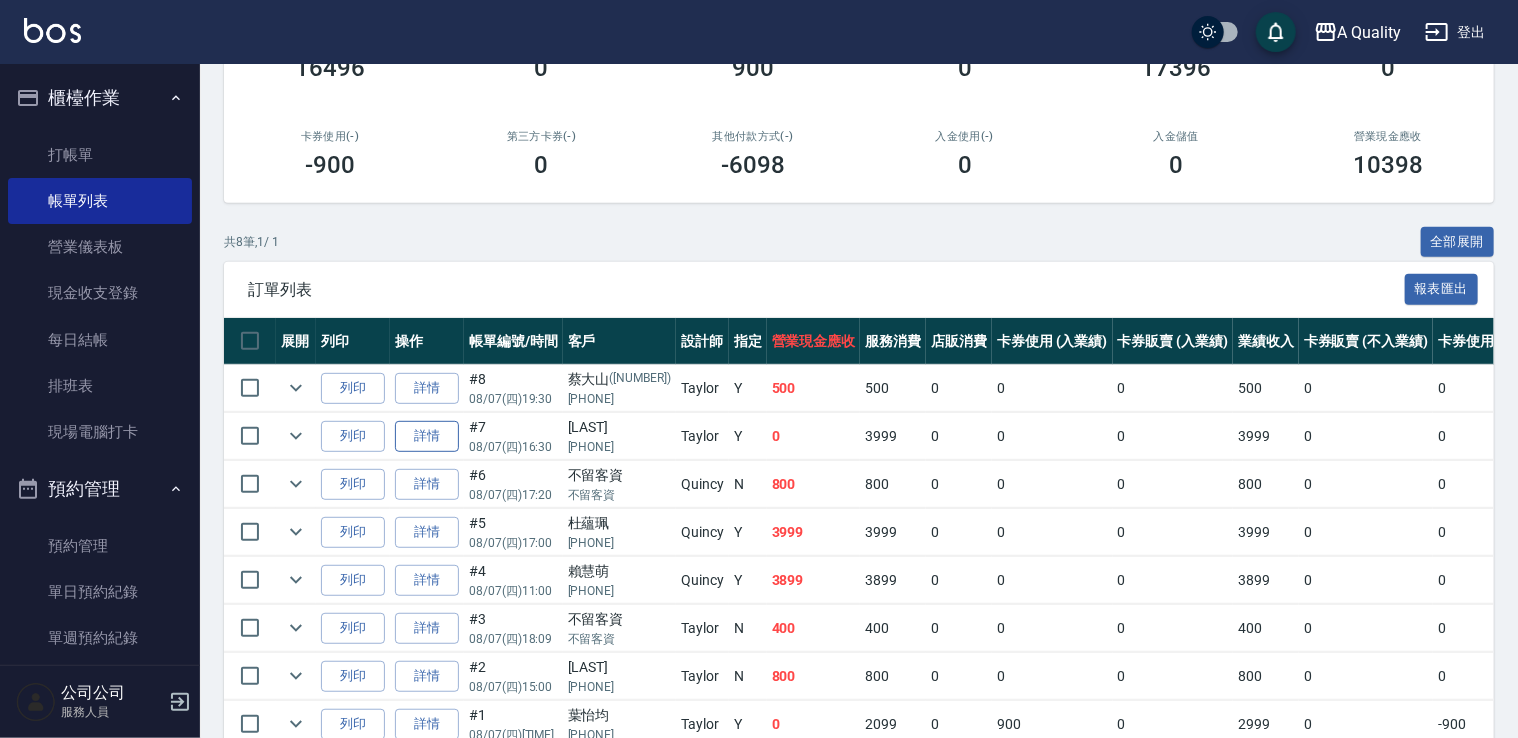click on "詳情" at bounding box center [427, 436] 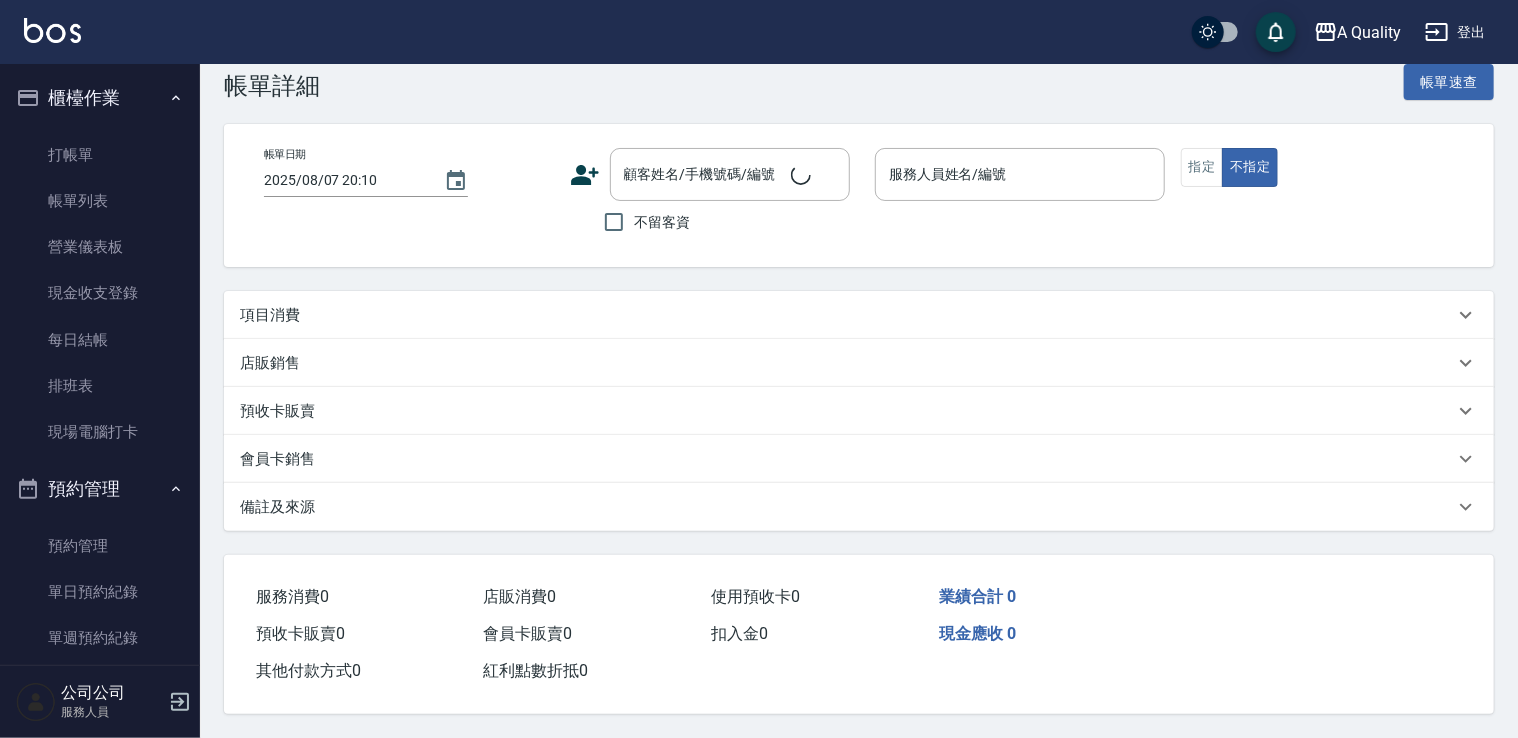 scroll, scrollTop: 0, scrollLeft: 0, axis: both 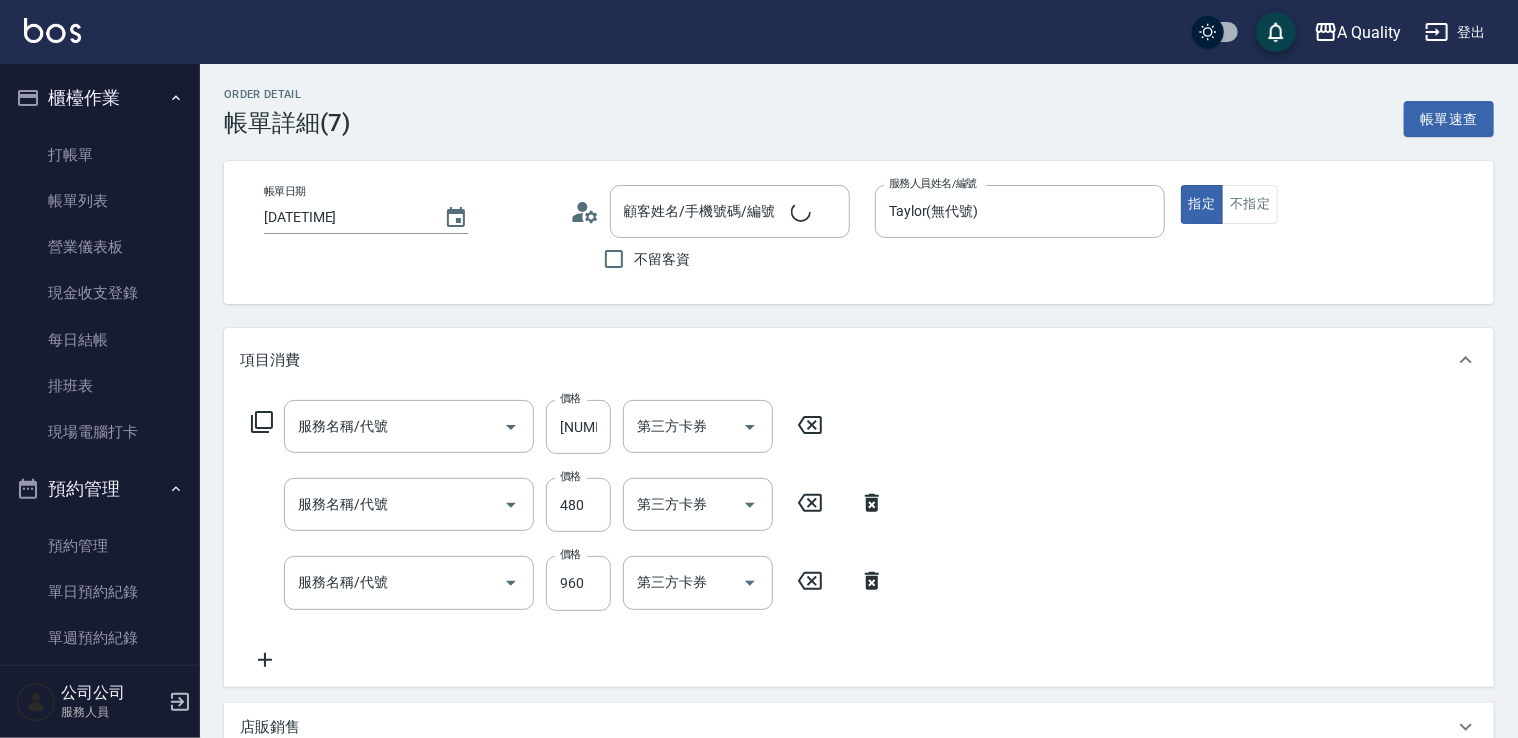 type on "2025/08/07 16:30" 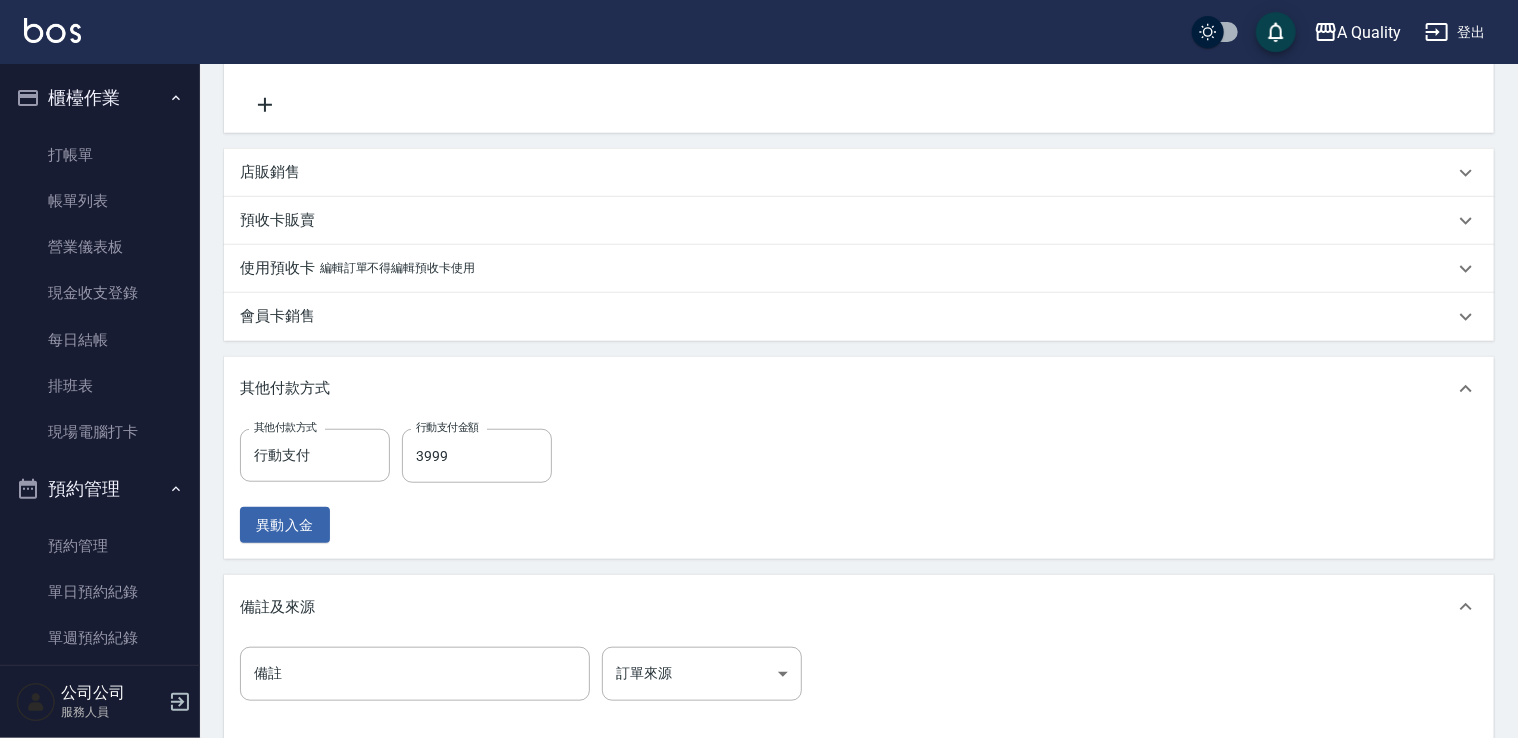 type on "染髮(401)" 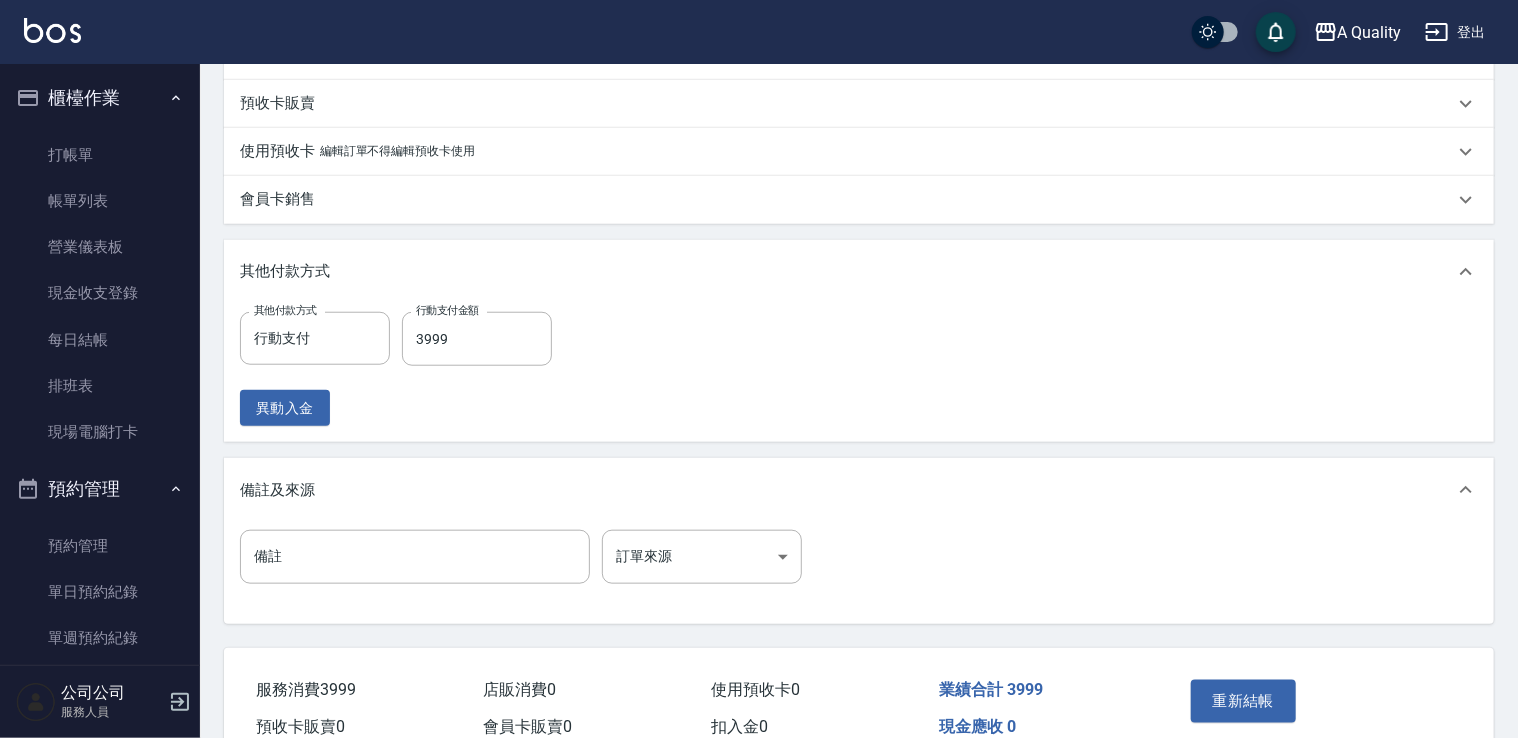 type on "黃宜蓁/0905121229/null" 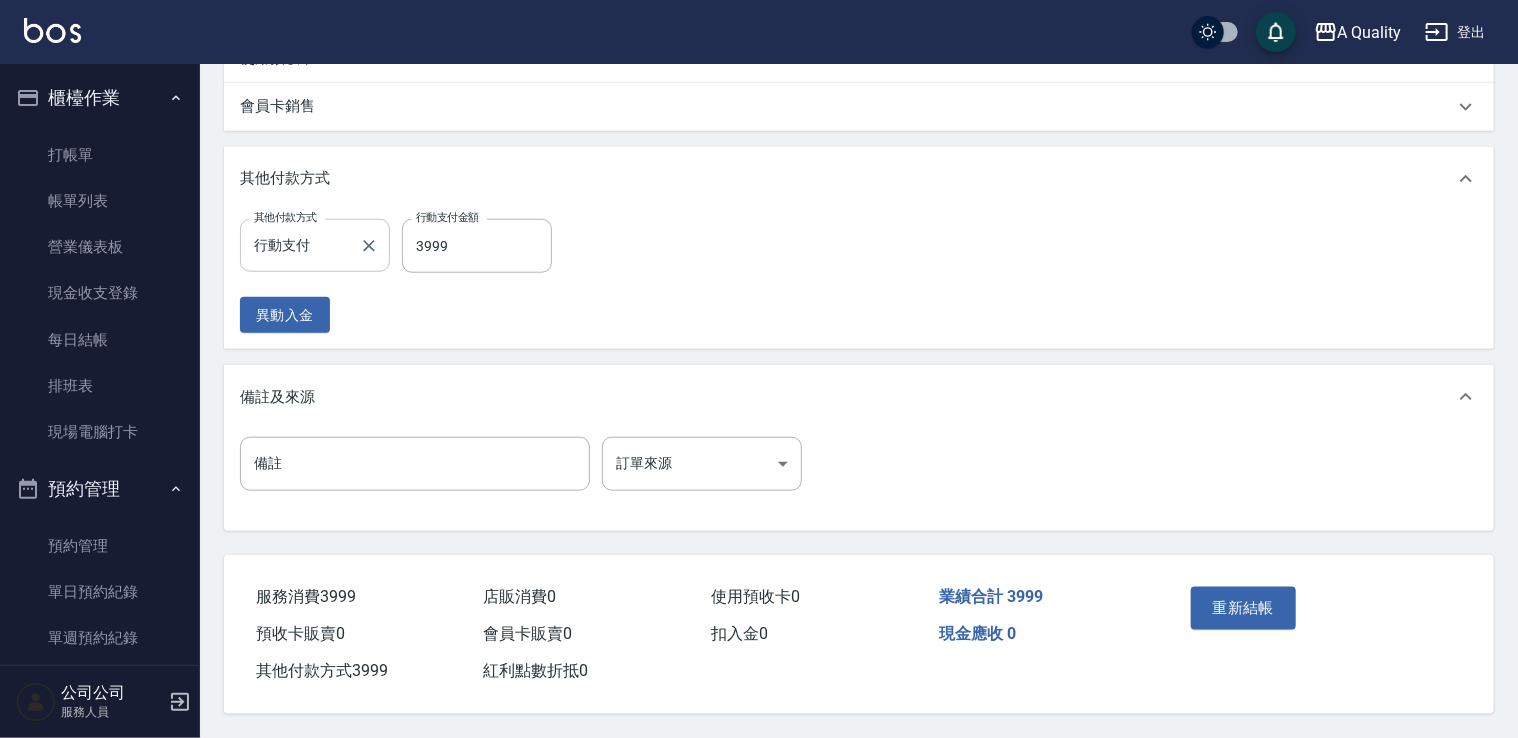 drag, startPoint x: 367, startPoint y: 241, endPoint x: 383, endPoint y: 242, distance: 16.03122 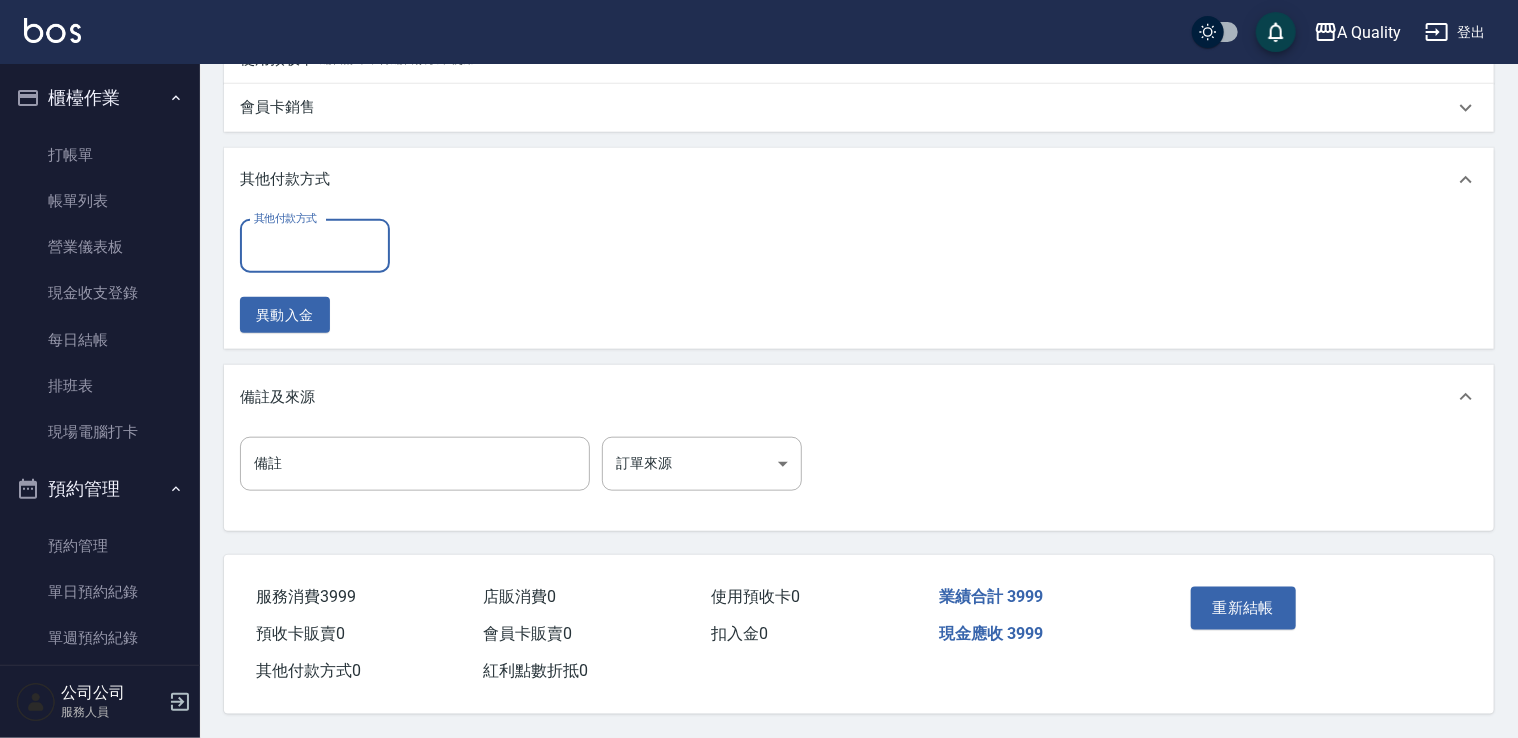 scroll, scrollTop: 852, scrollLeft: 0, axis: vertical 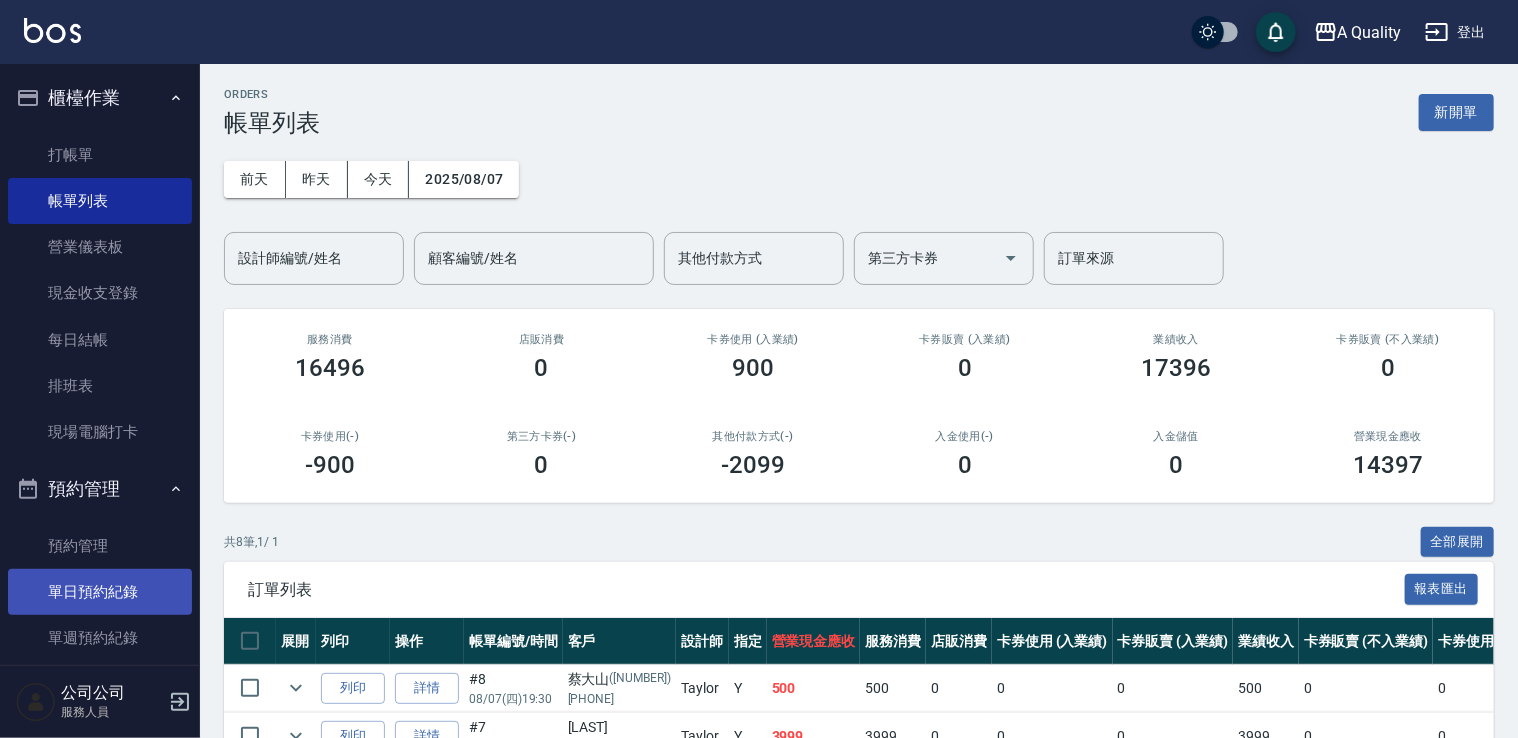 drag, startPoint x: 111, startPoint y: 600, endPoint x: 169, endPoint y: 588, distance: 59.22837 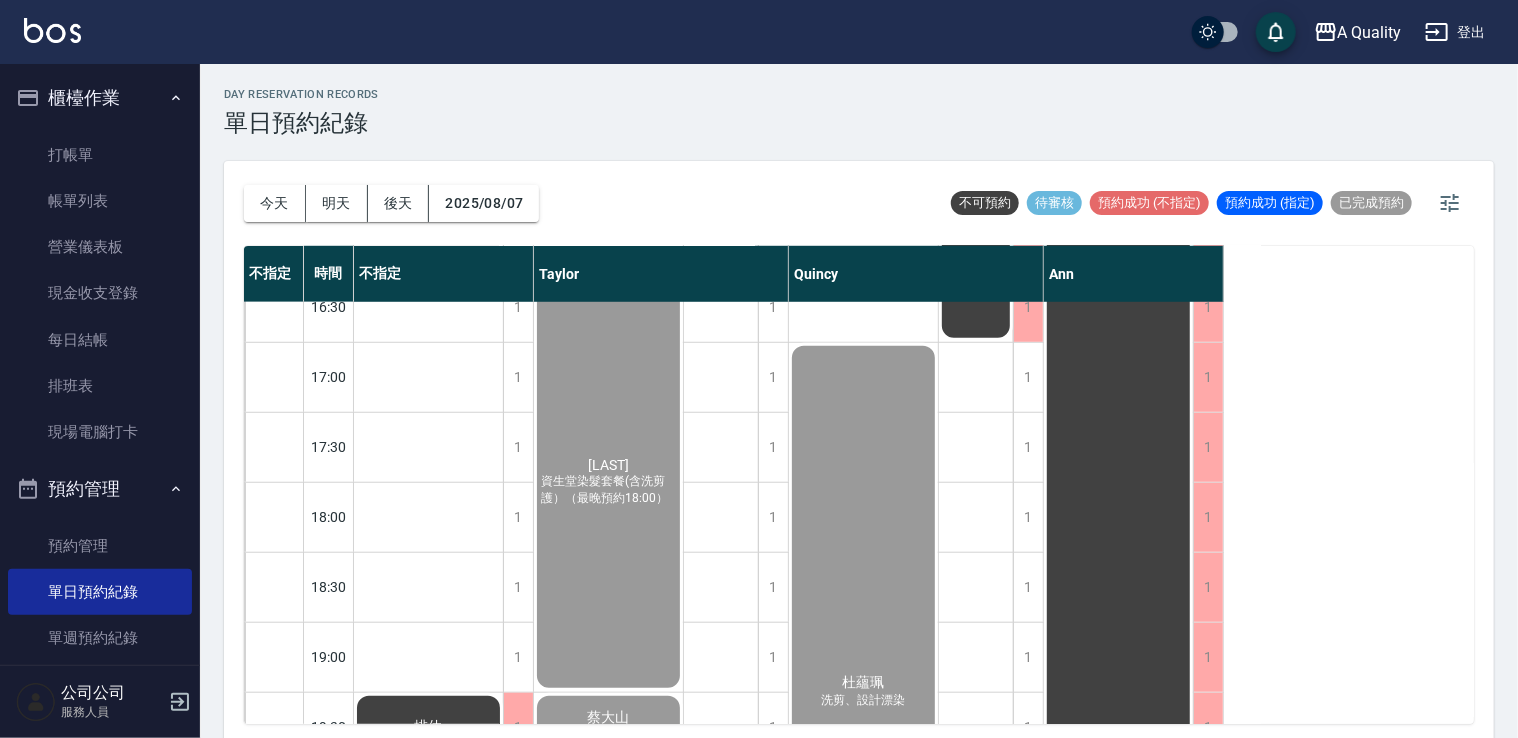 scroll, scrollTop: 1133, scrollLeft: 0, axis: vertical 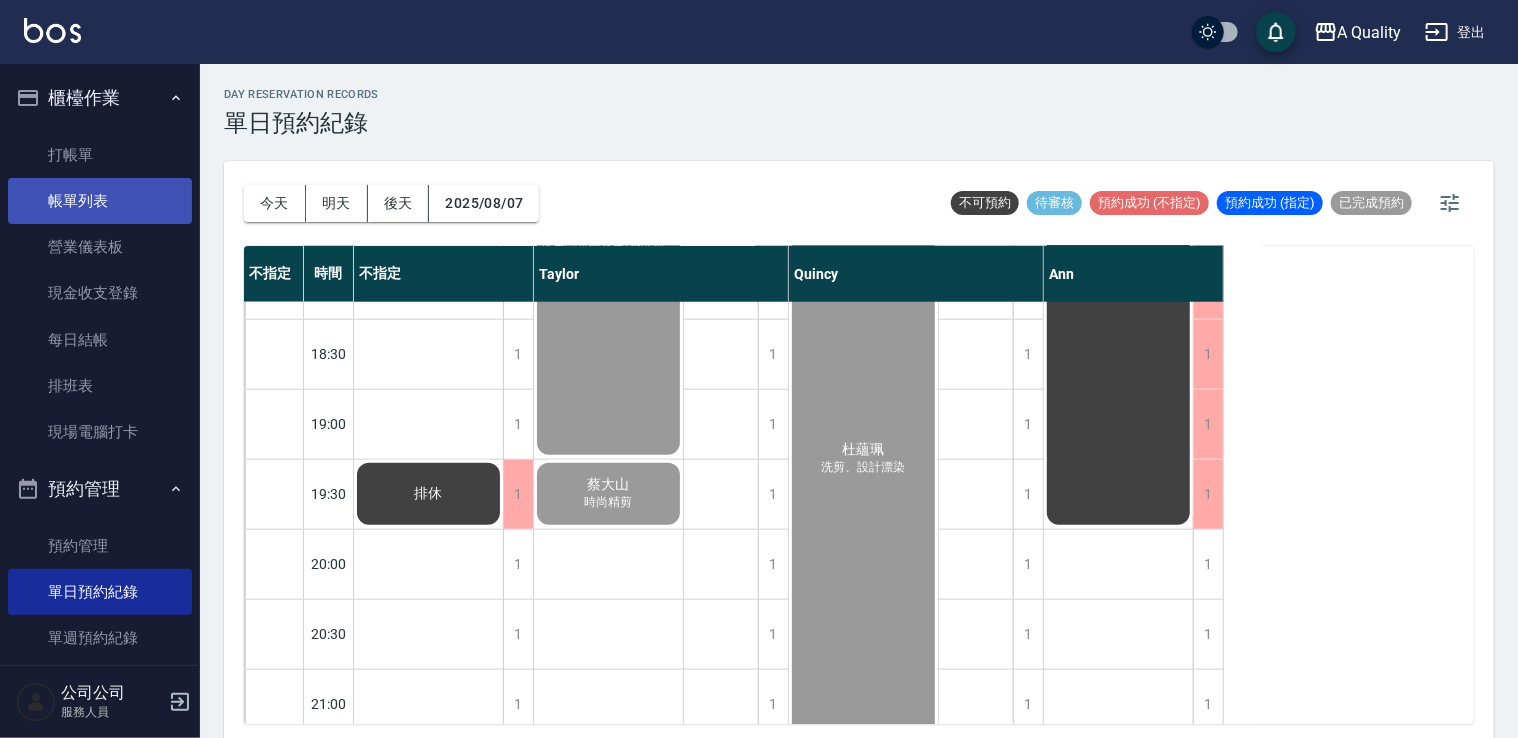 click on "帳單列表" at bounding box center (100, 201) 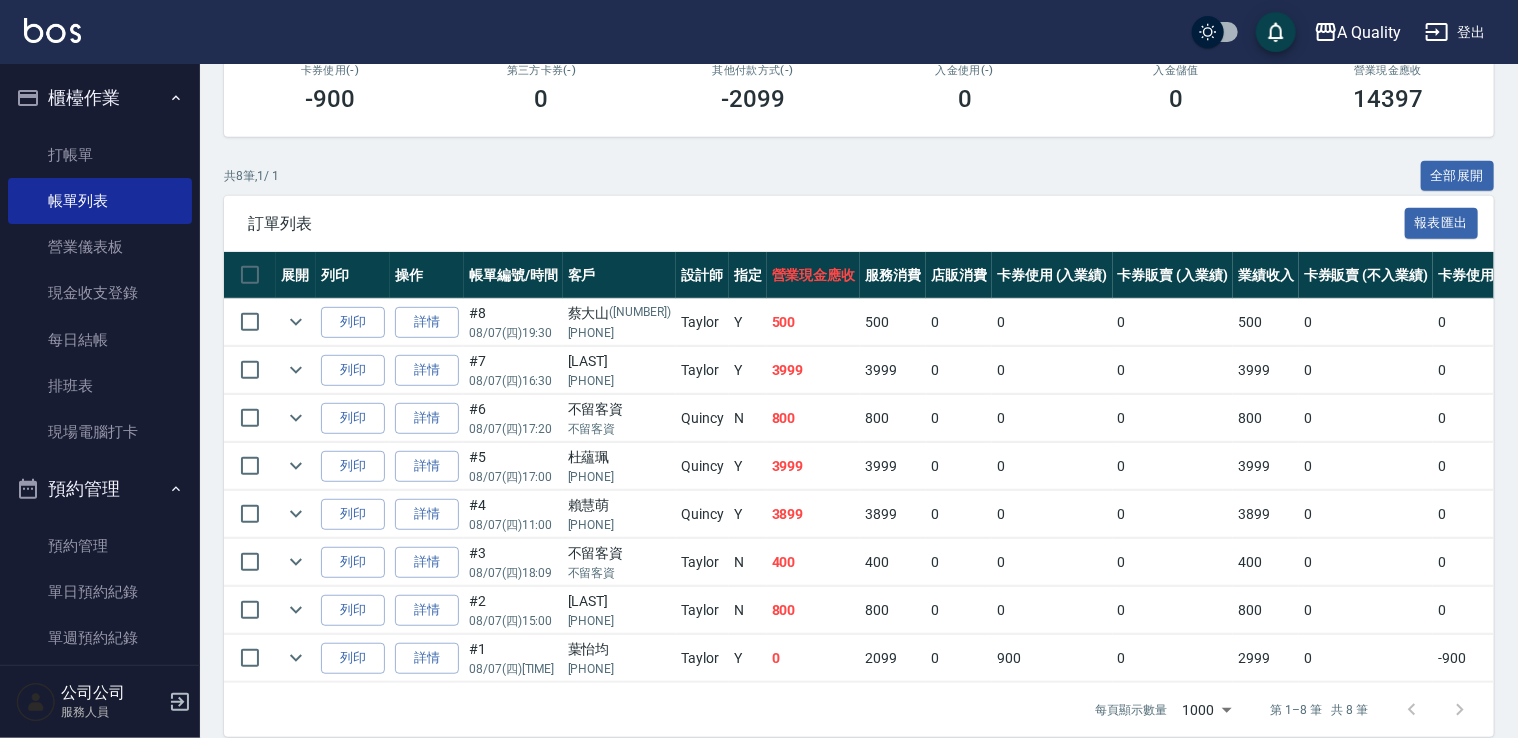 scroll, scrollTop: 400, scrollLeft: 0, axis: vertical 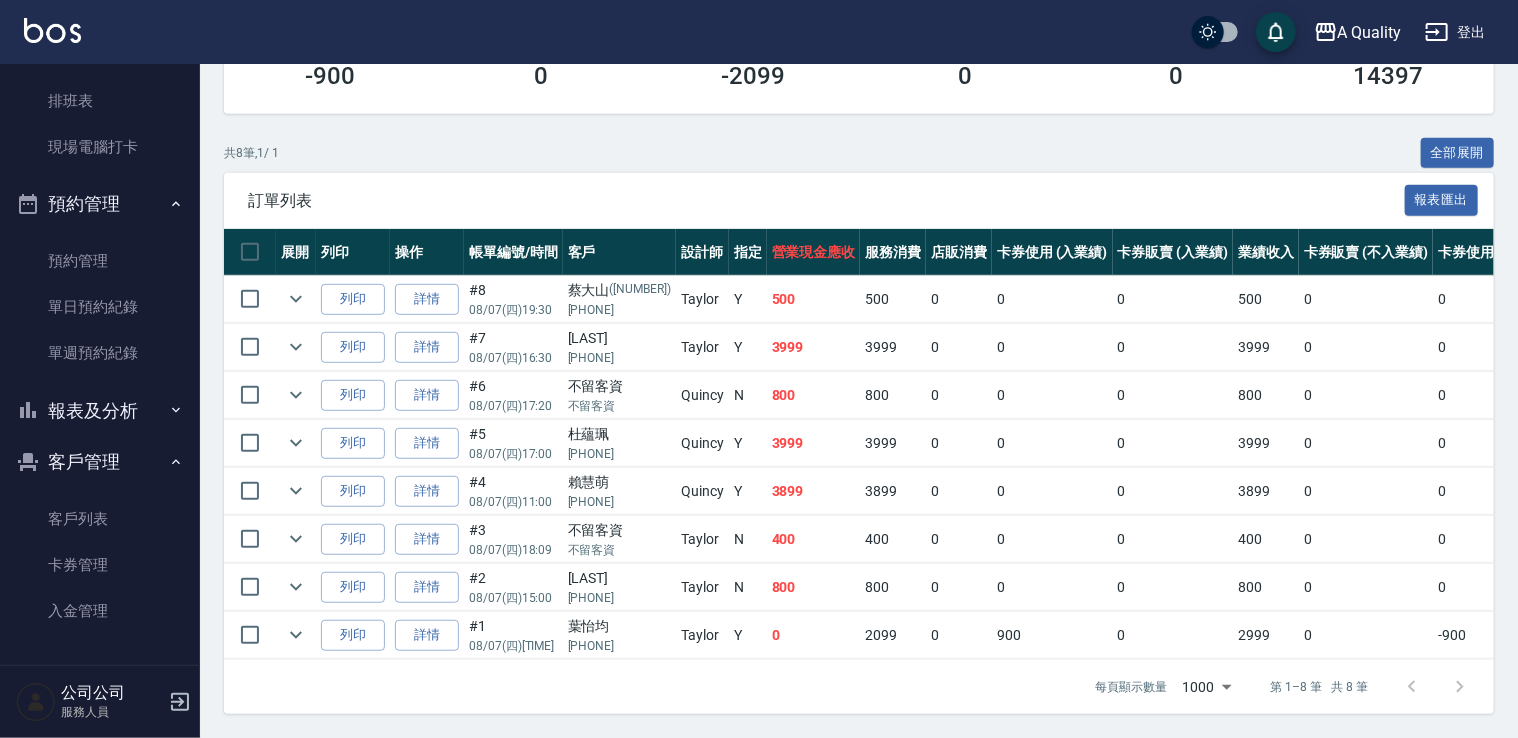 click on "報表及分析" at bounding box center (100, 411) 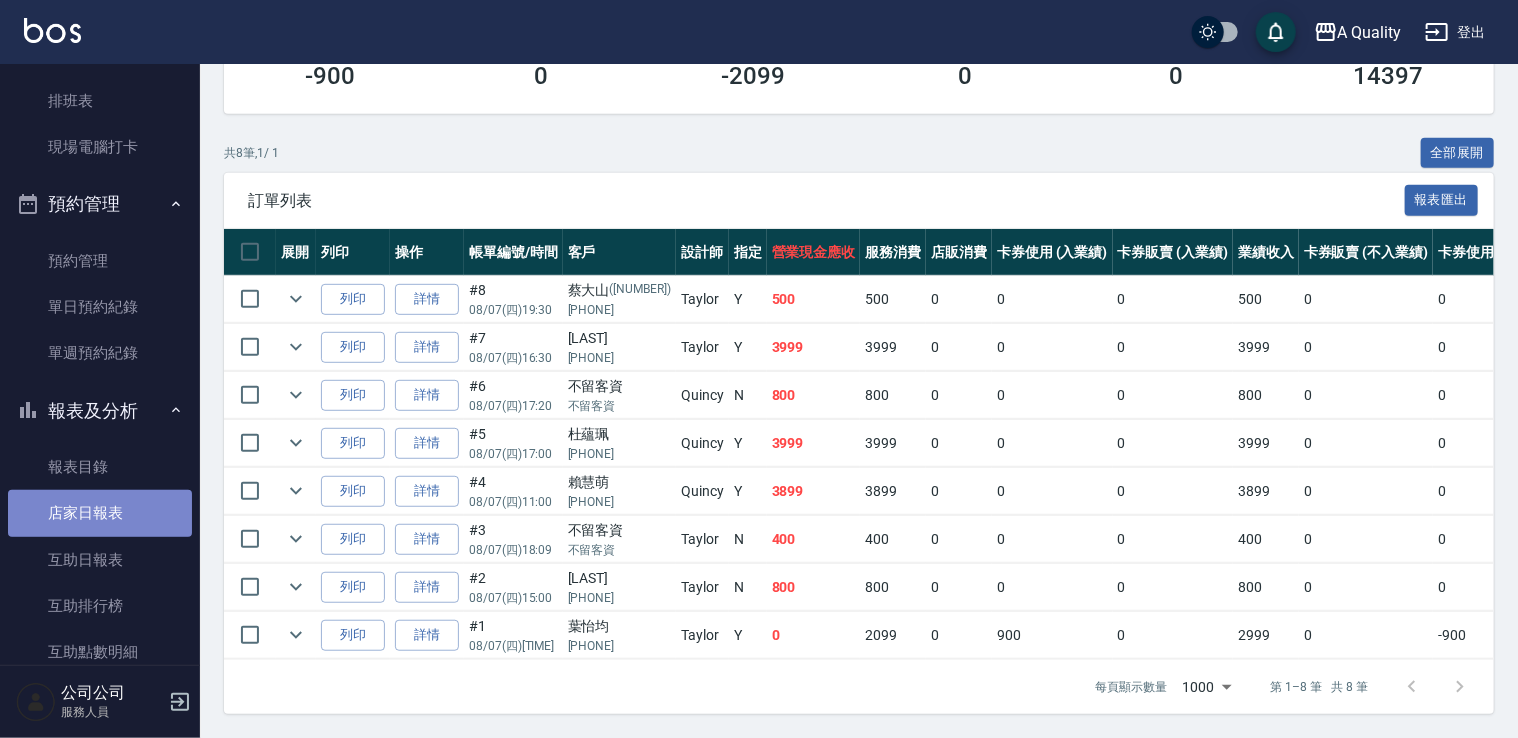click on "店家日報表" at bounding box center [100, 513] 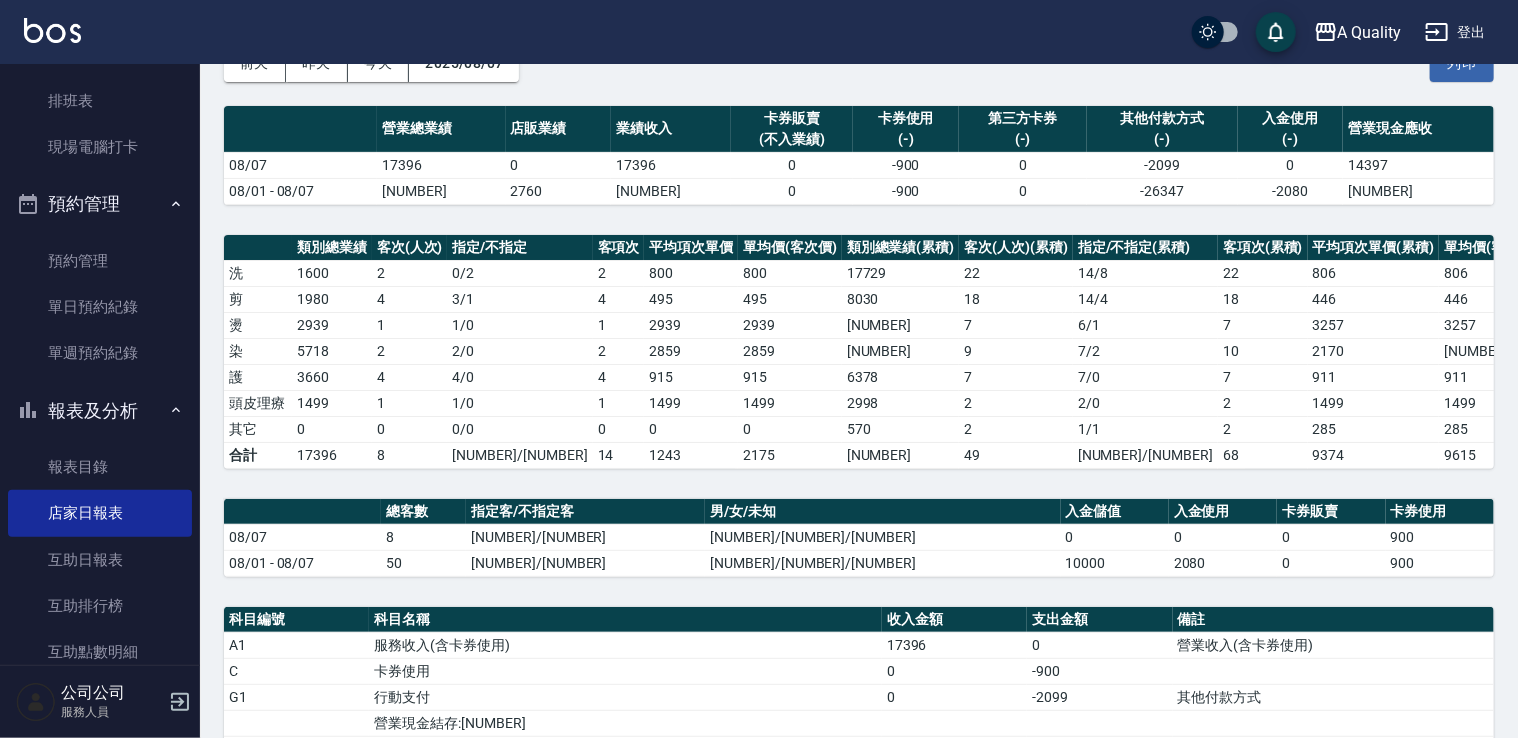 scroll, scrollTop: 396, scrollLeft: 0, axis: vertical 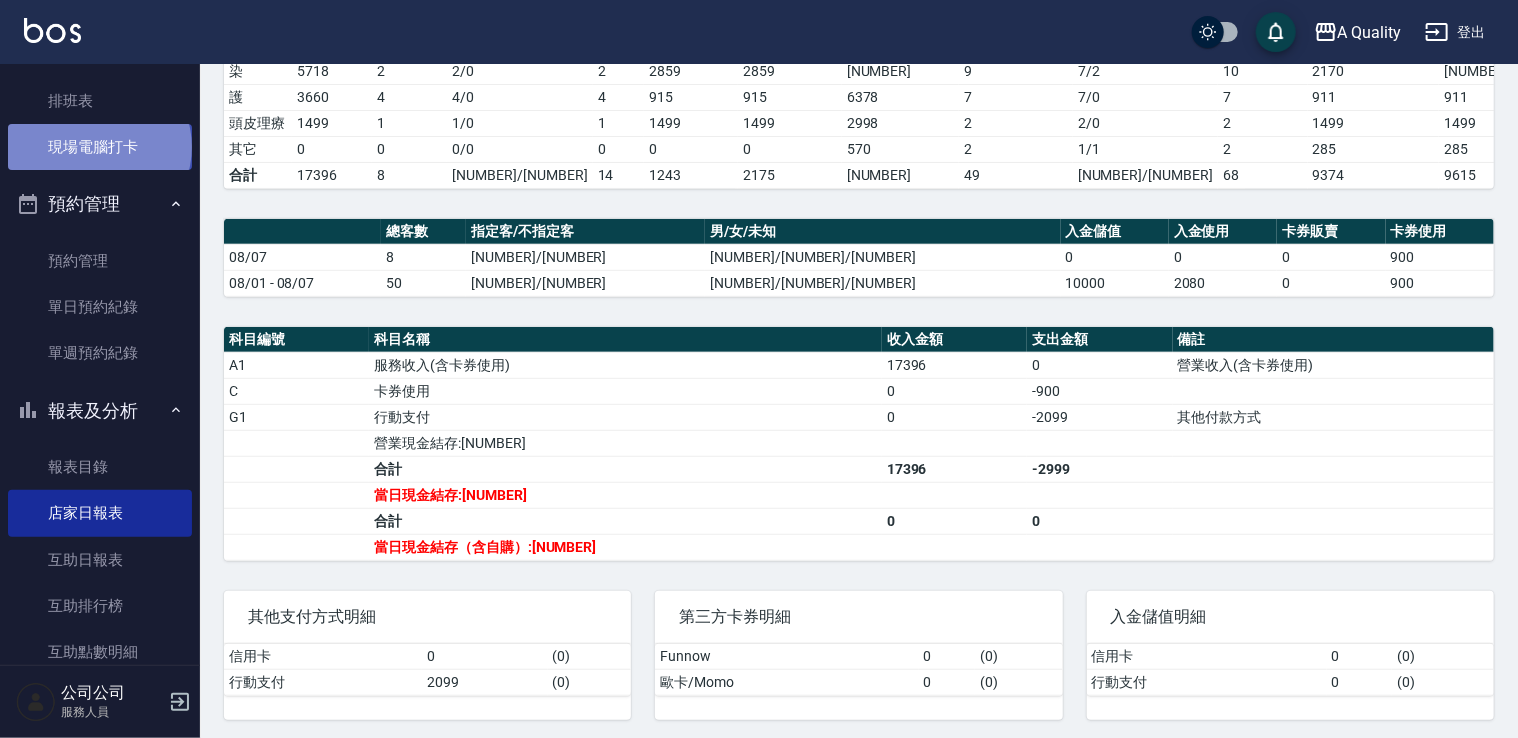 click on "現場電腦打卡" at bounding box center (100, 147) 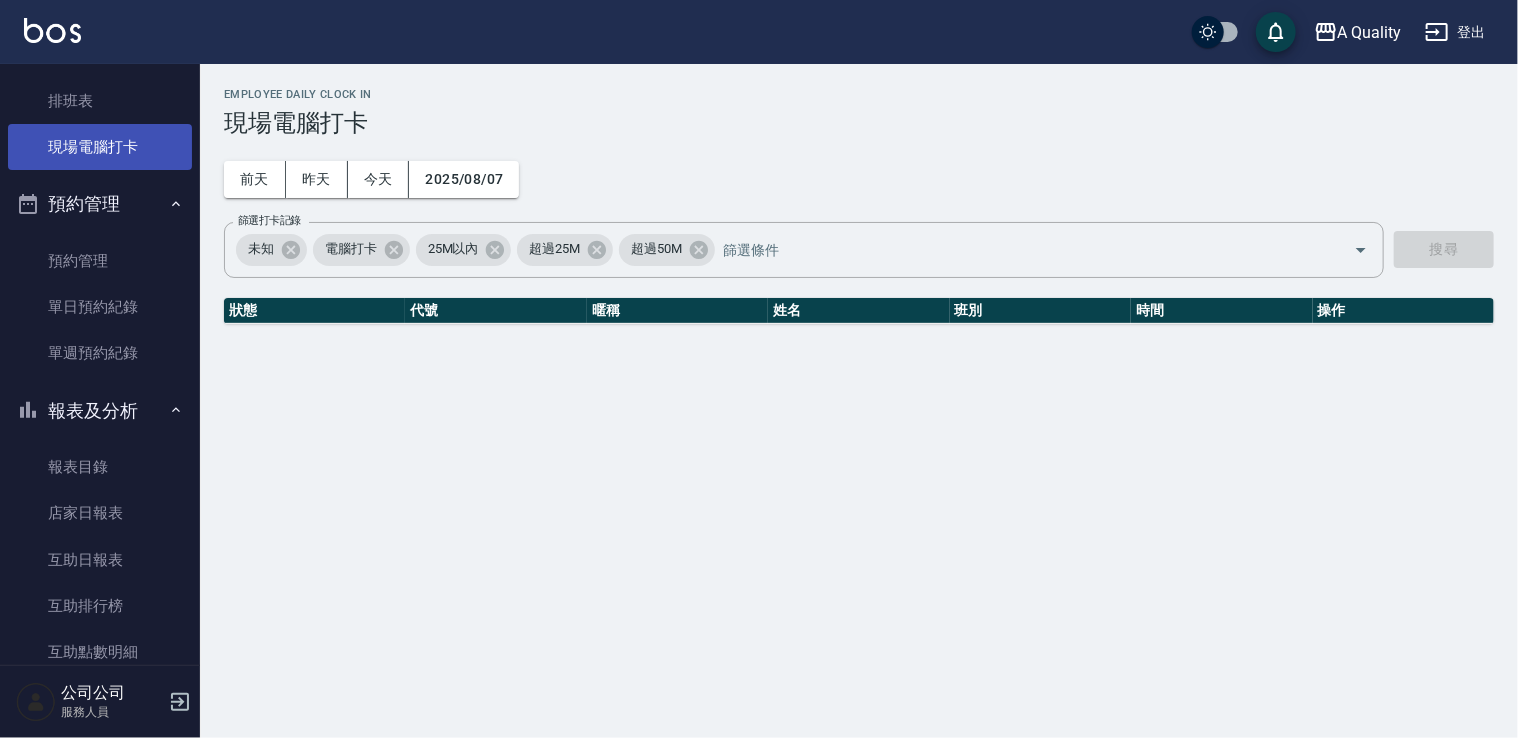 scroll, scrollTop: 0, scrollLeft: 0, axis: both 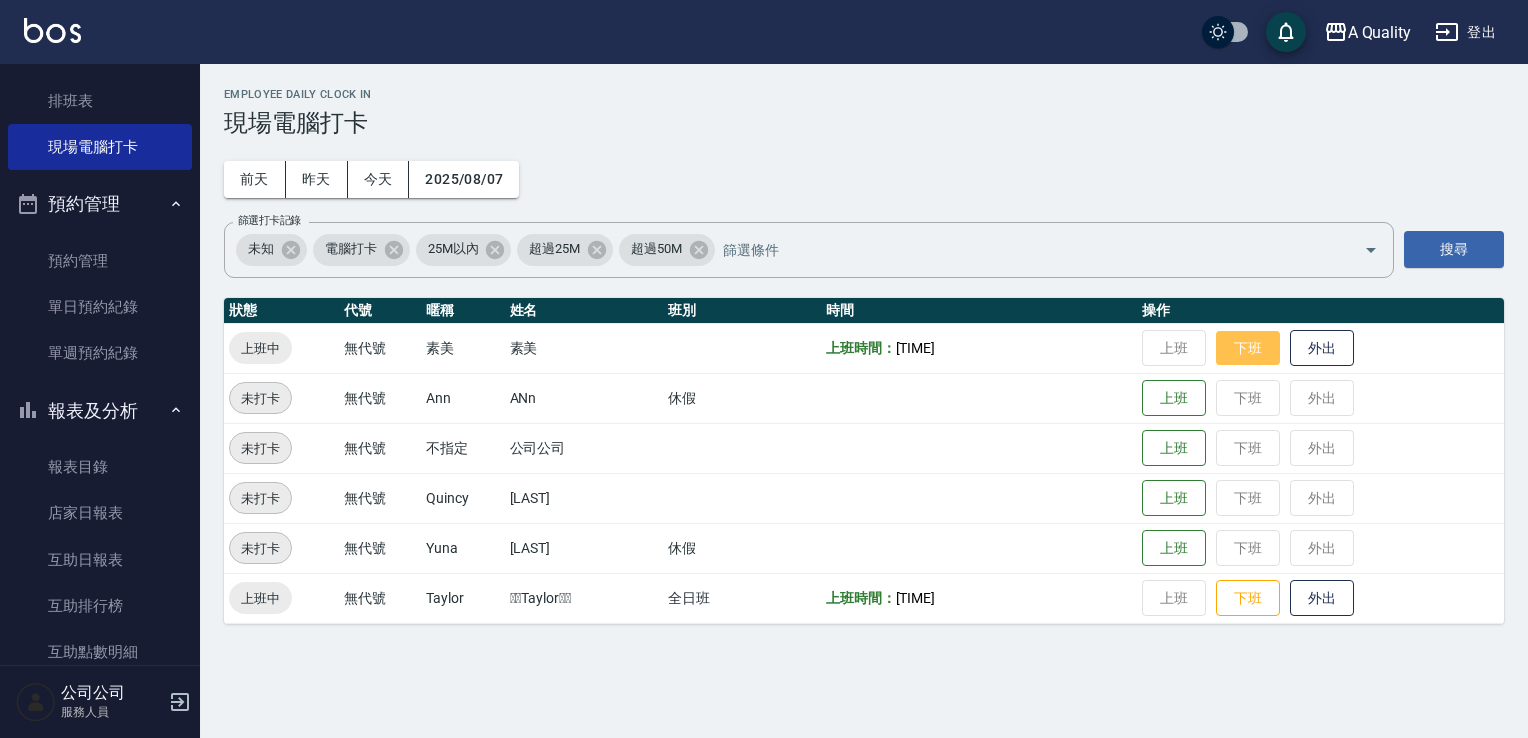 click on "下班" at bounding box center (1248, 348) 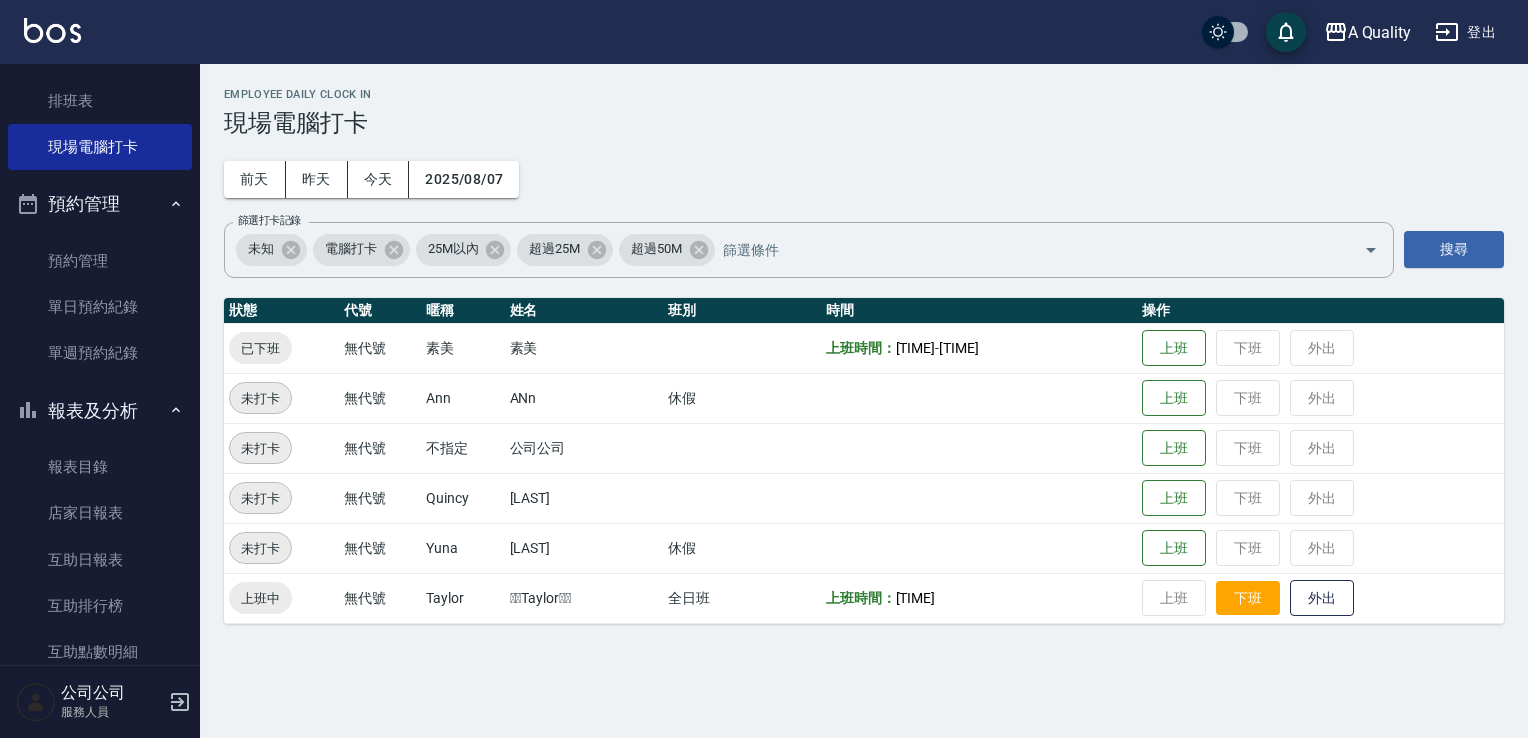 drag, startPoint x: 1279, startPoint y: 597, endPoint x: 1218, endPoint y: 595, distance: 61.03278 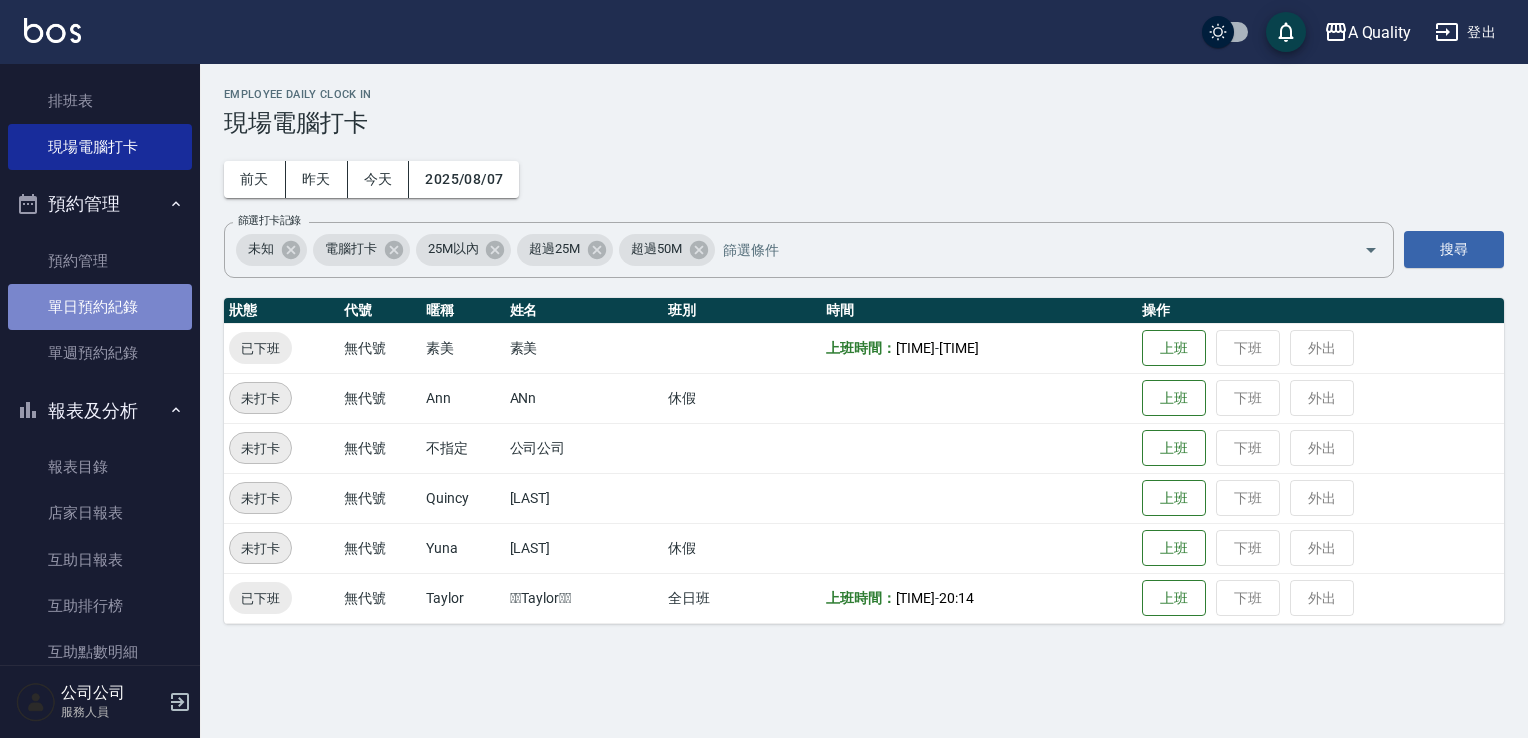click on "單日預約紀錄" at bounding box center [100, 307] 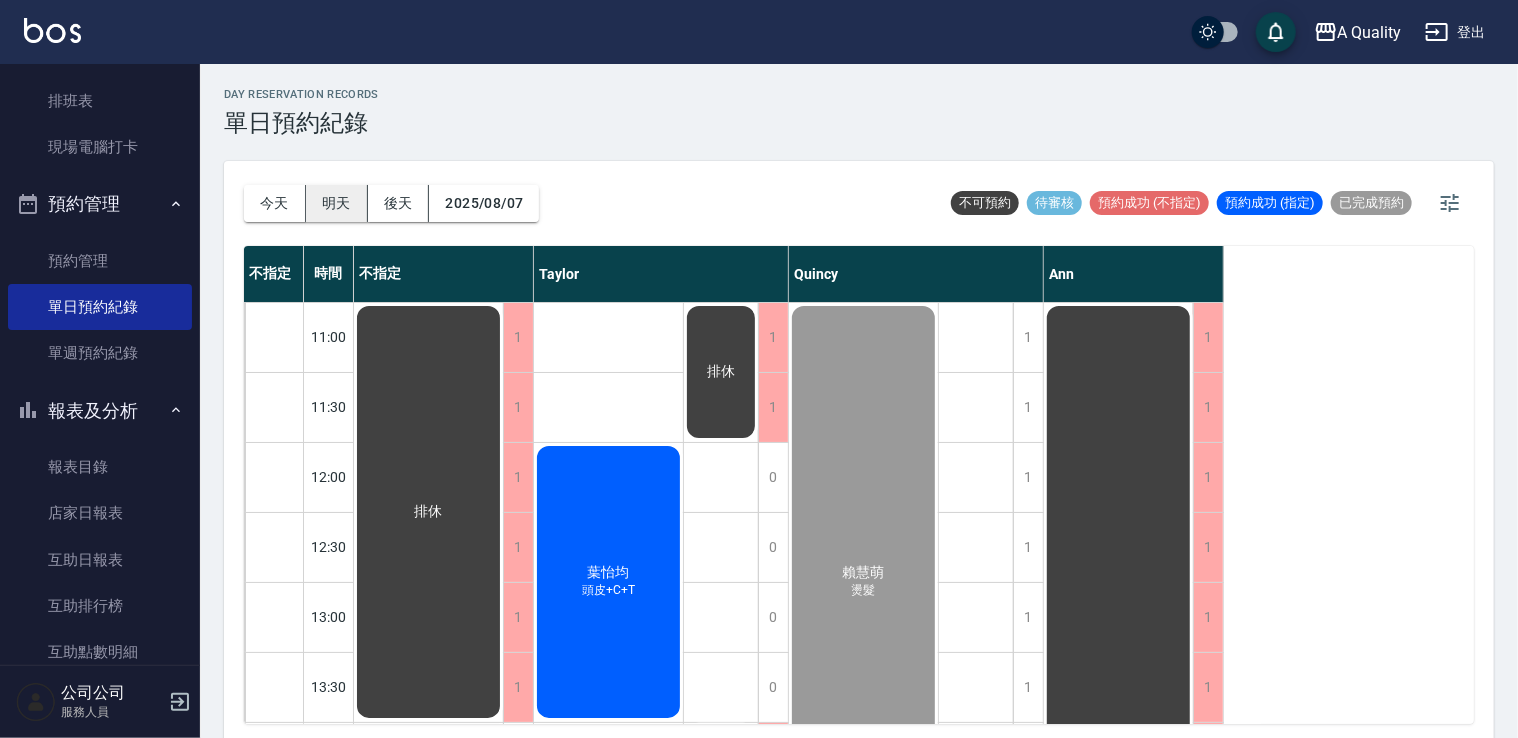 click on "明天" at bounding box center [337, 203] 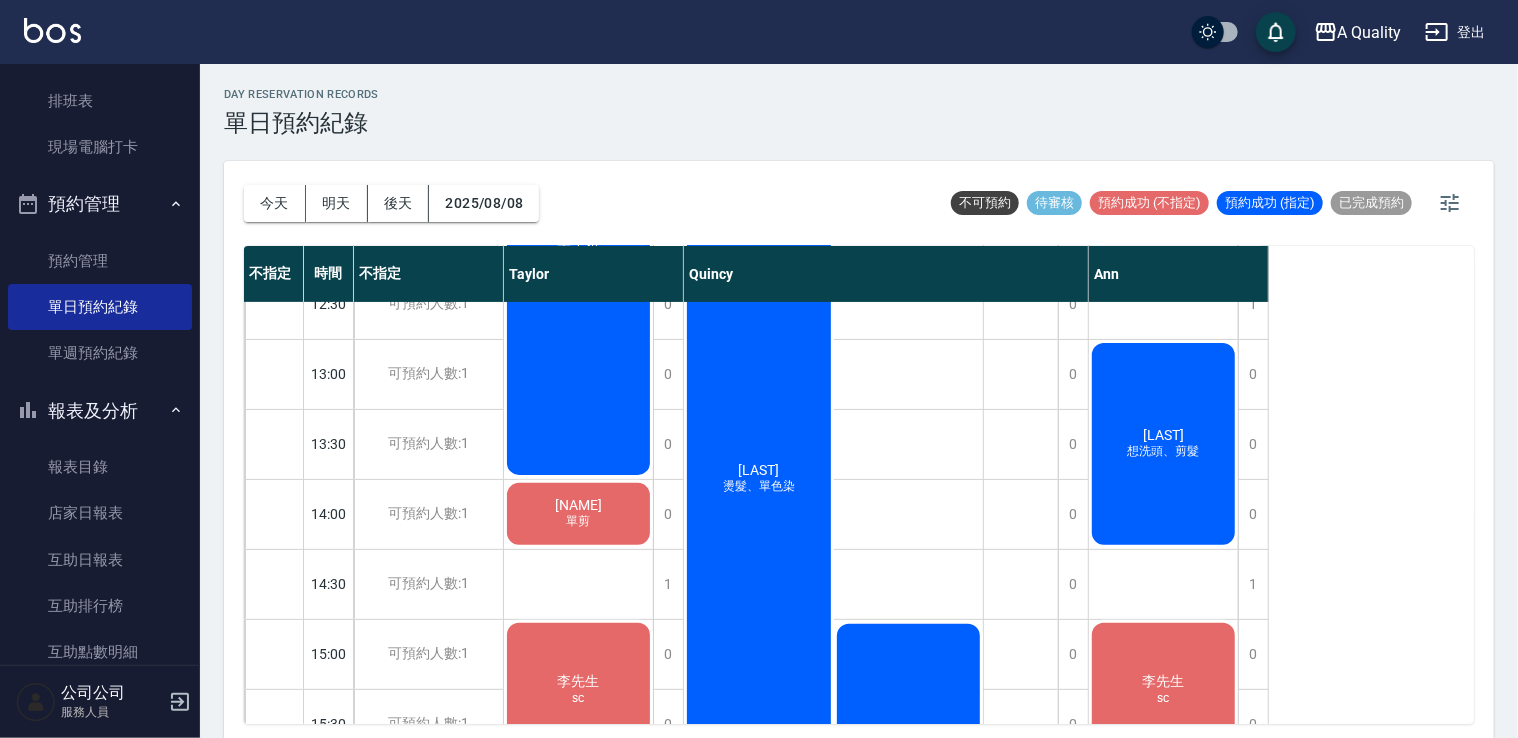 scroll, scrollTop: 100, scrollLeft: 0, axis: vertical 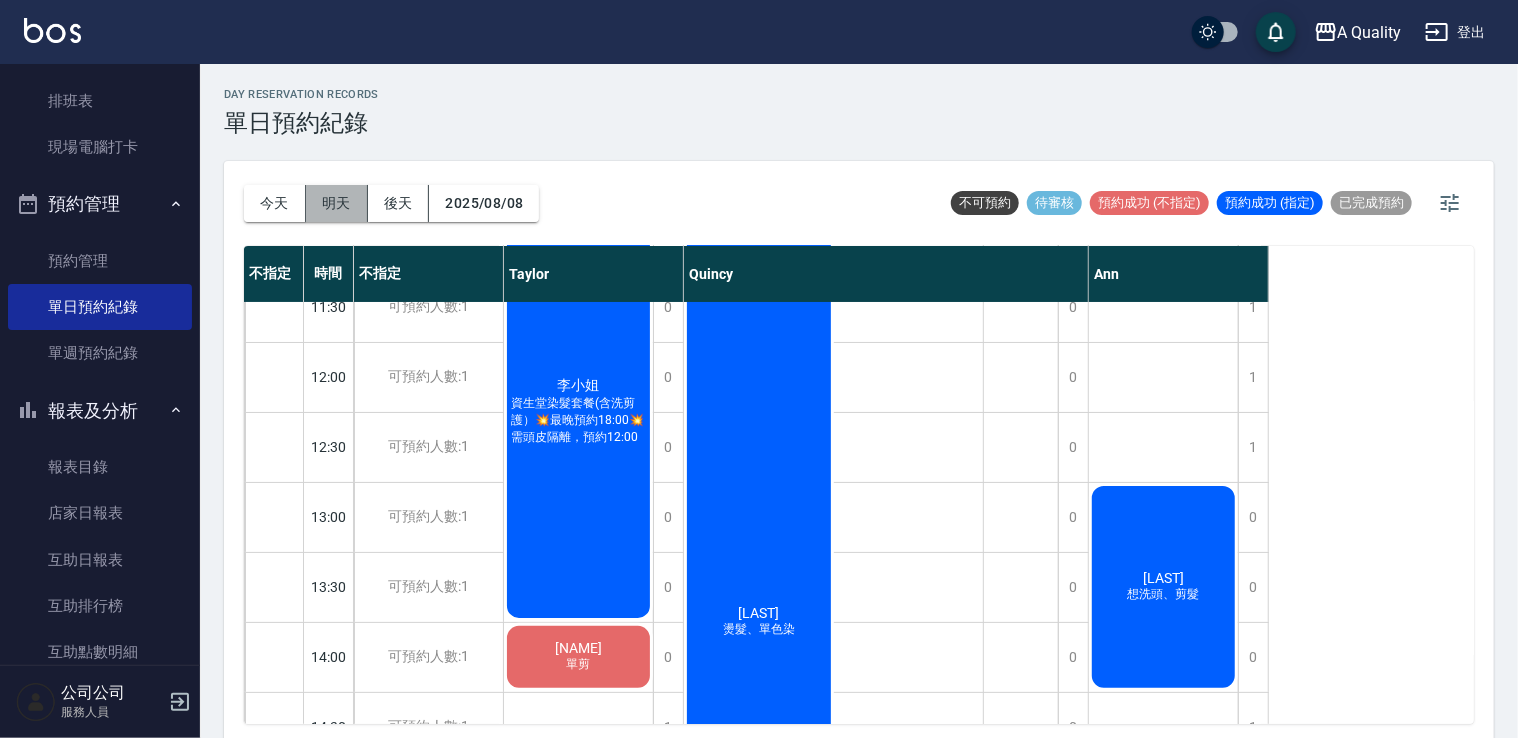 click on "明天" at bounding box center (337, 203) 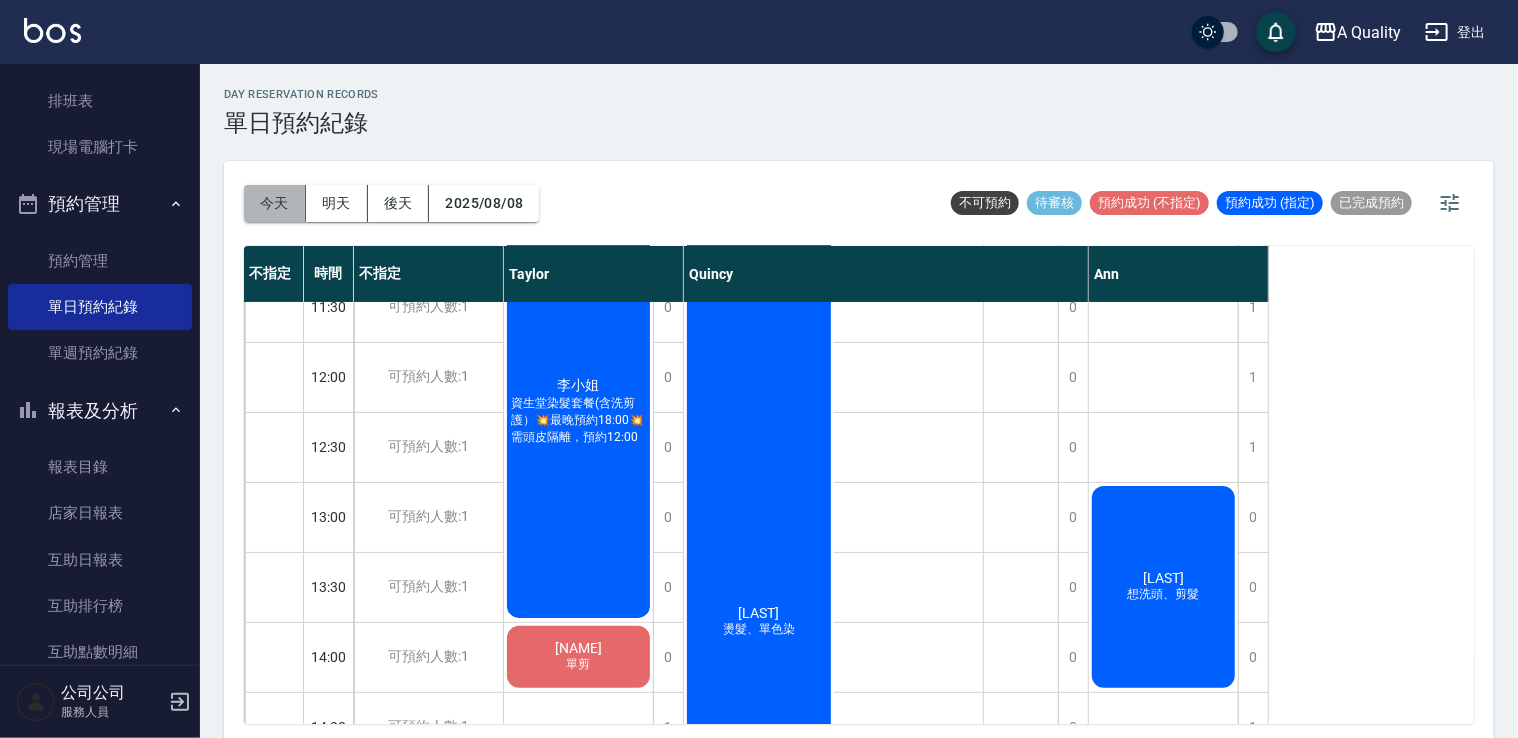 click on "今天" at bounding box center [275, 203] 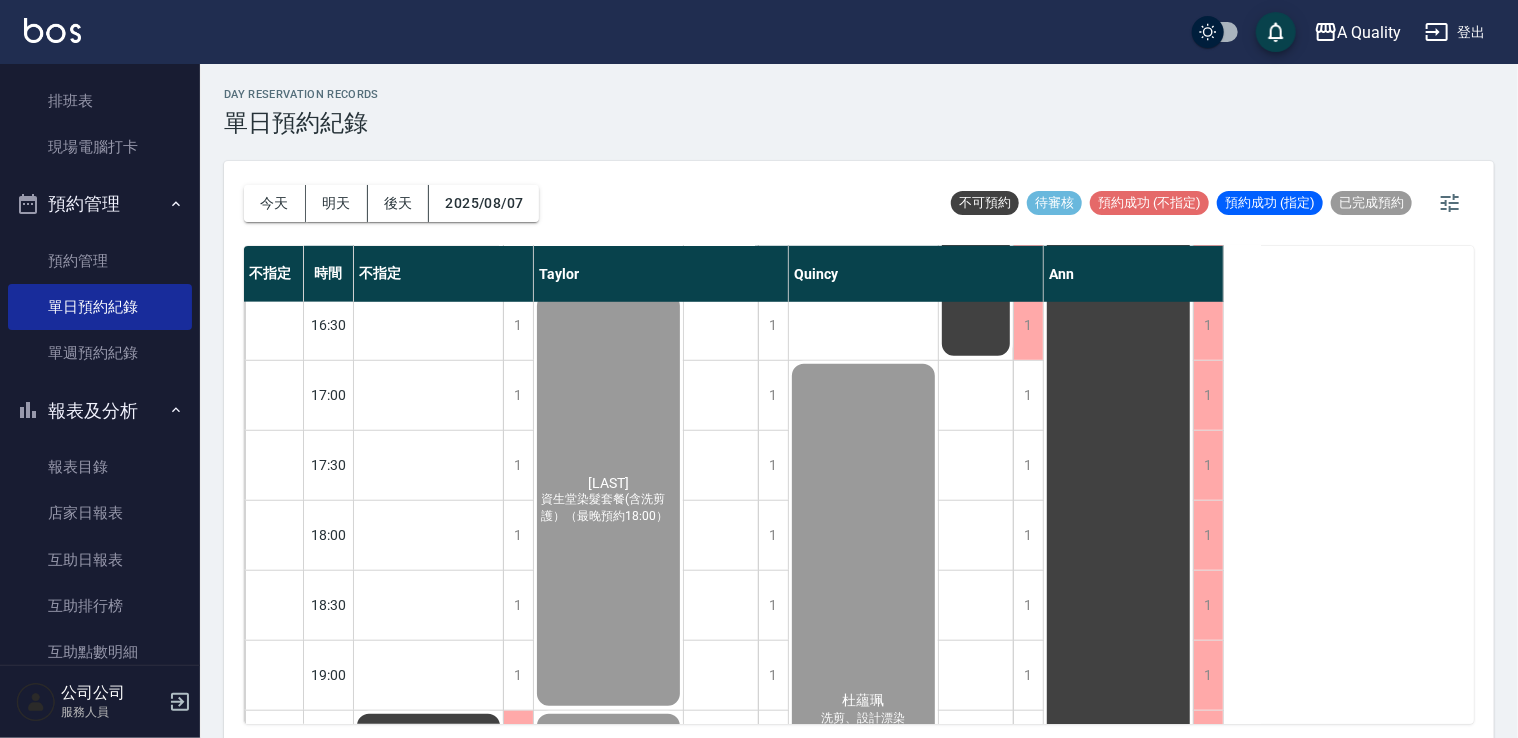 scroll, scrollTop: 900, scrollLeft: 0, axis: vertical 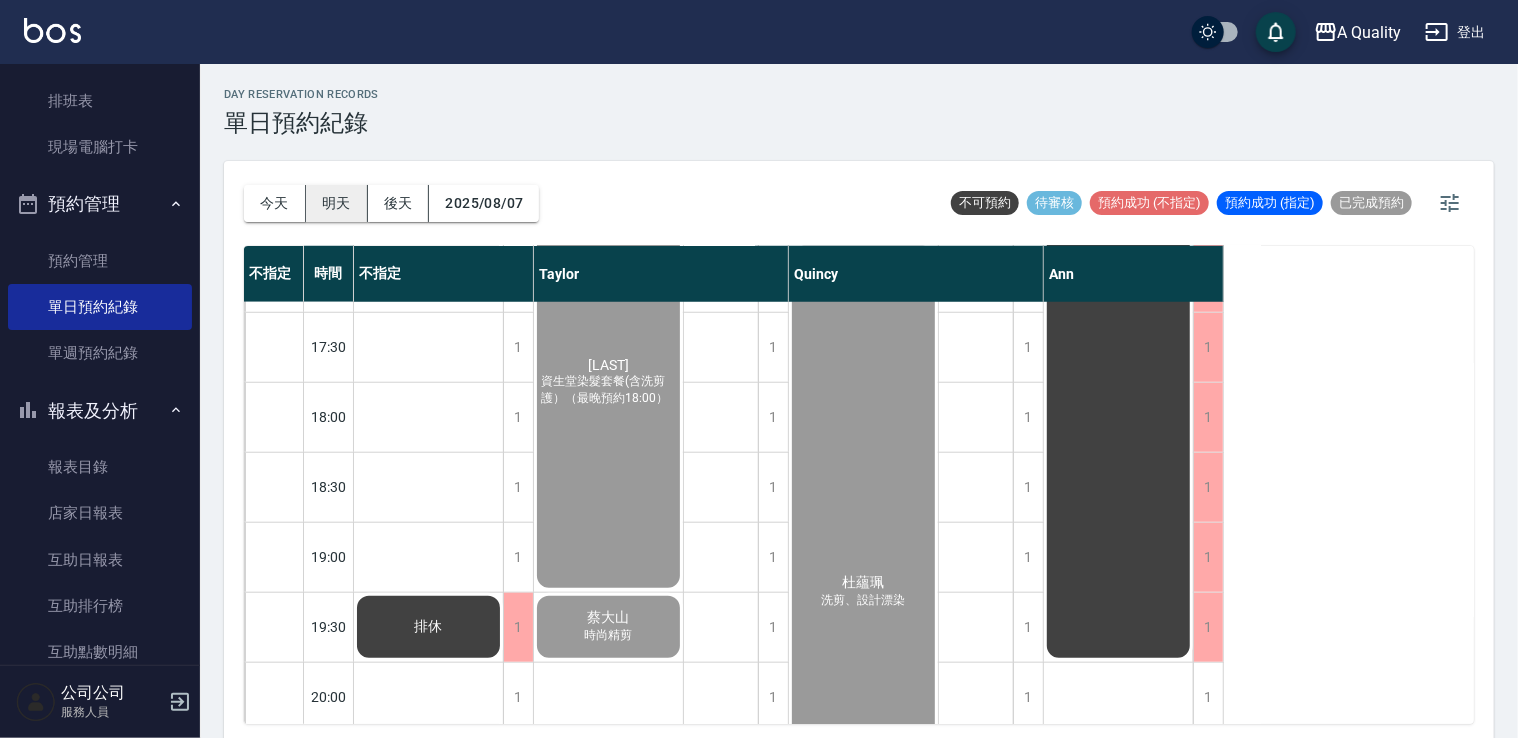 click on "明天" at bounding box center [337, 203] 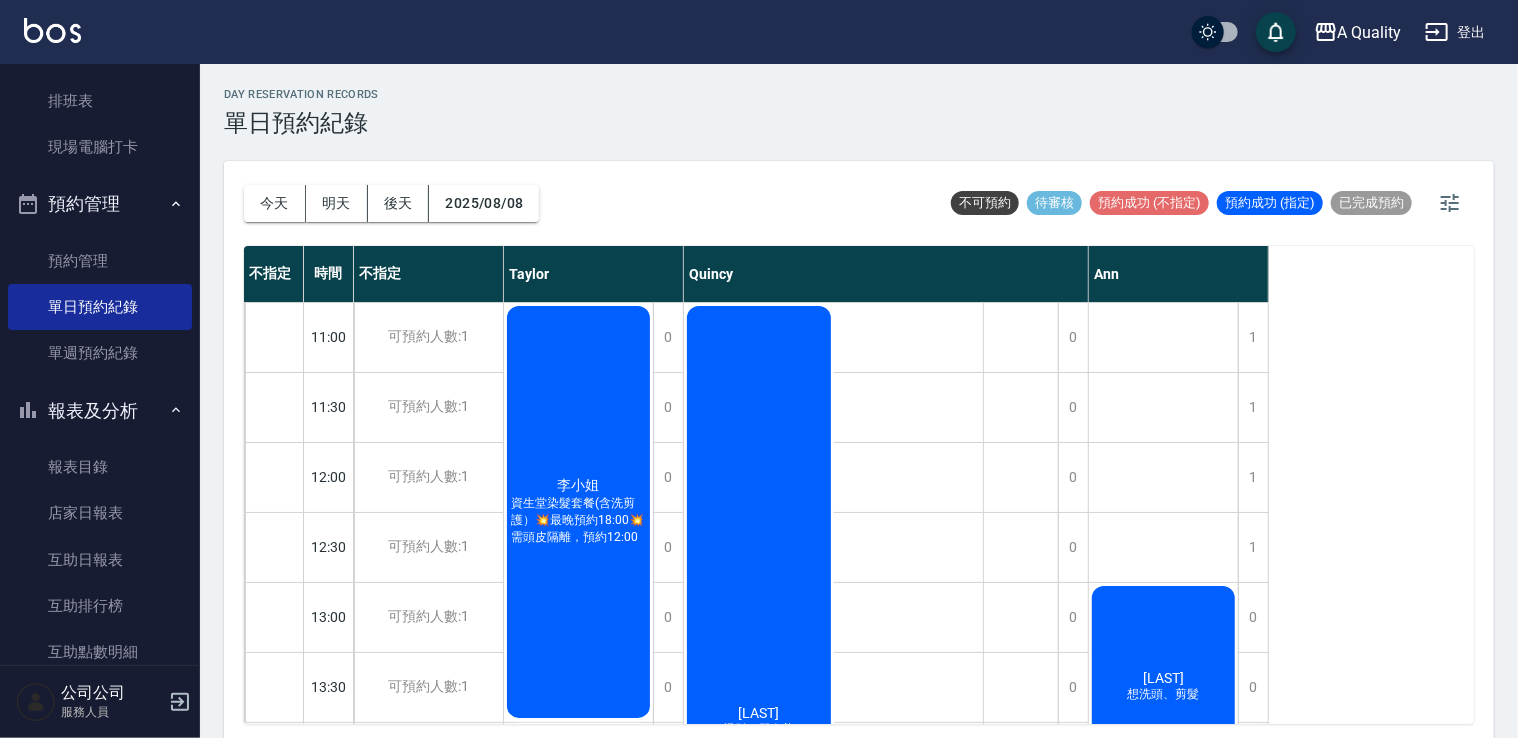 scroll, scrollTop: 100, scrollLeft: 0, axis: vertical 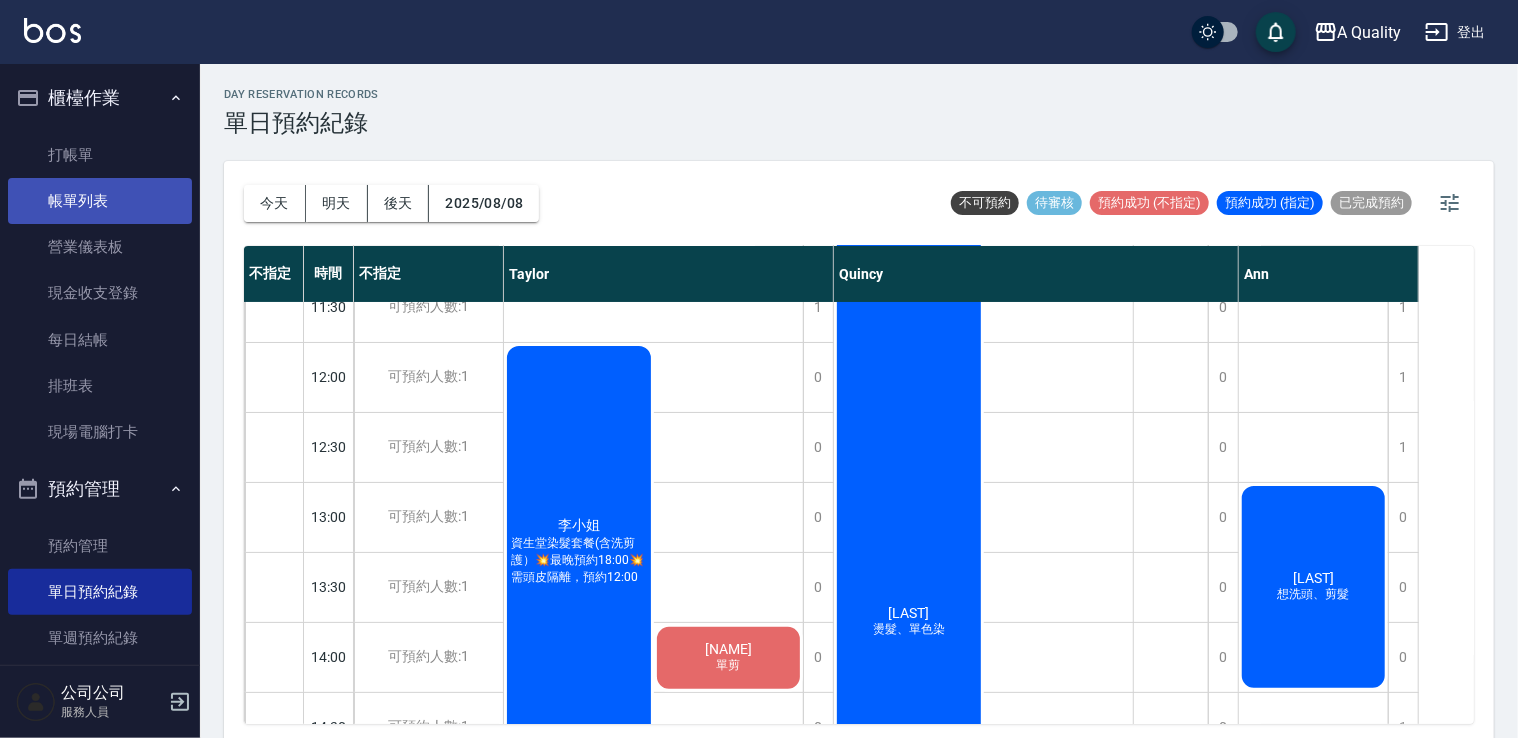 click on "帳單列表" at bounding box center (100, 201) 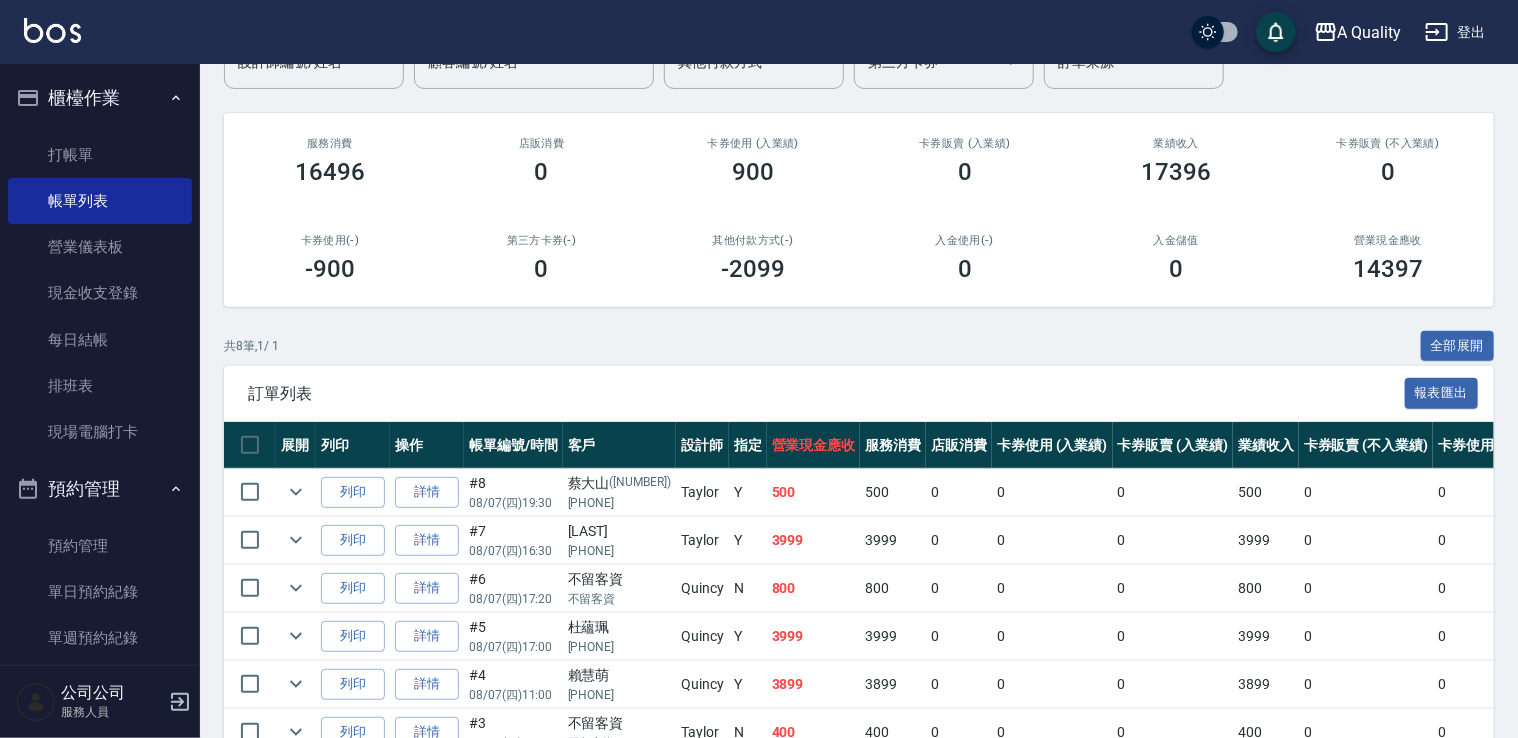 scroll, scrollTop: 200, scrollLeft: 0, axis: vertical 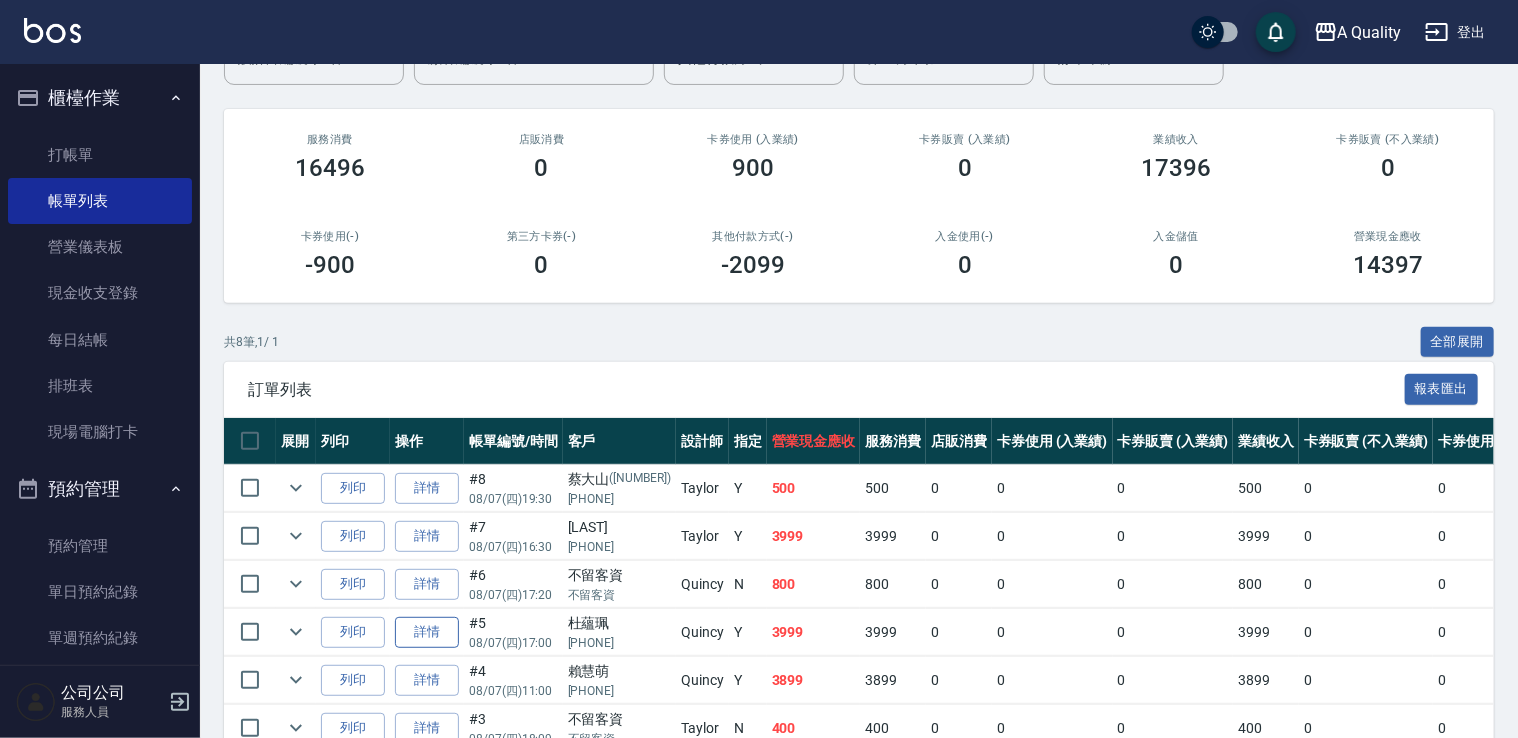 click on "詳情" at bounding box center (427, 632) 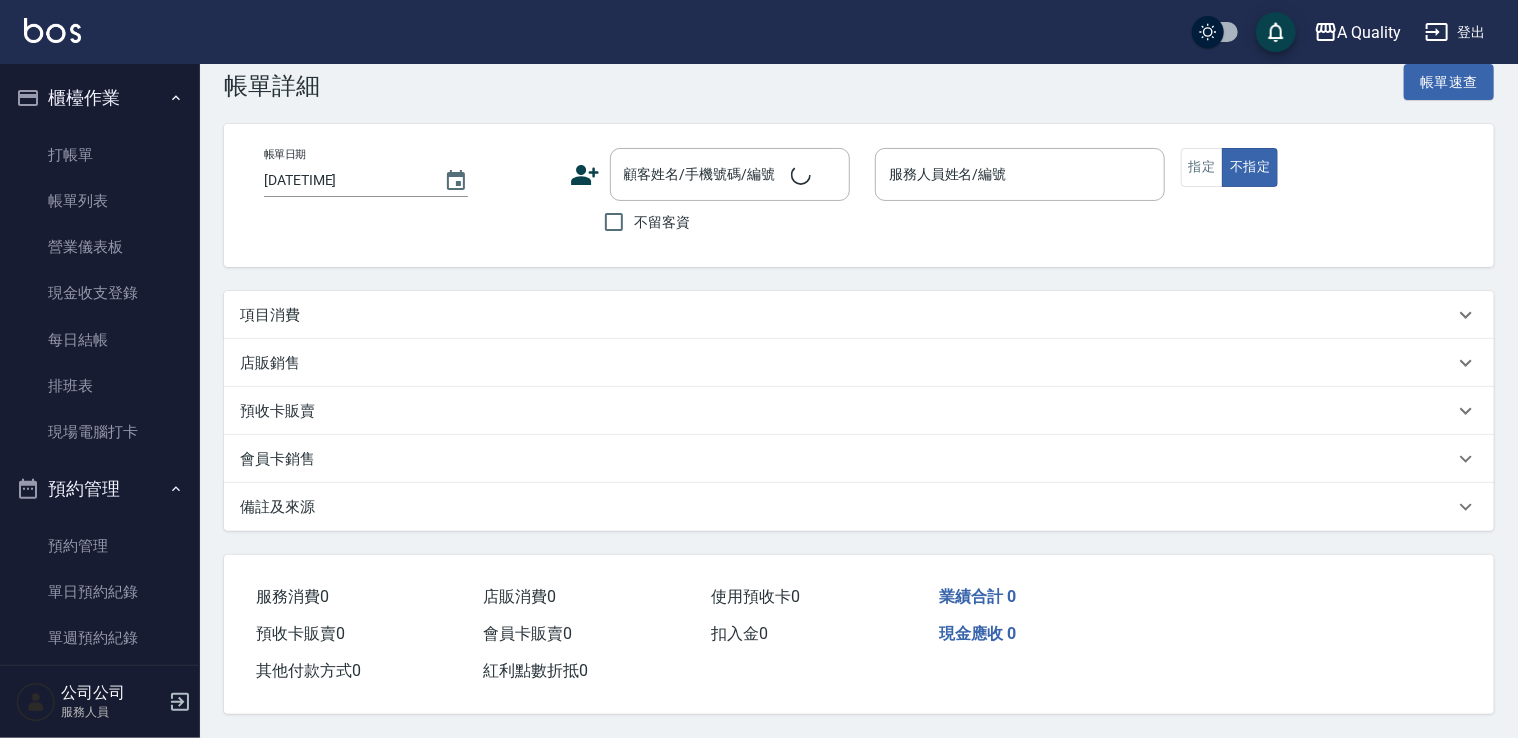 scroll, scrollTop: 0, scrollLeft: 0, axis: both 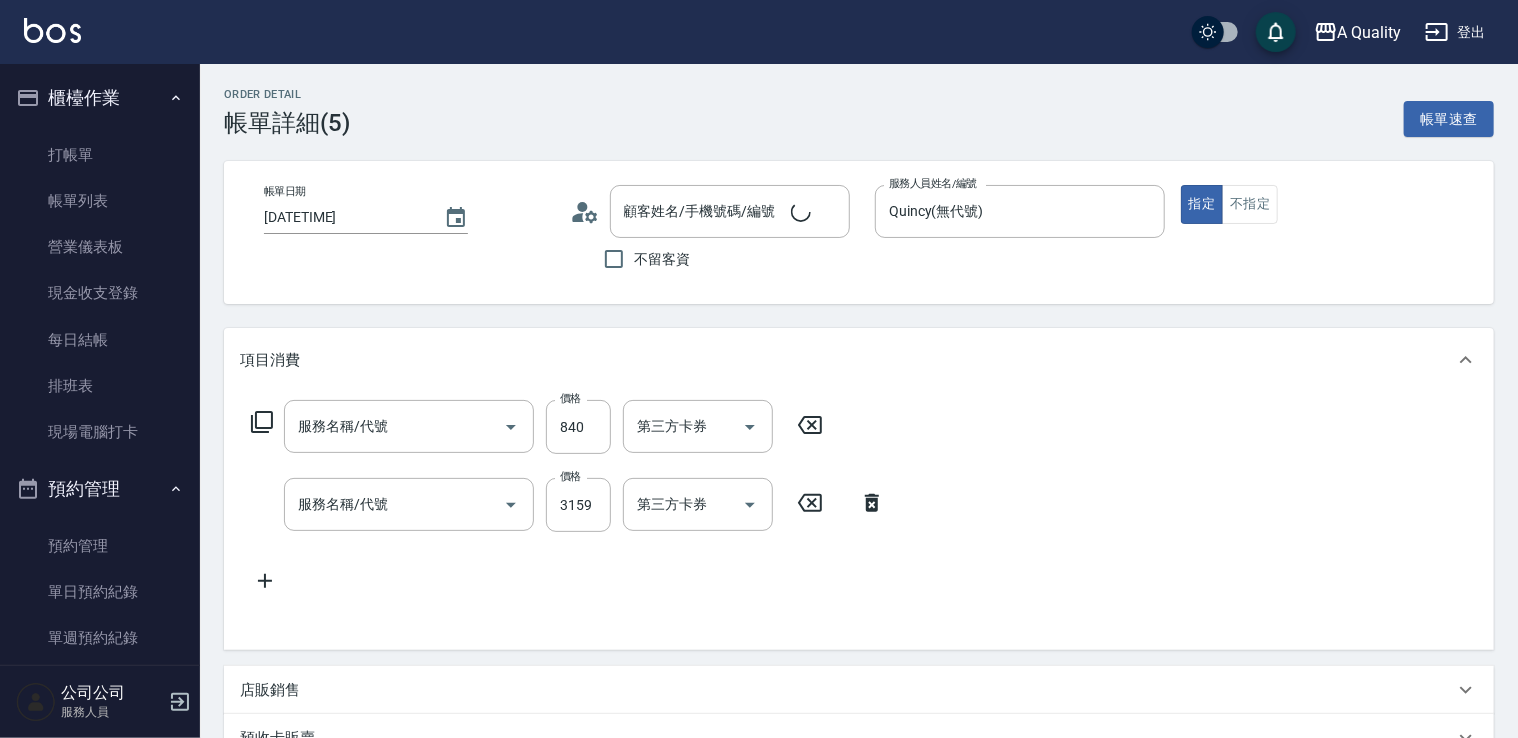 type on "2025/08/07 17:00" 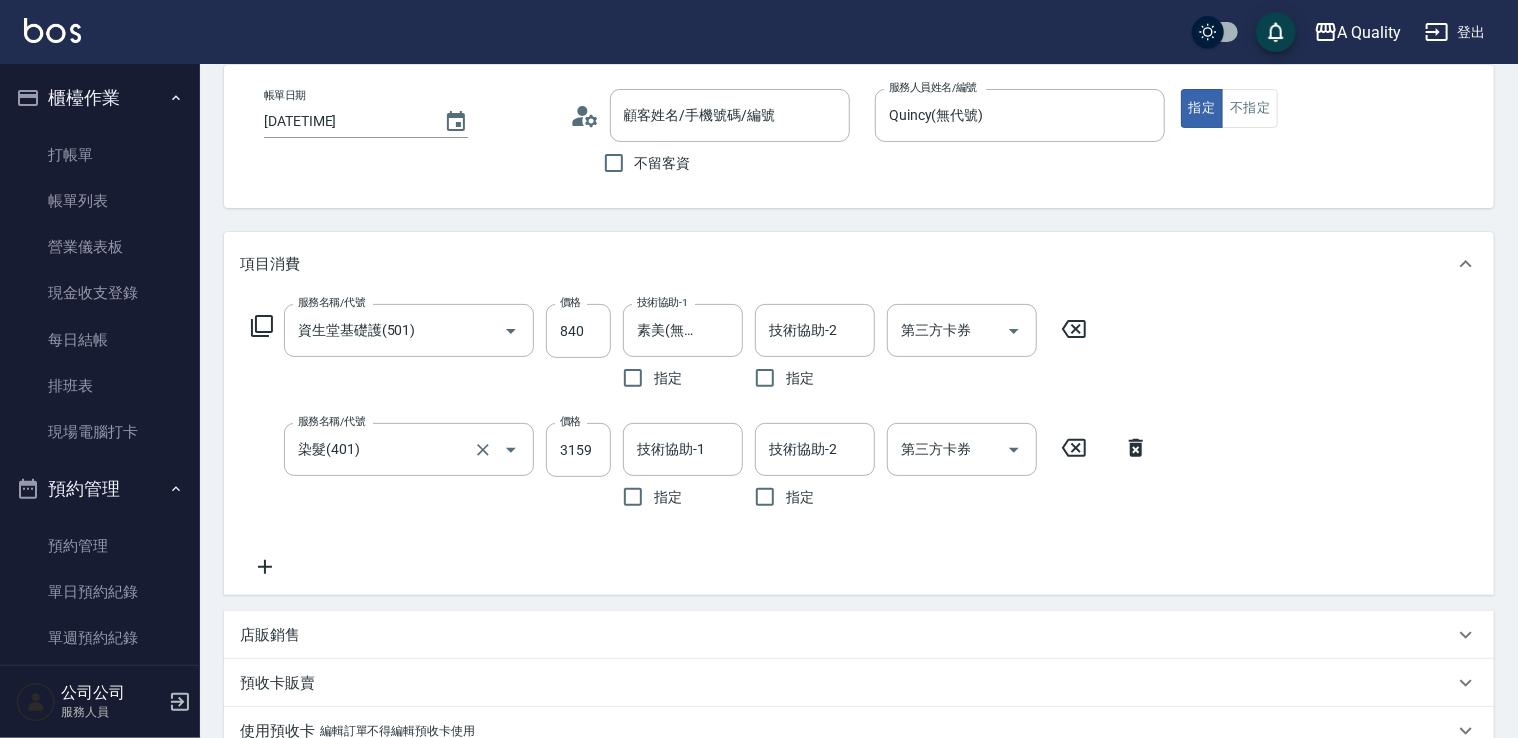 type on "杜蘊珮/0928891300/" 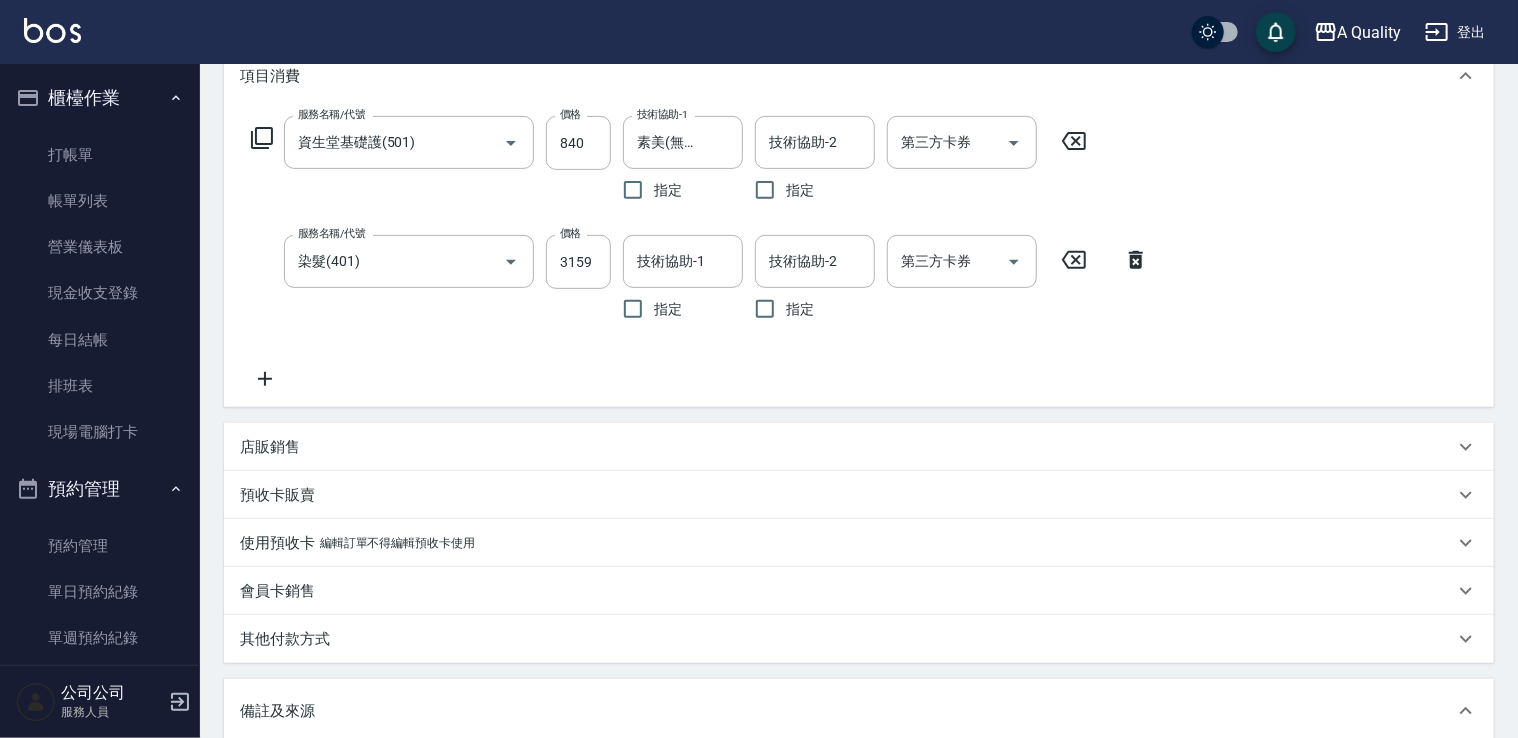 scroll, scrollTop: 500, scrollLeft: 0, axis: vertical 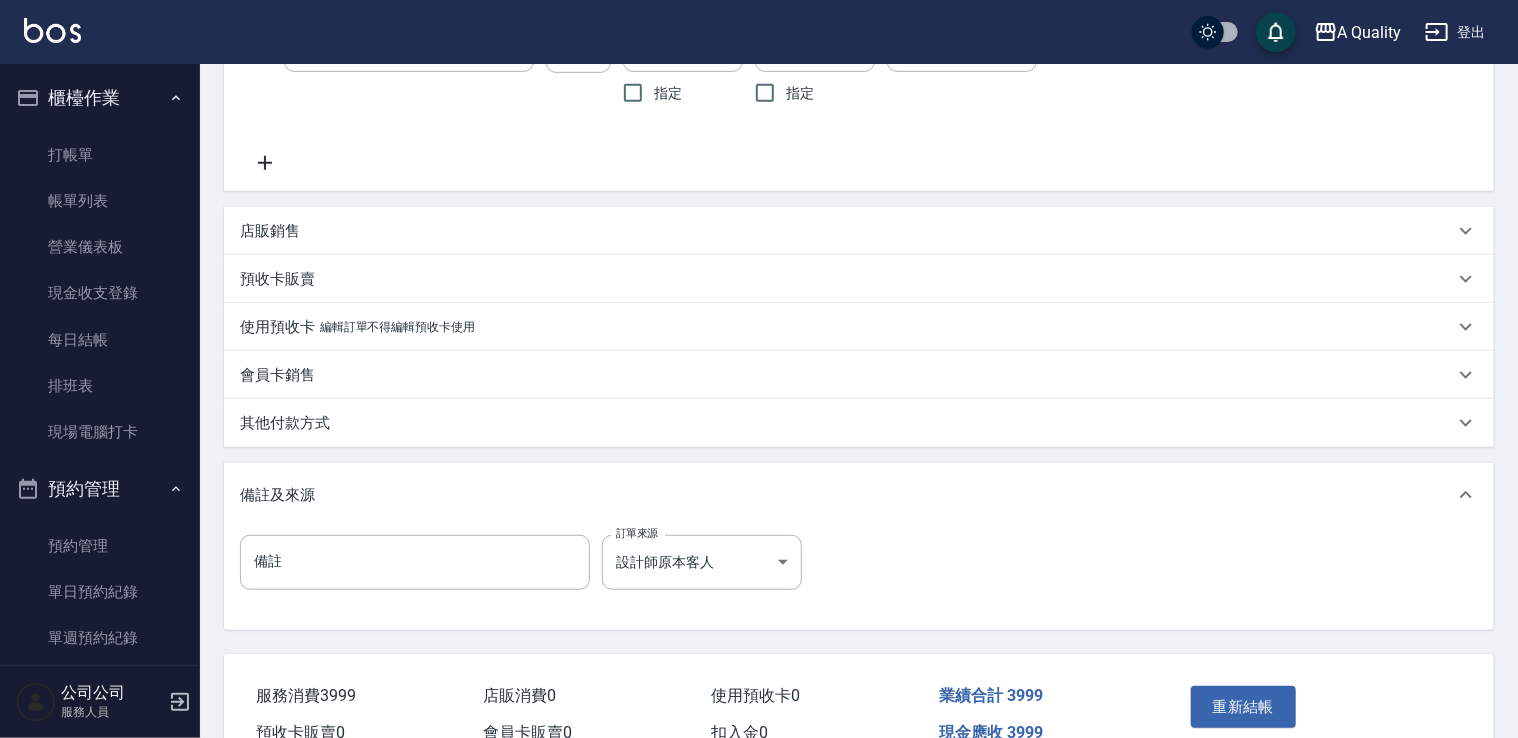 click on "其他付款方式" at bounding box center [285, 423] 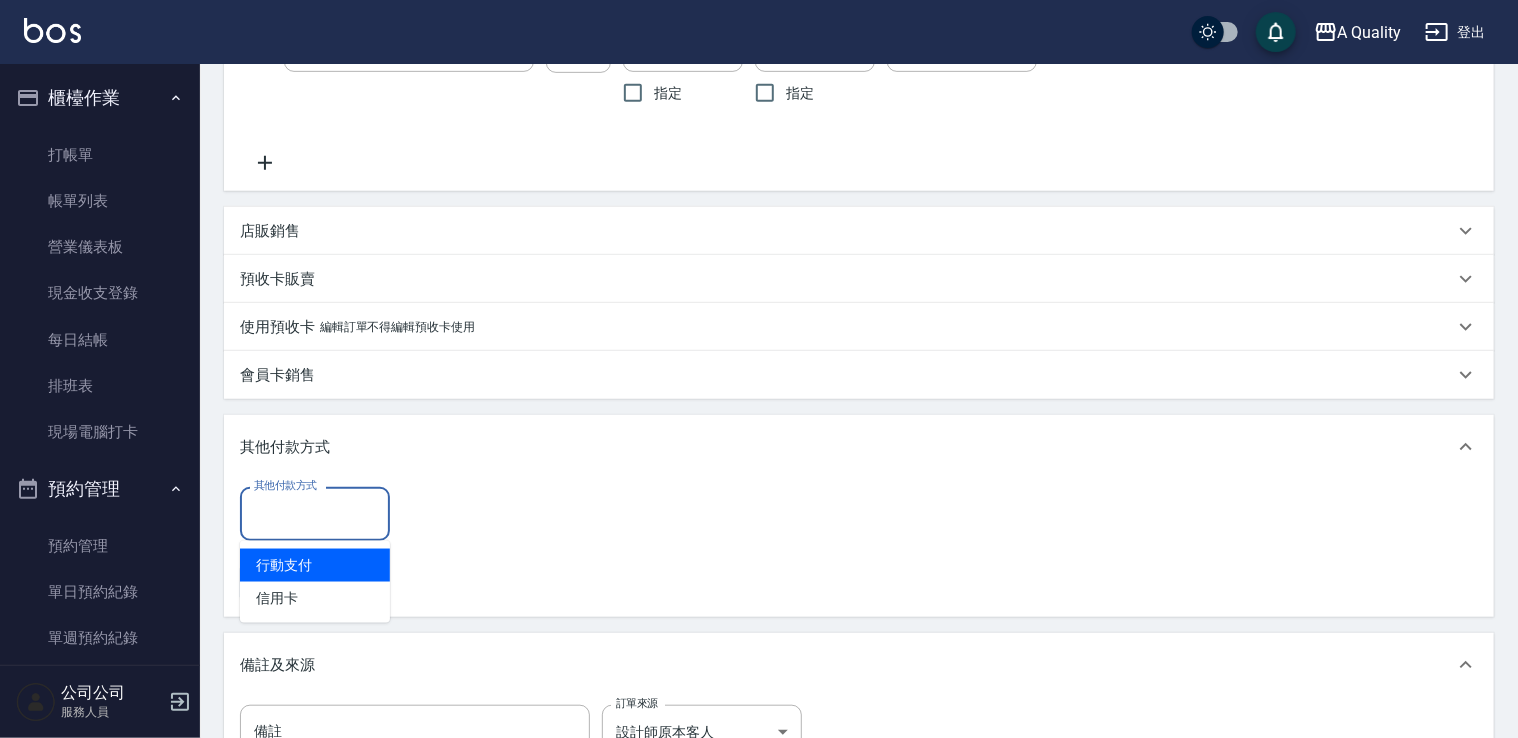 click on "其他付款方式" at bounding box center (315, 513) 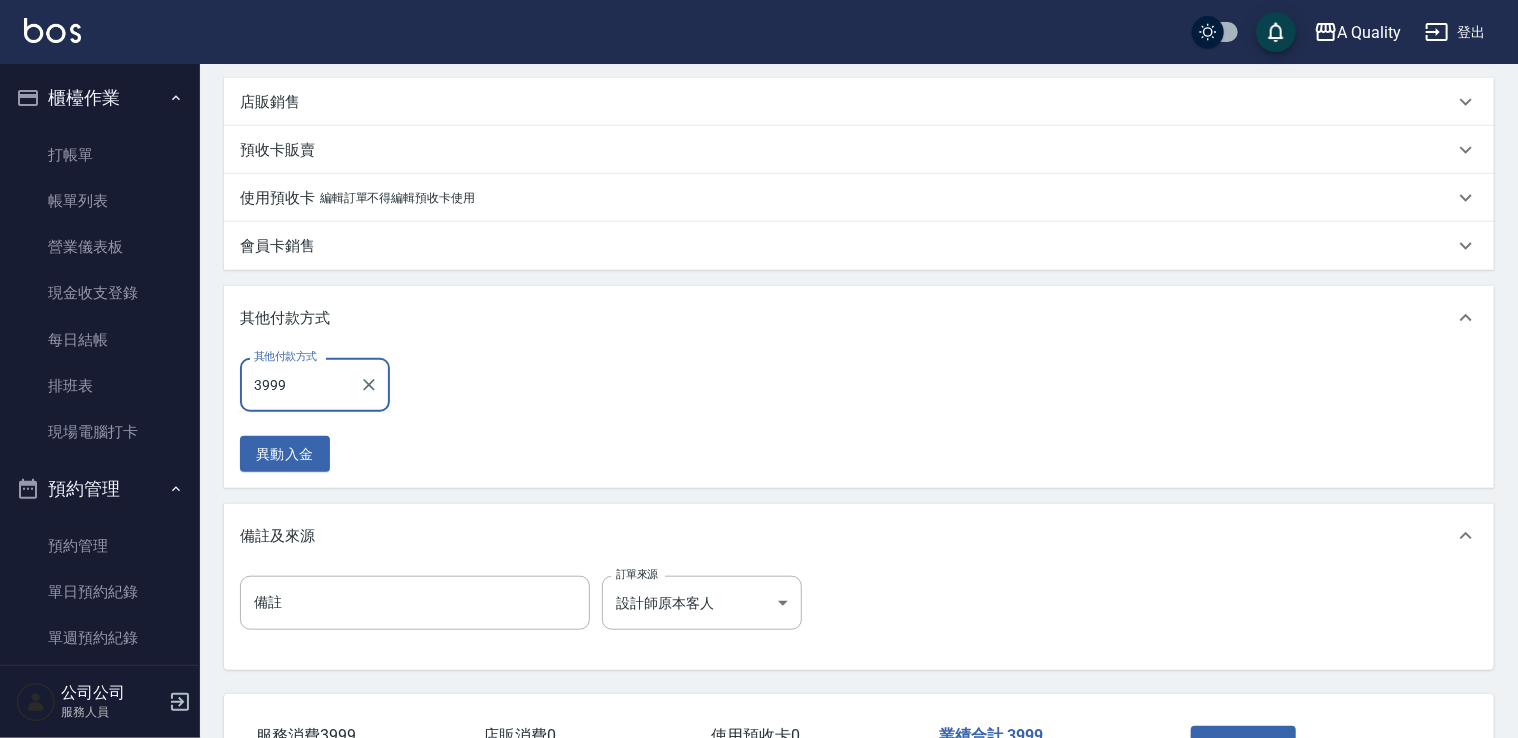 scroll, scrollTop: 774, scrollLeft: 0, axis: vertical 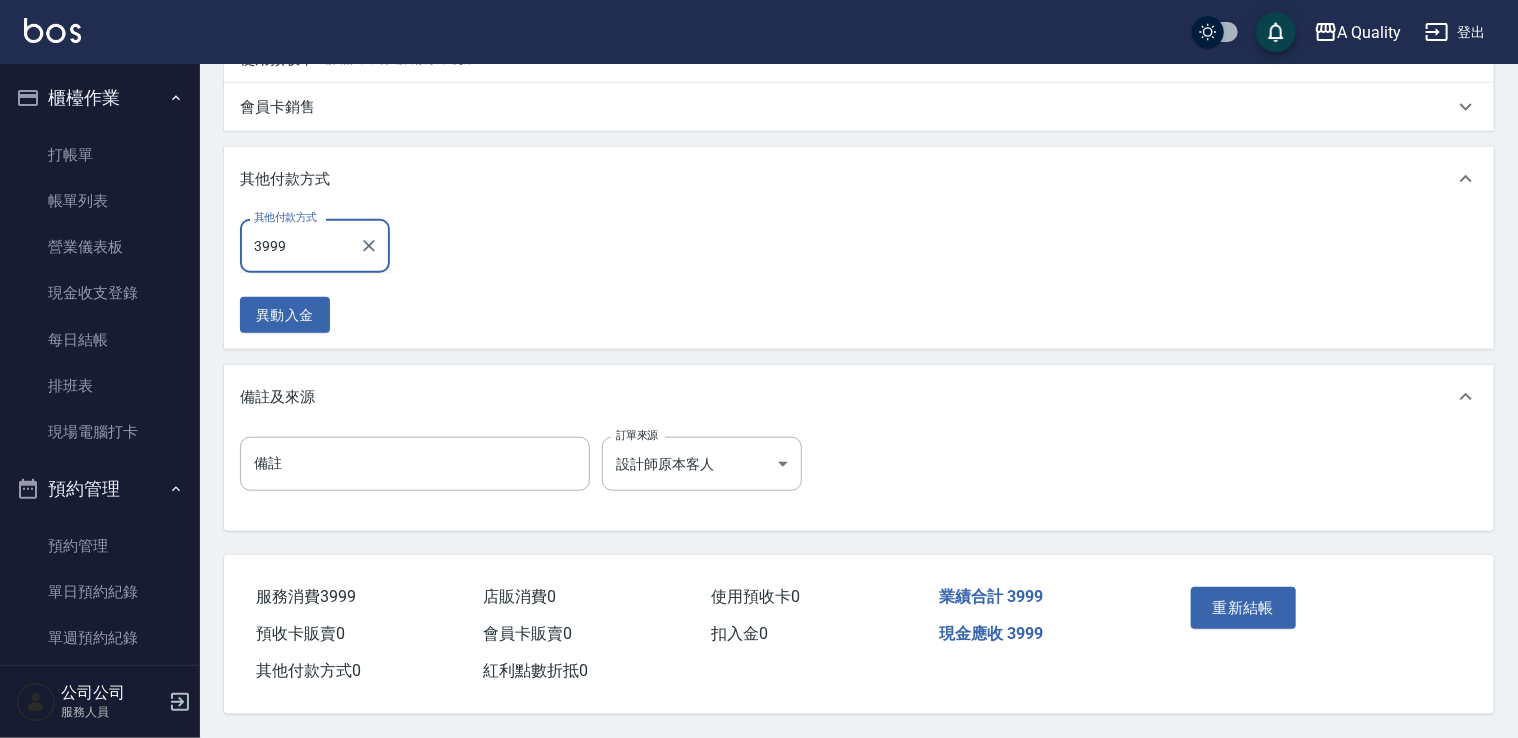 type on "3999" 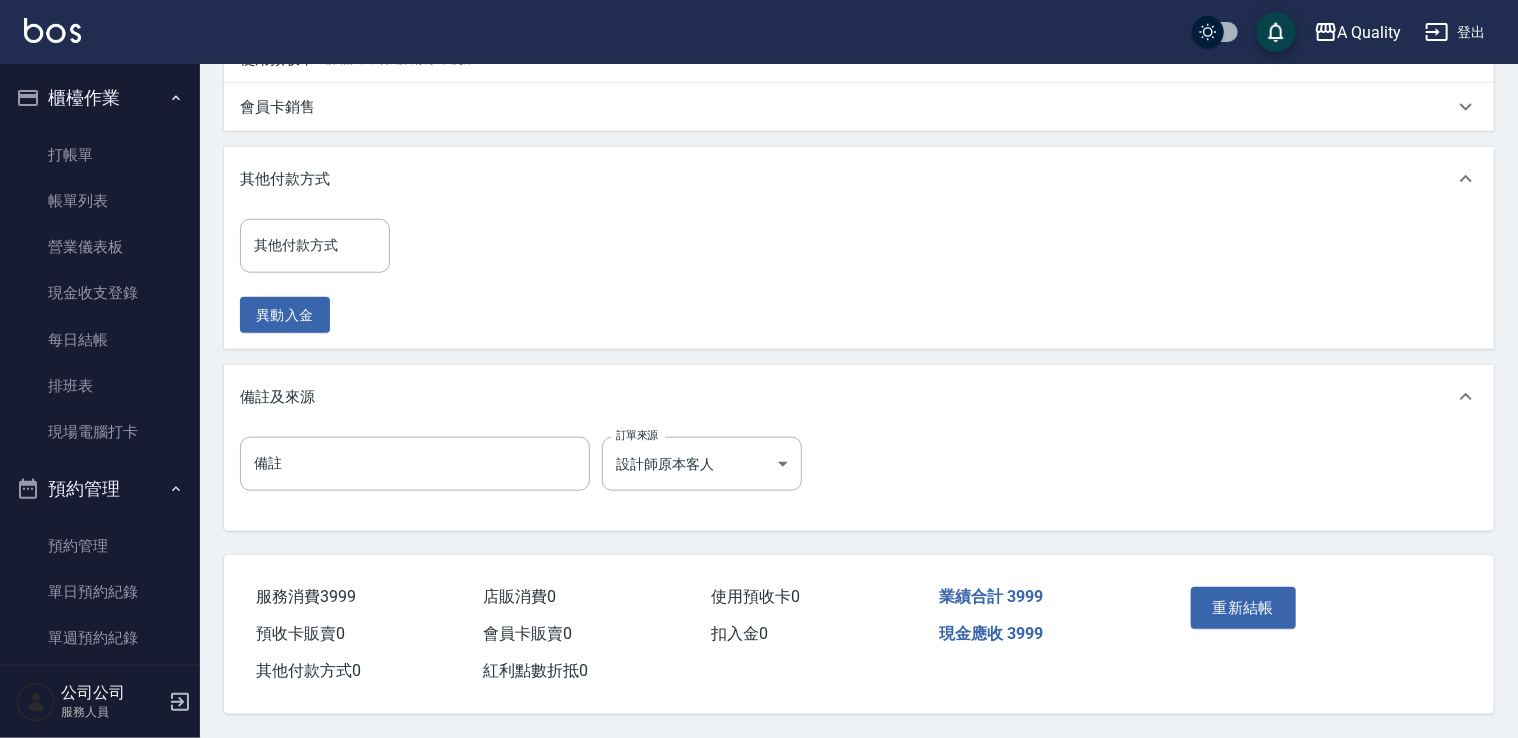drag, startPoint x: 391, startPoint y: 237, endPoint x: 373, endPoint y: 249, distance: 21.633308 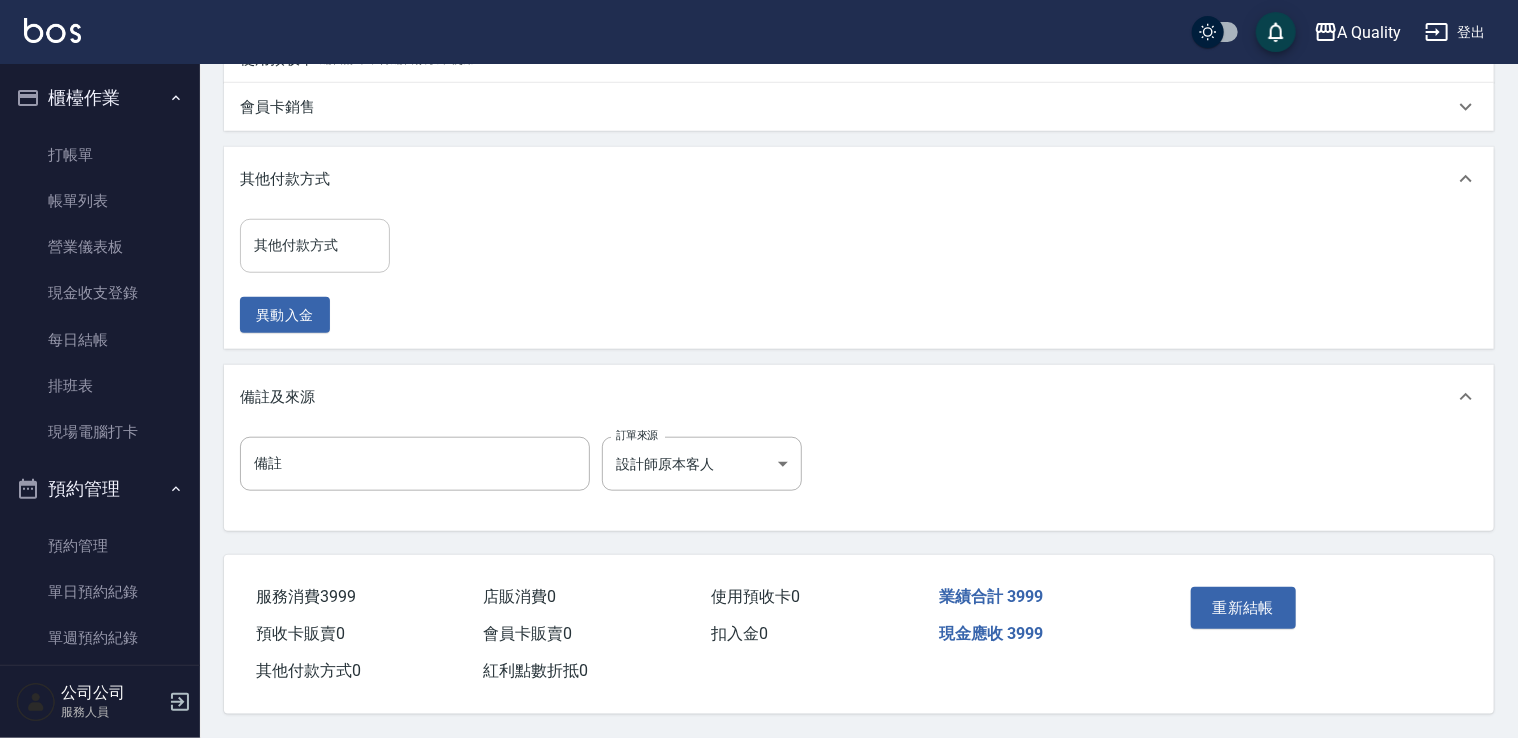 click on "其他付款方式" at bounding box center [315, 245] 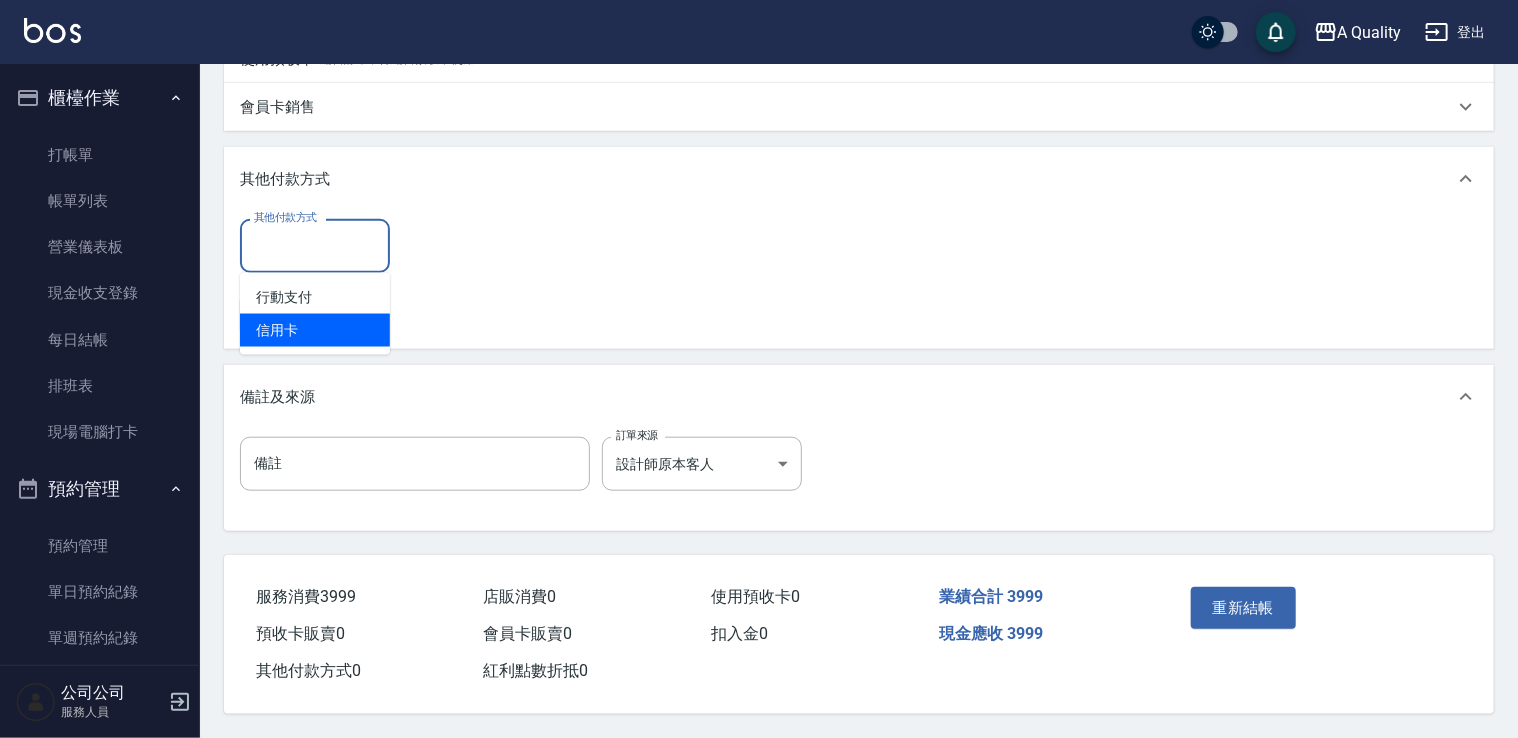drag, startPoint x: 298, startPoint y: 321, endPoint x: 423, endPoint y: 286, distance: 129.80756 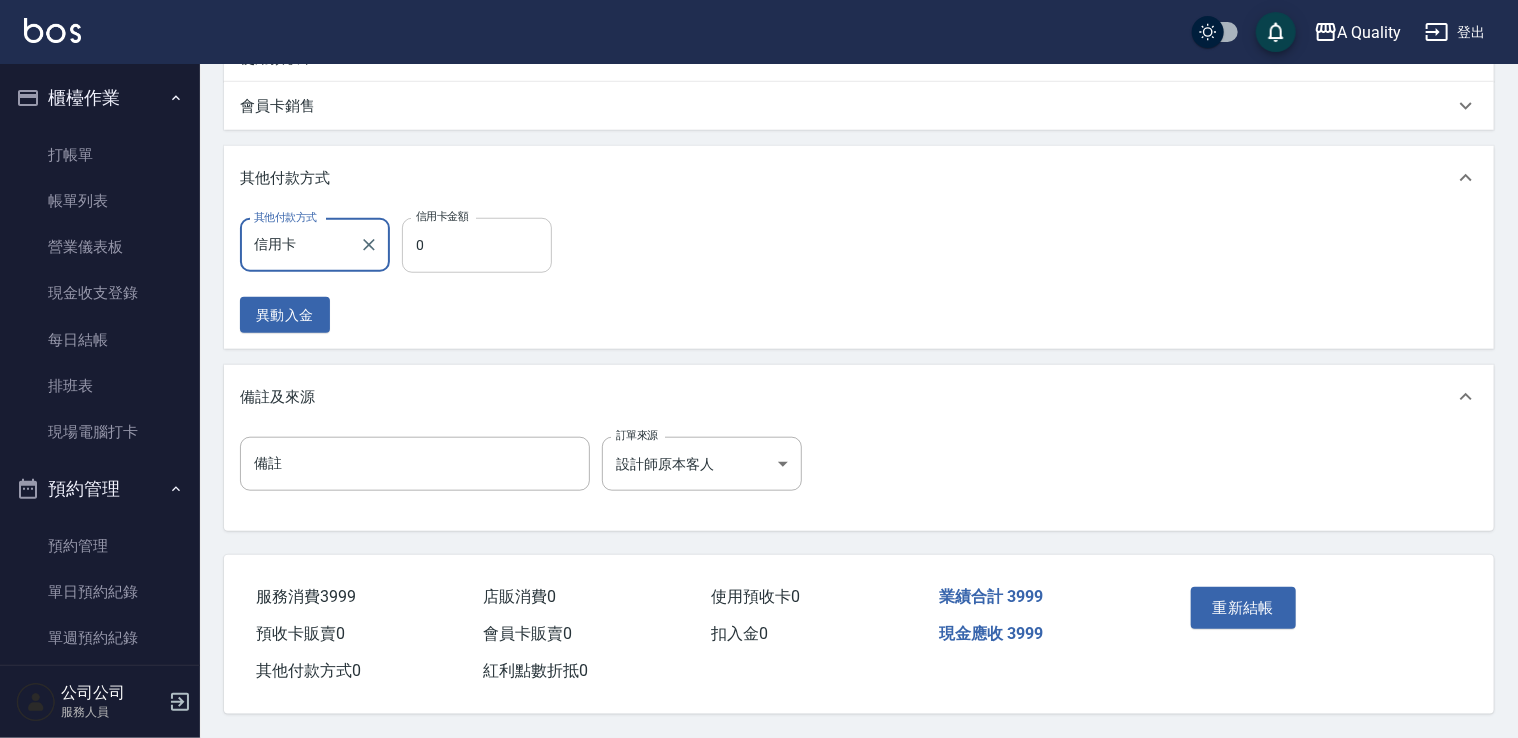 click on "0" at bounding box center [477, 245] 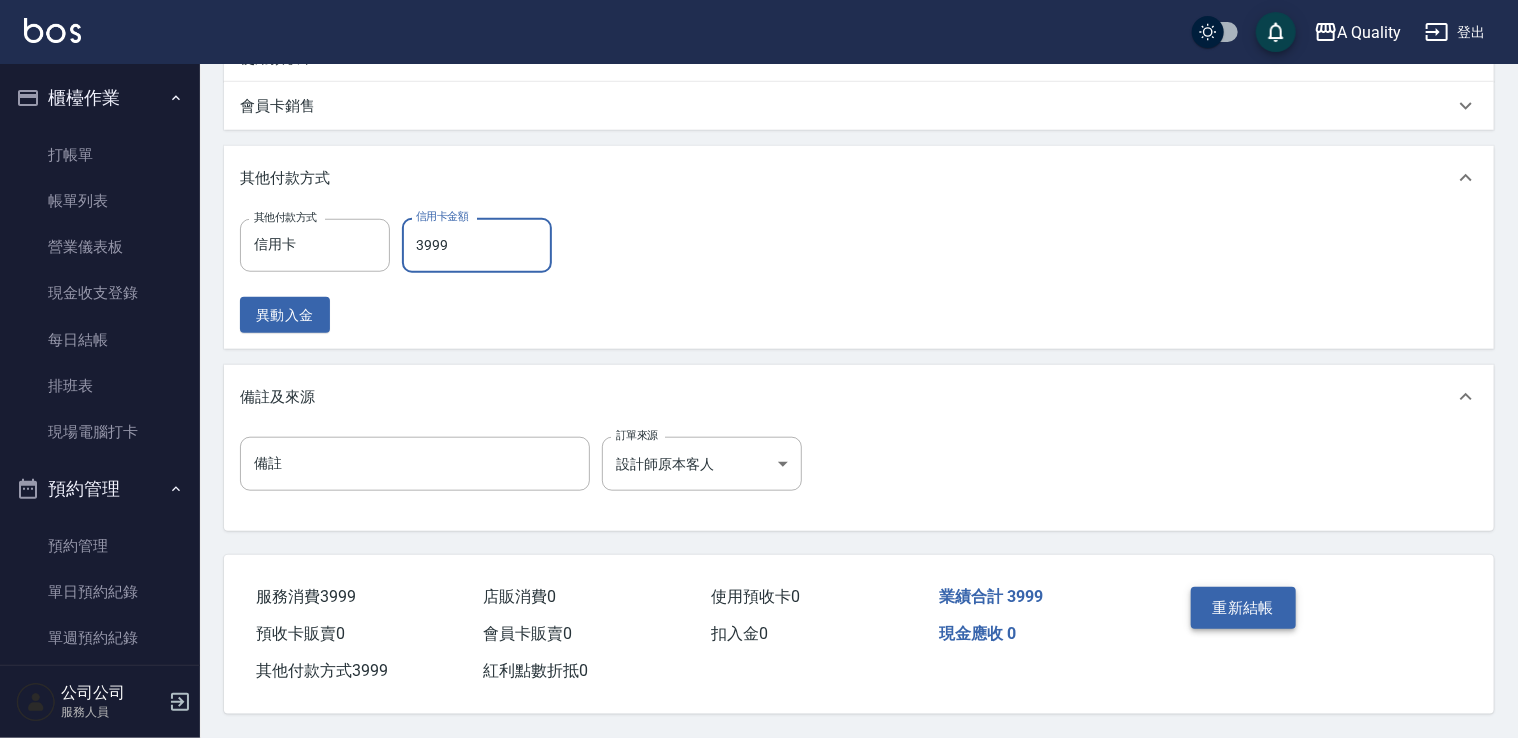 type on "3999" 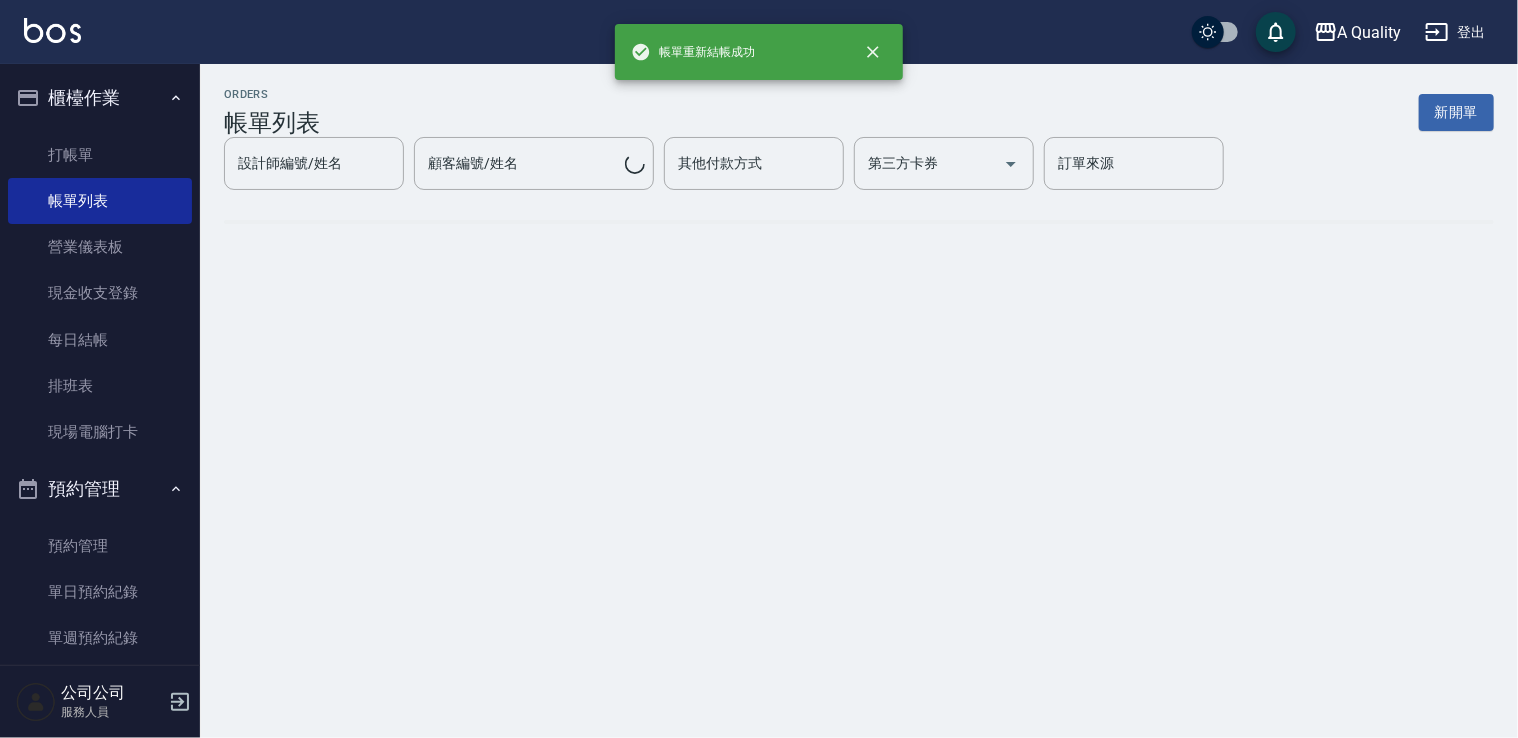 scroll, scrollTop: 0, scrollLeft: 0, axis: both 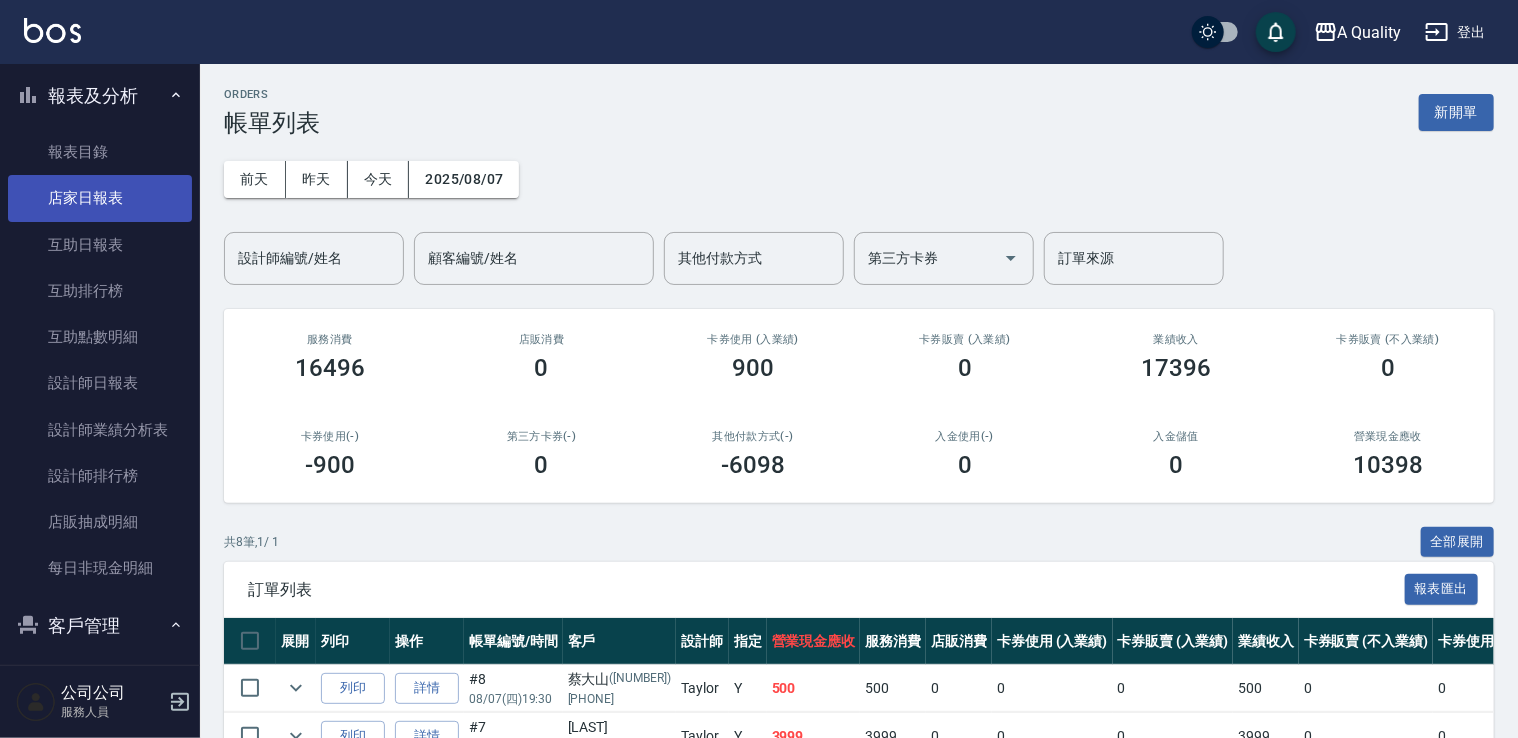 click on "店家日報表" at bounding box center [100, 198] 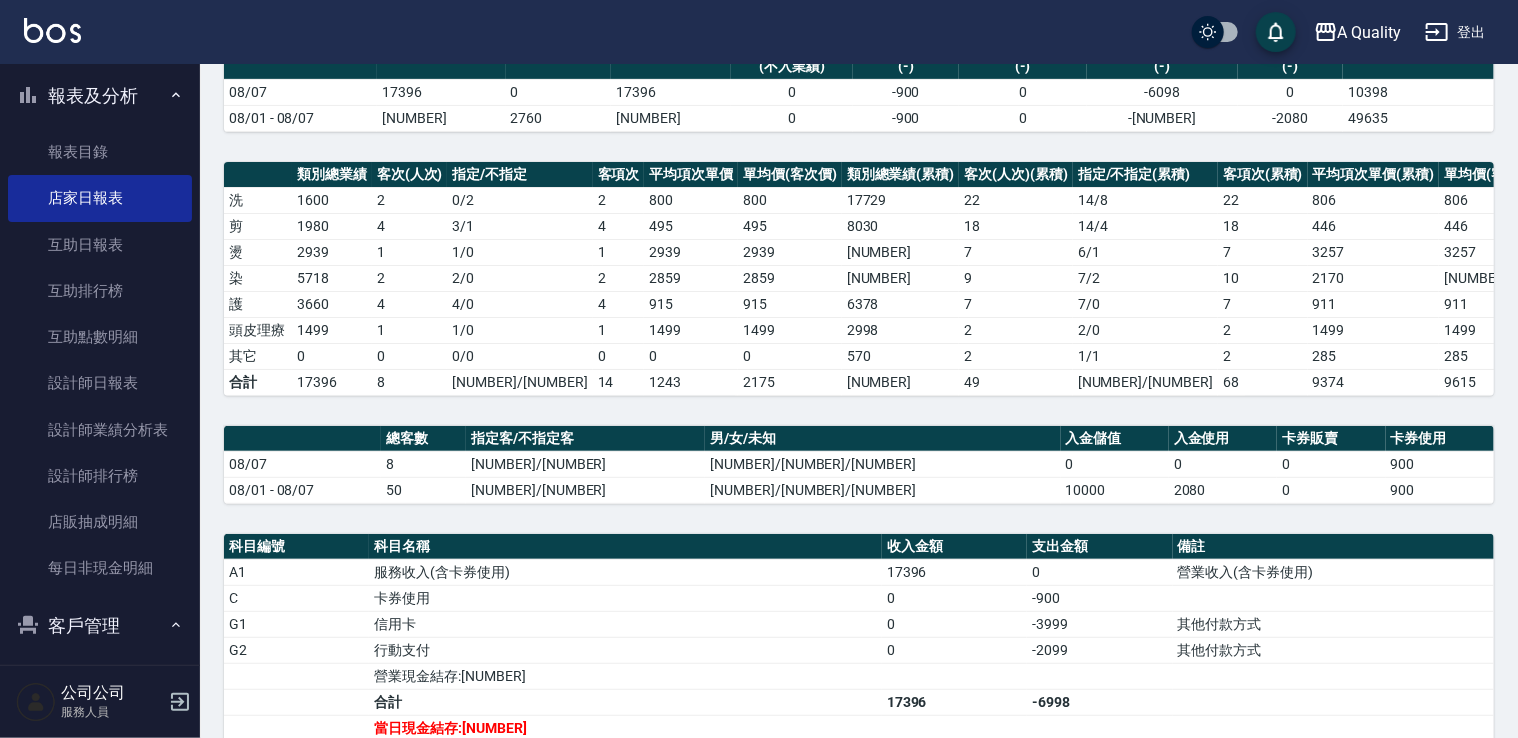 scroll, scrollTop: 0, scrollLeft: 0, axis: both 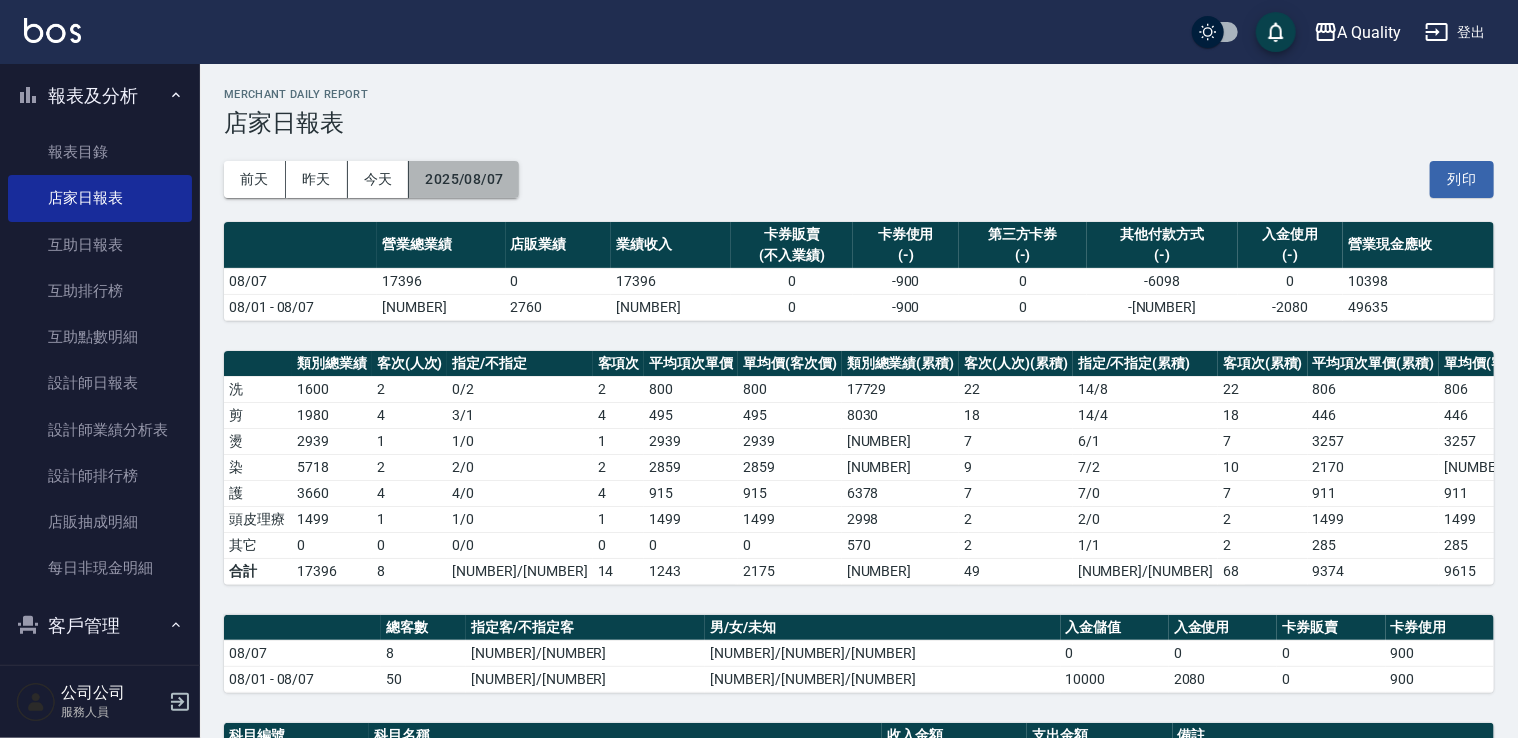 click on "2025/08/07" at bounding box center (464, 179) 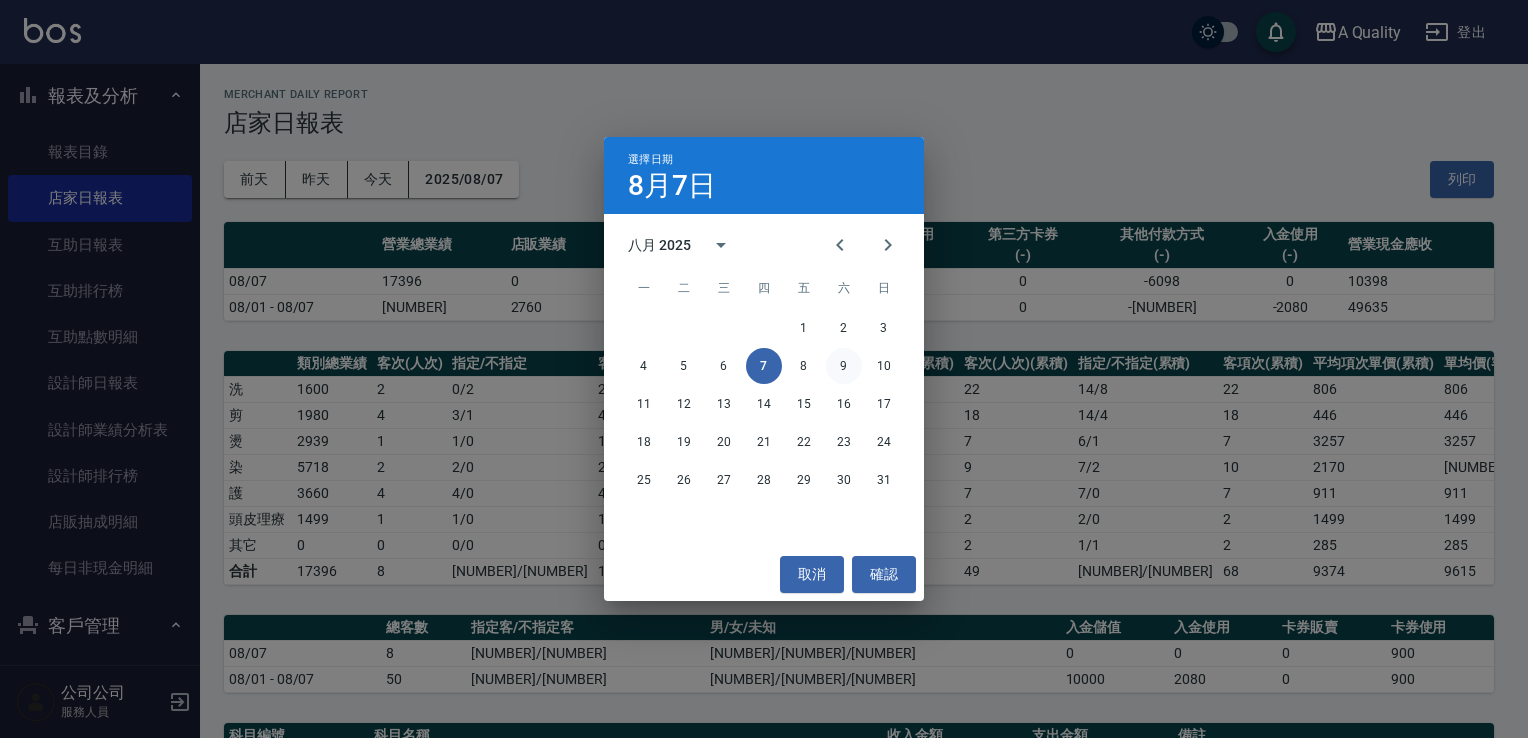click on "9" at bounding box center [844, 366] 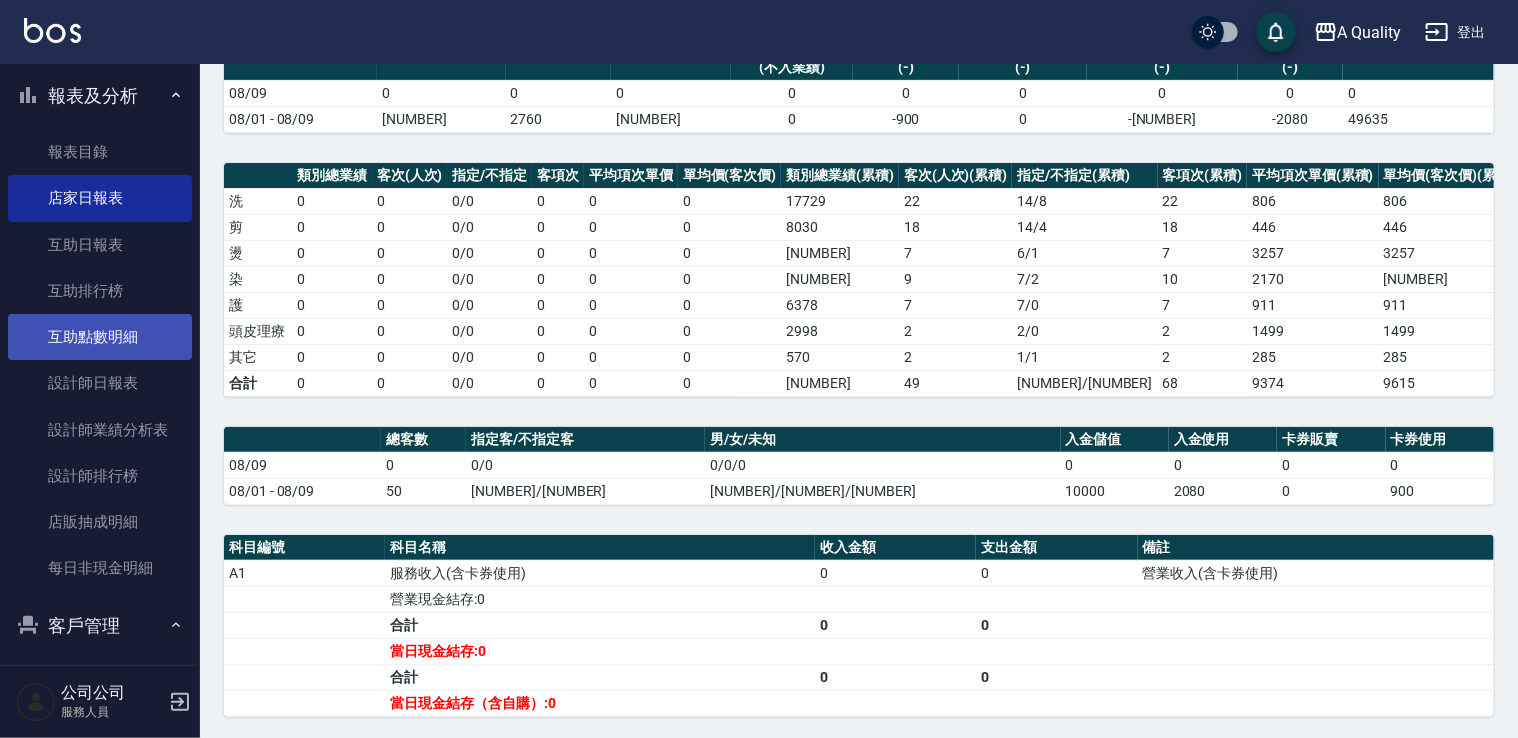 scroll, scrollTop: 359, scrollLeft: 0, axis: vertical 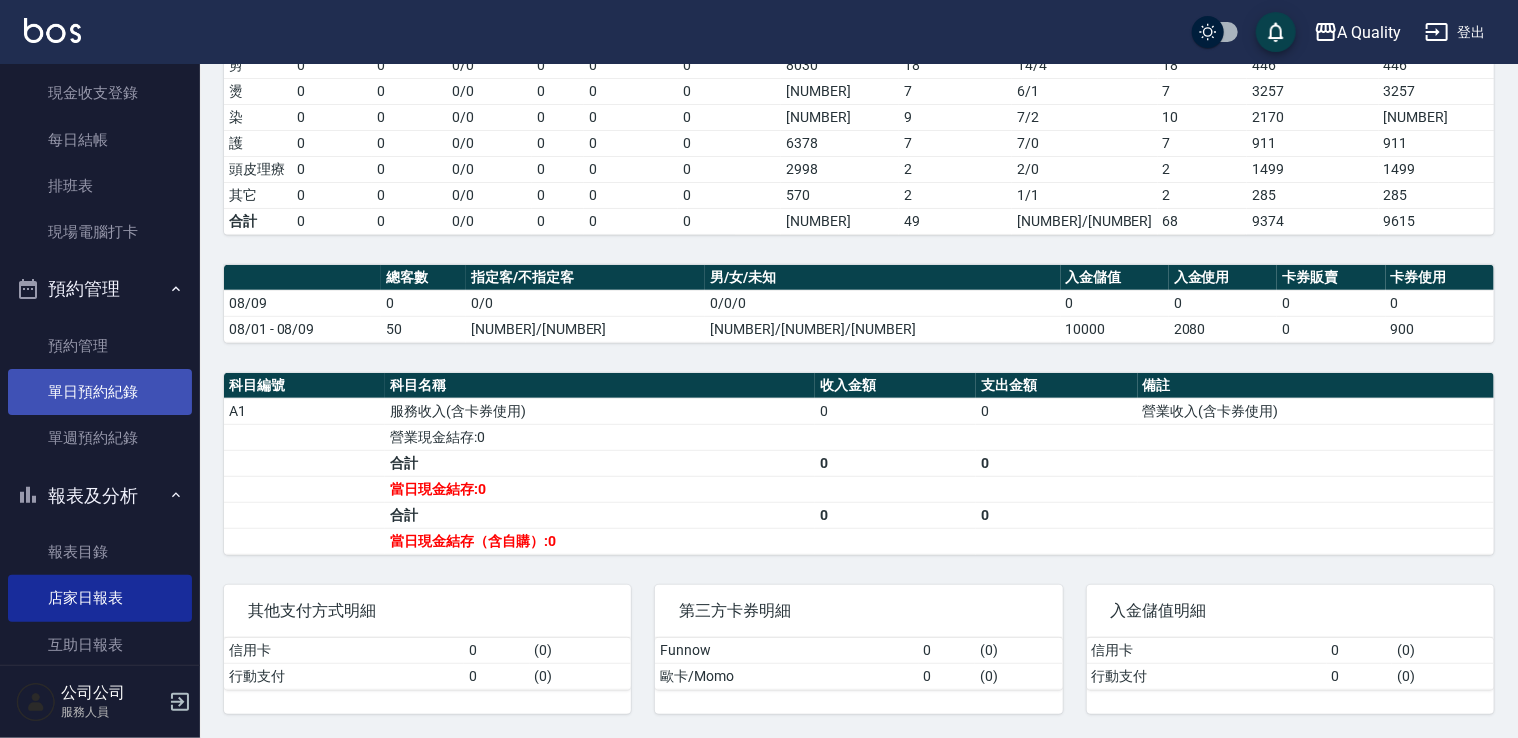 click on "單日預約紀錄" at bounding box center (100, 392) 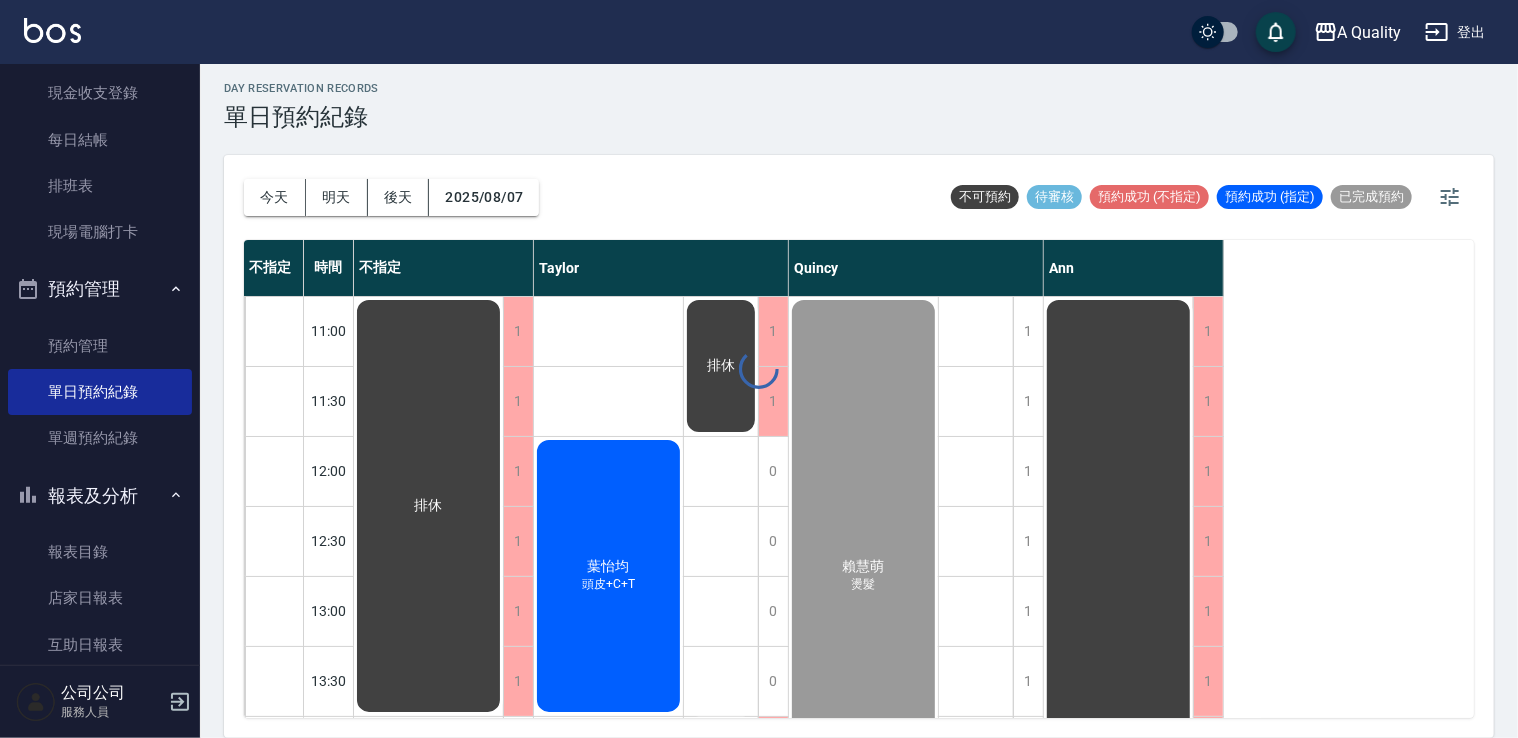 scroll, scrollTop: 0, scrollLeft: 0, axis: both 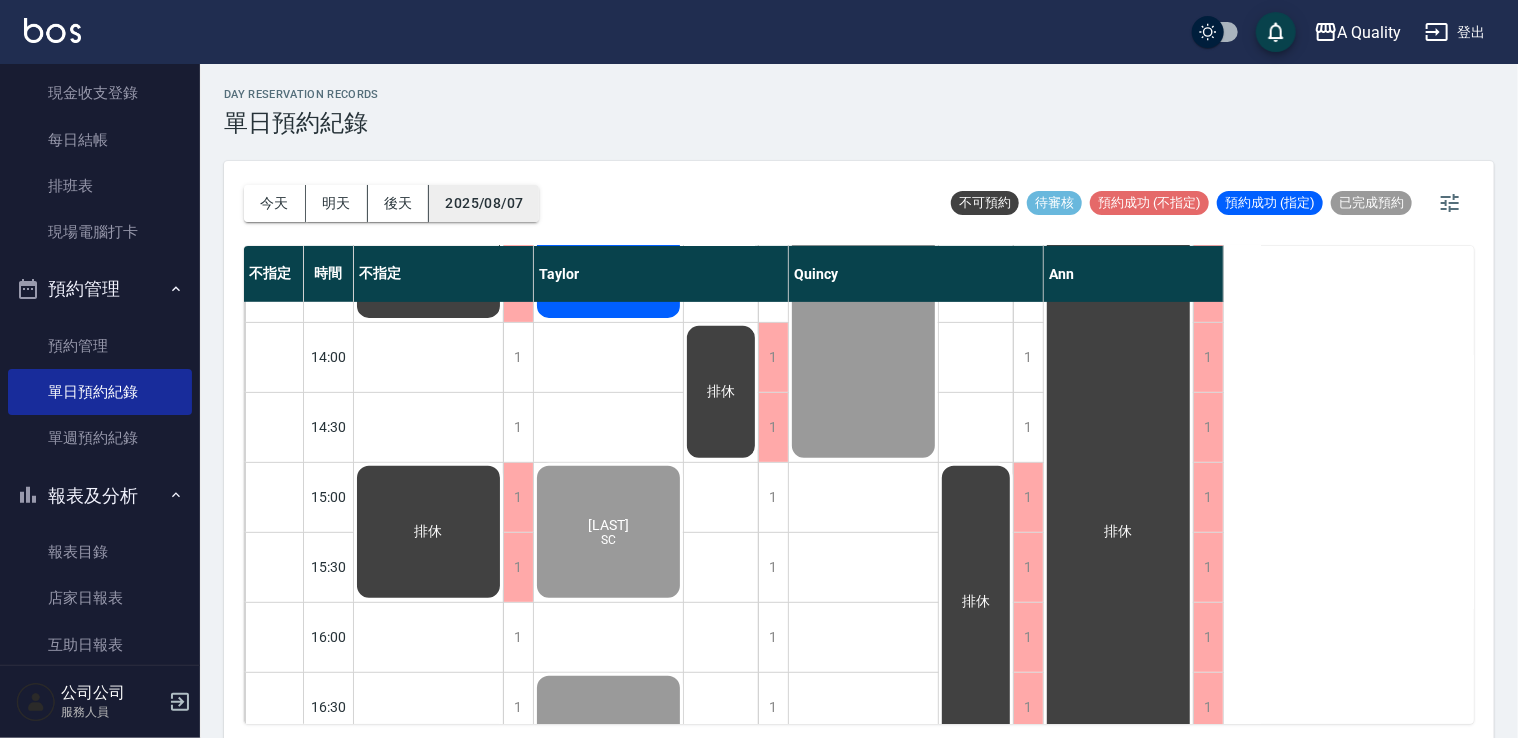 click on "2025/08/07" at bounding box center (484, 203) 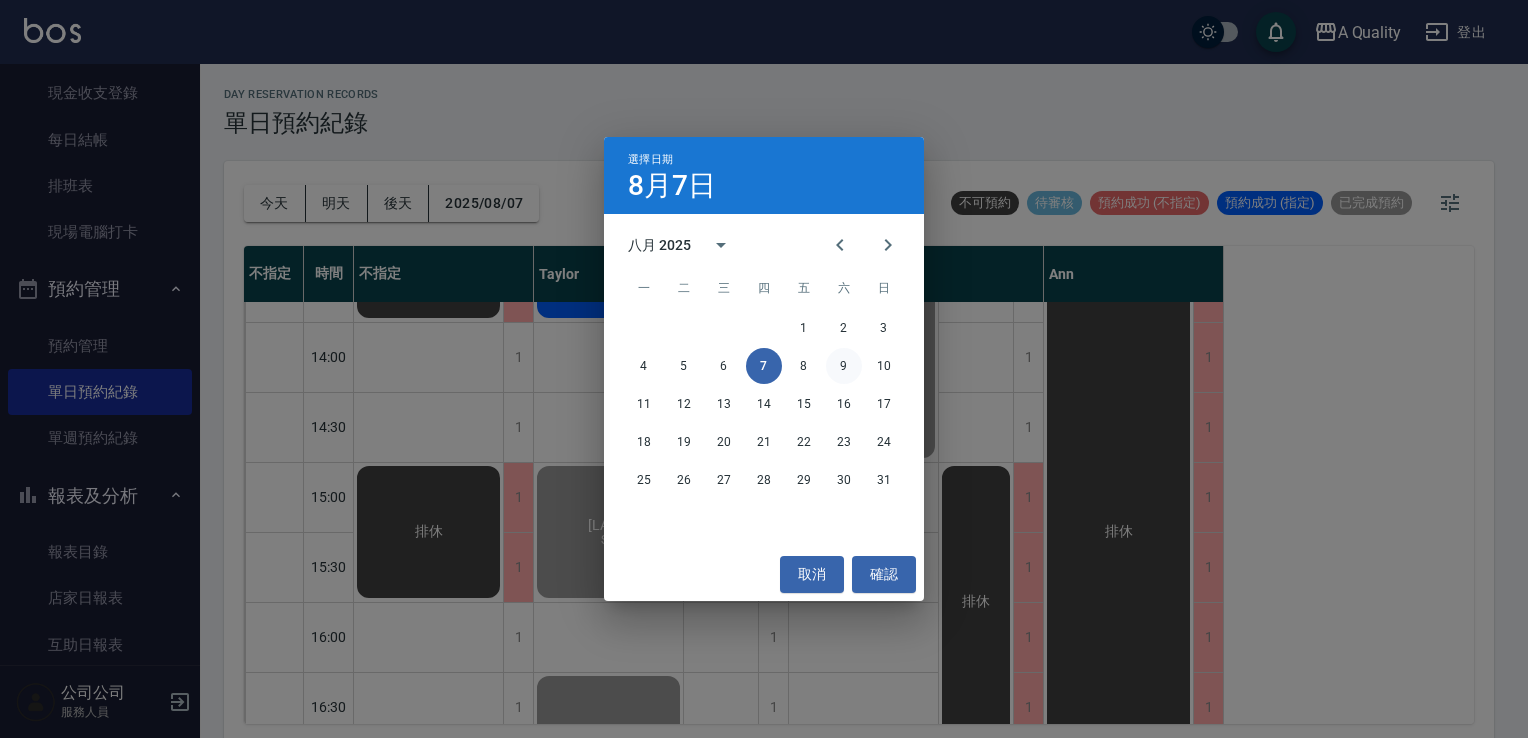 click on "9" at bounding box center (844, 366) 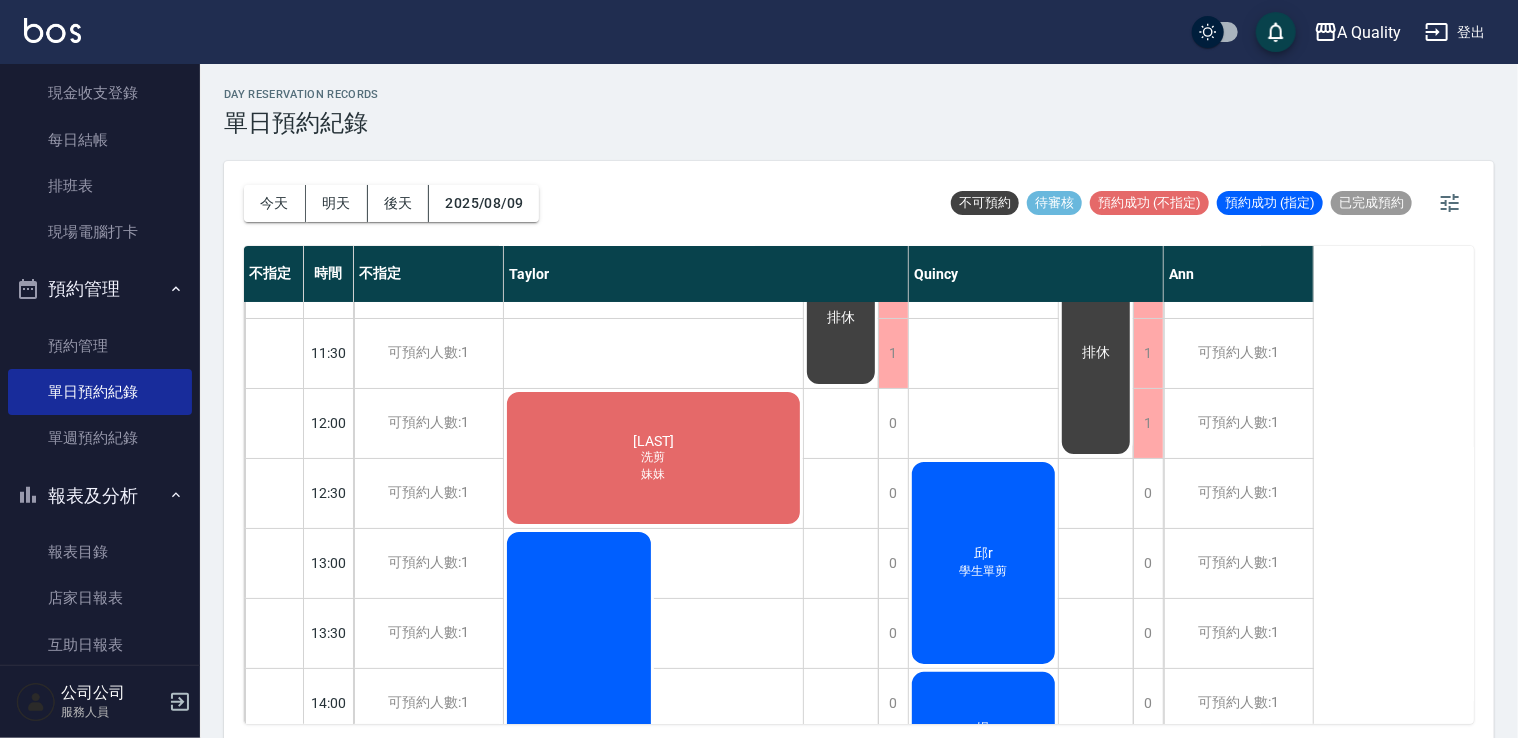 scroll, scrollTop: 53, scrollLeft: 0, axis: vertical 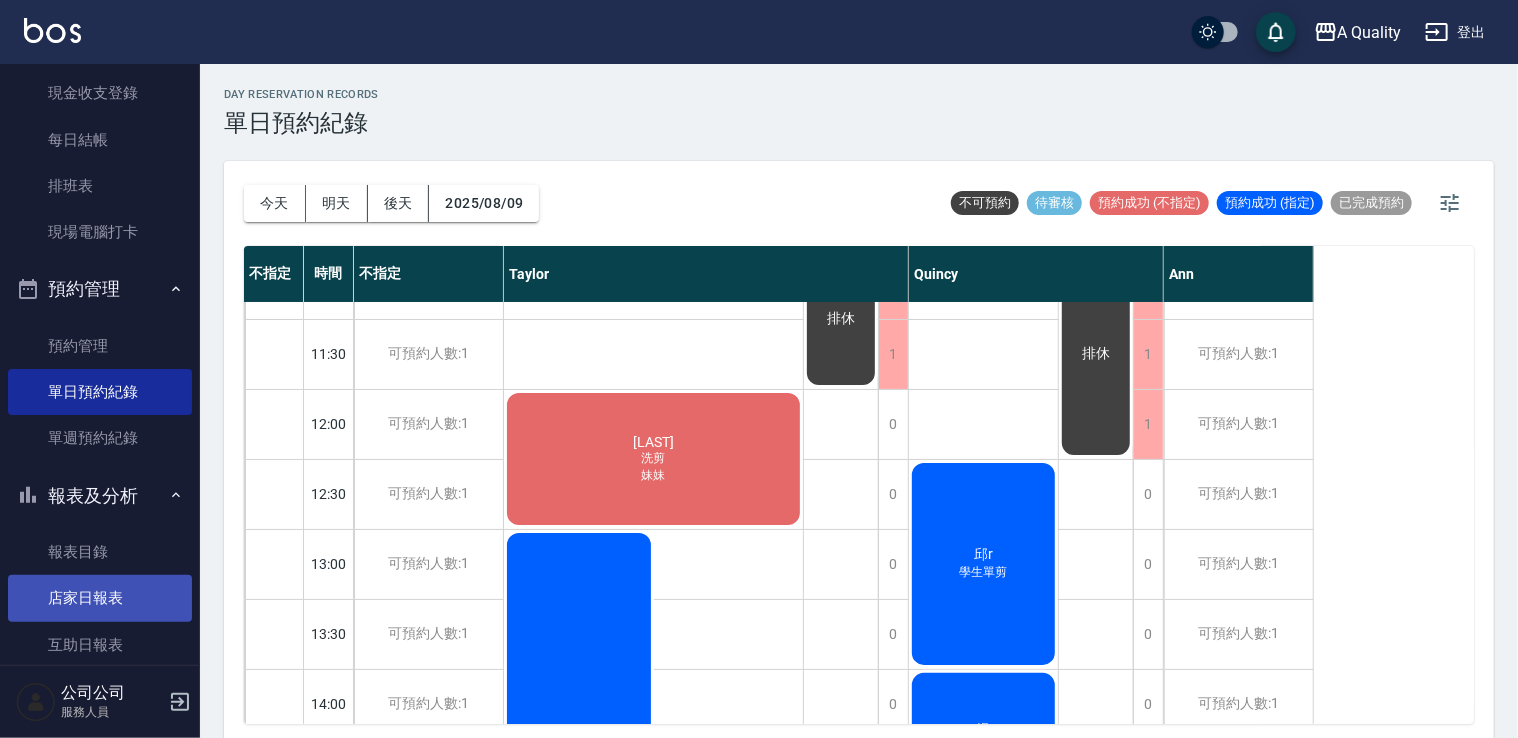 click on "店家日報表" at bounding box center [100, 598] 